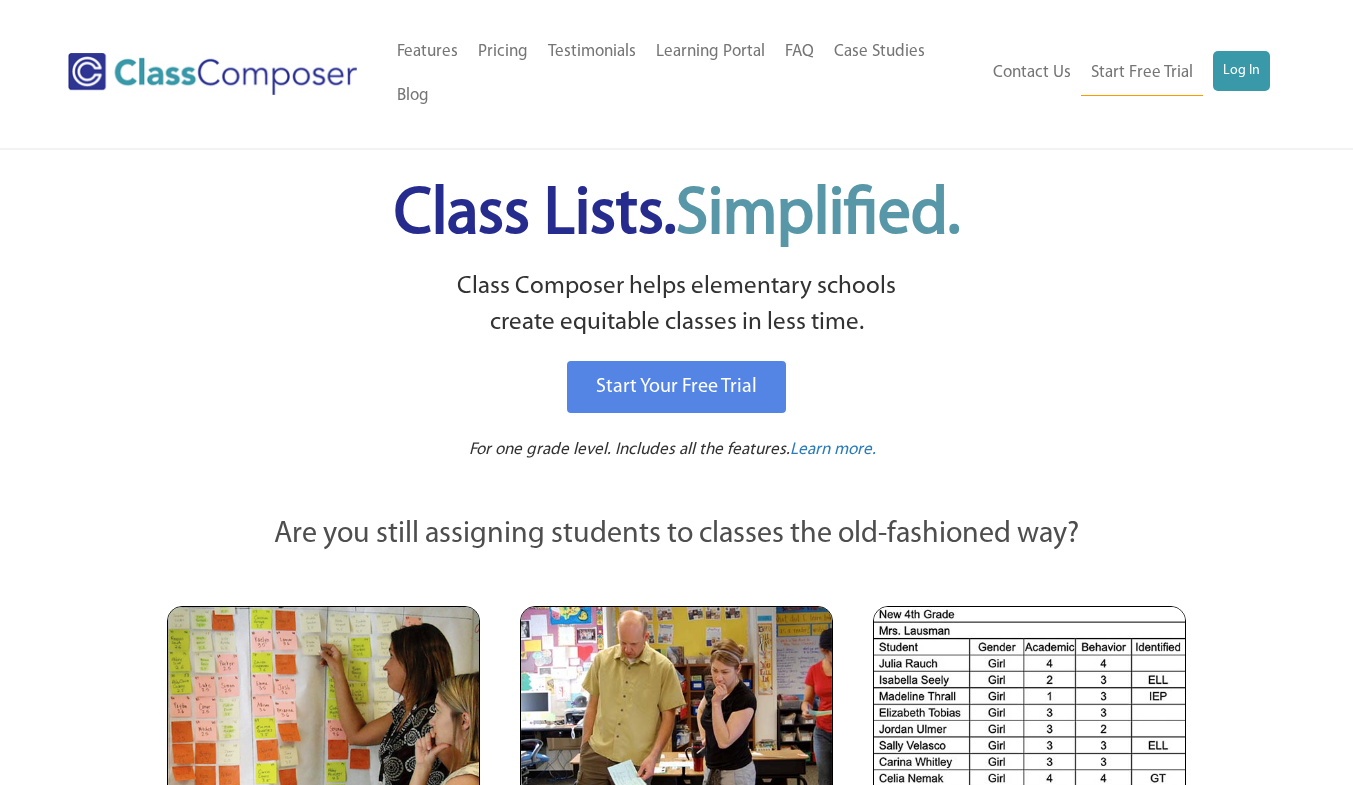 scroll, scrollTop: 0, scrollLeft: 0, axis: both 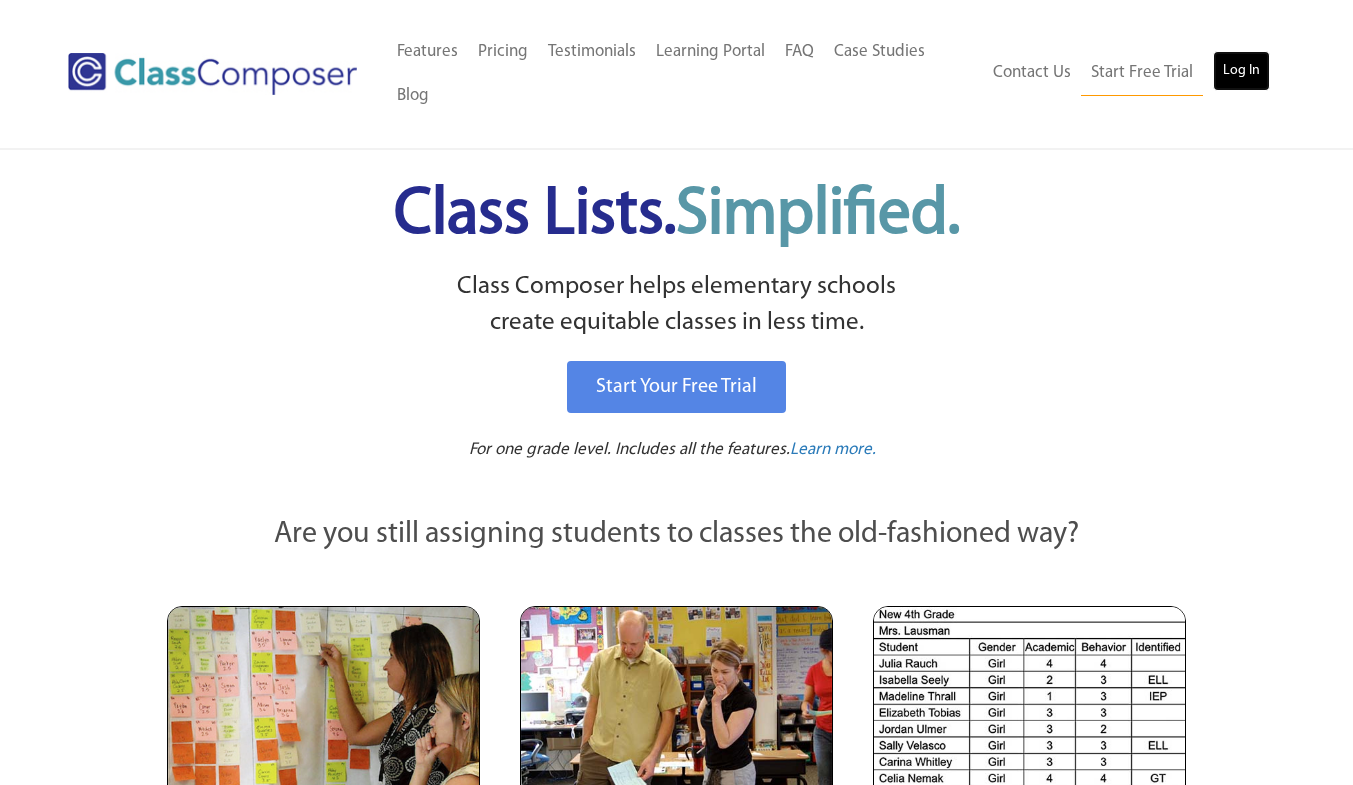 click on "Log In" at bounding box center (1241, 71) 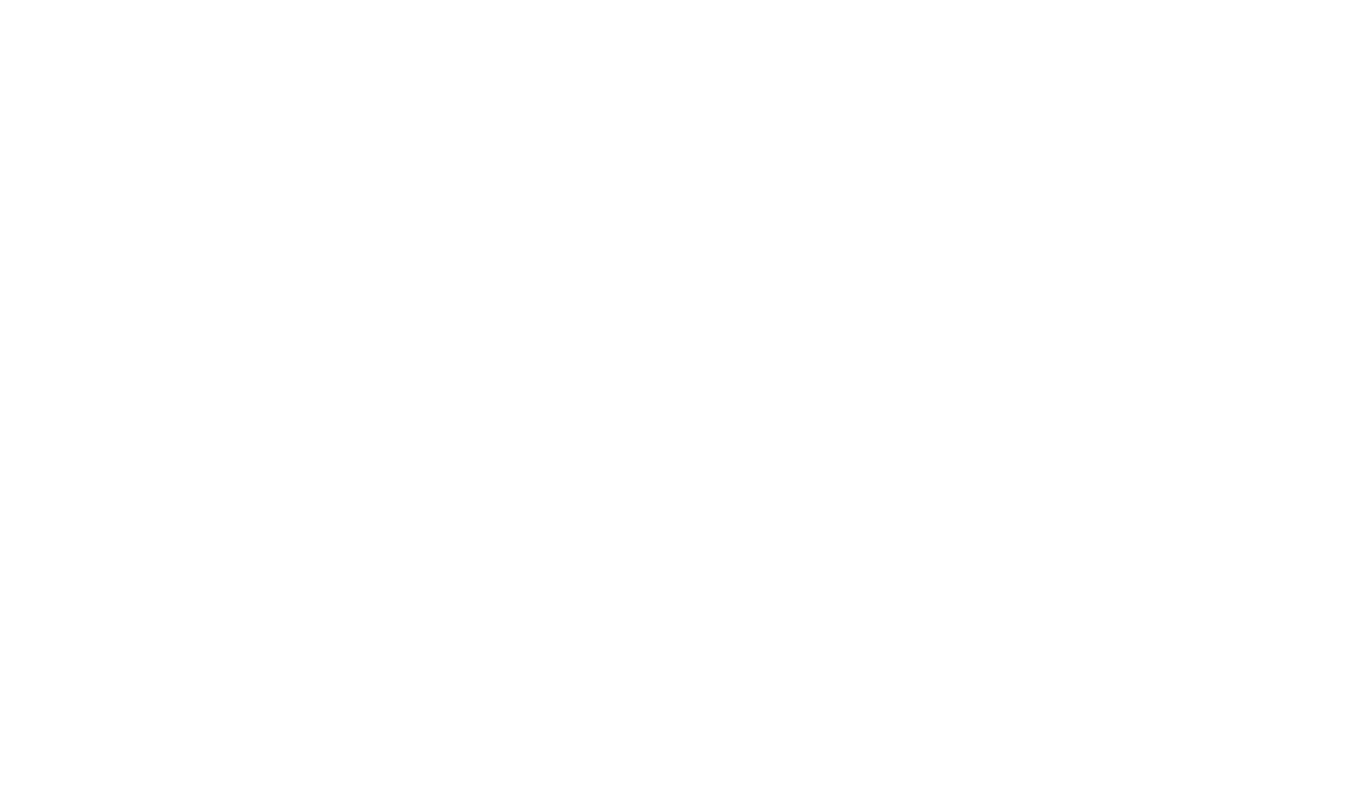 scroll, scrollTop: 0, scrollLeft: 0, axis: both 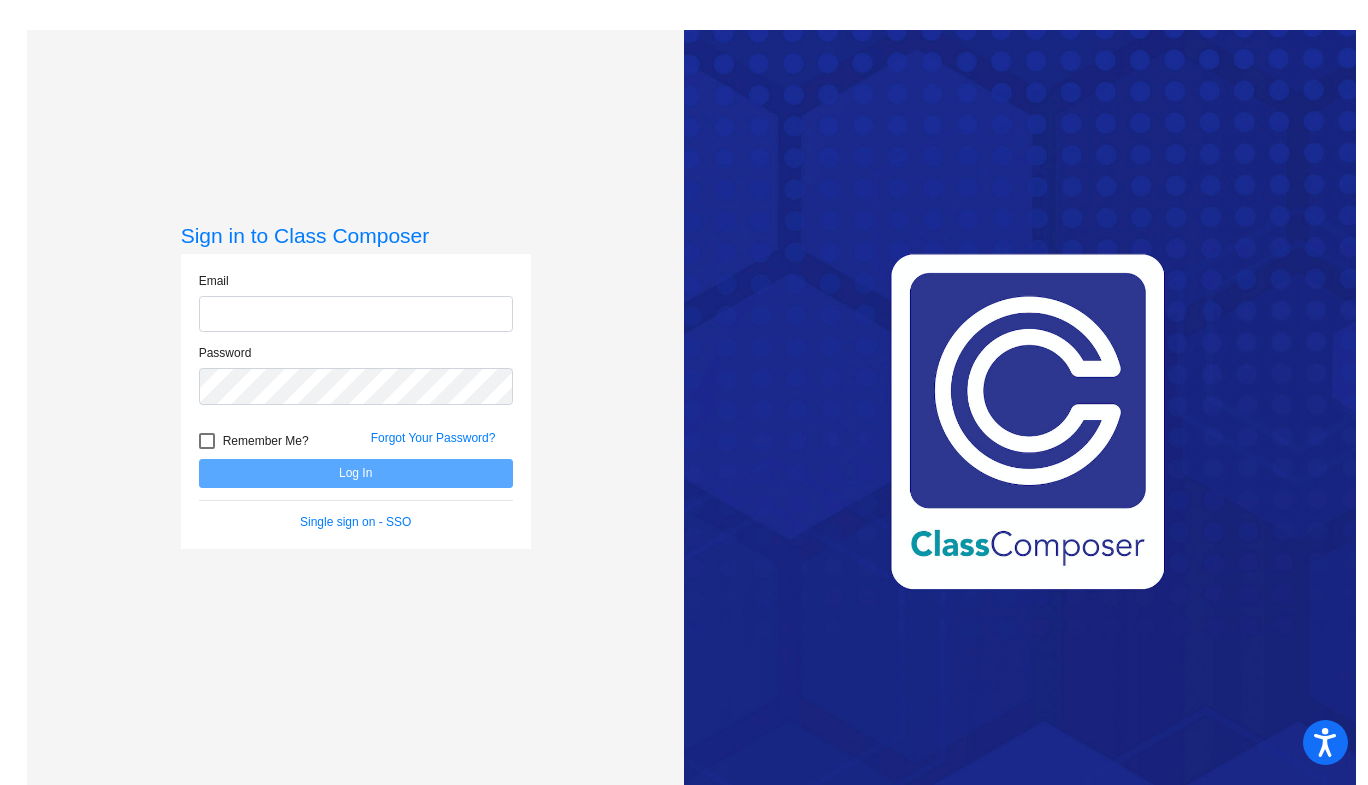 click 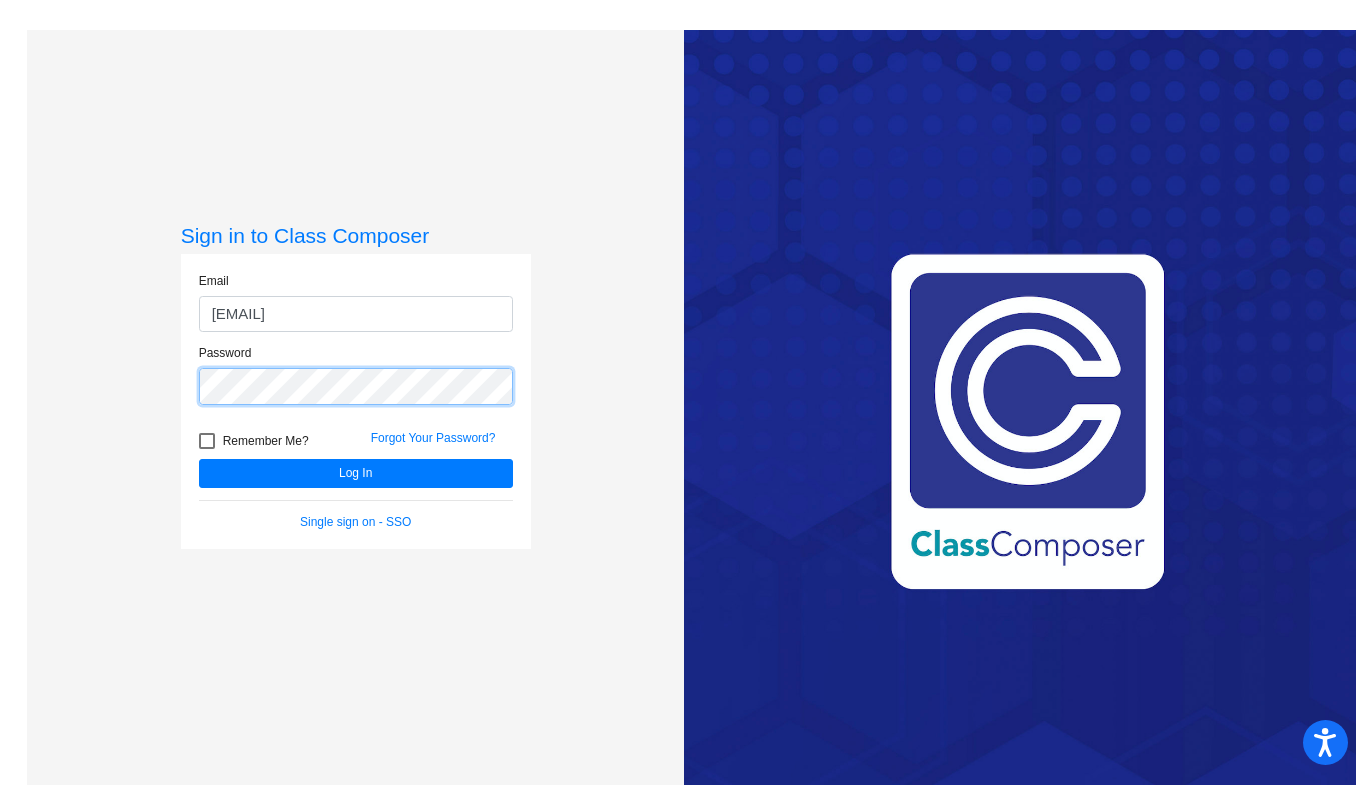 click on "Log In" 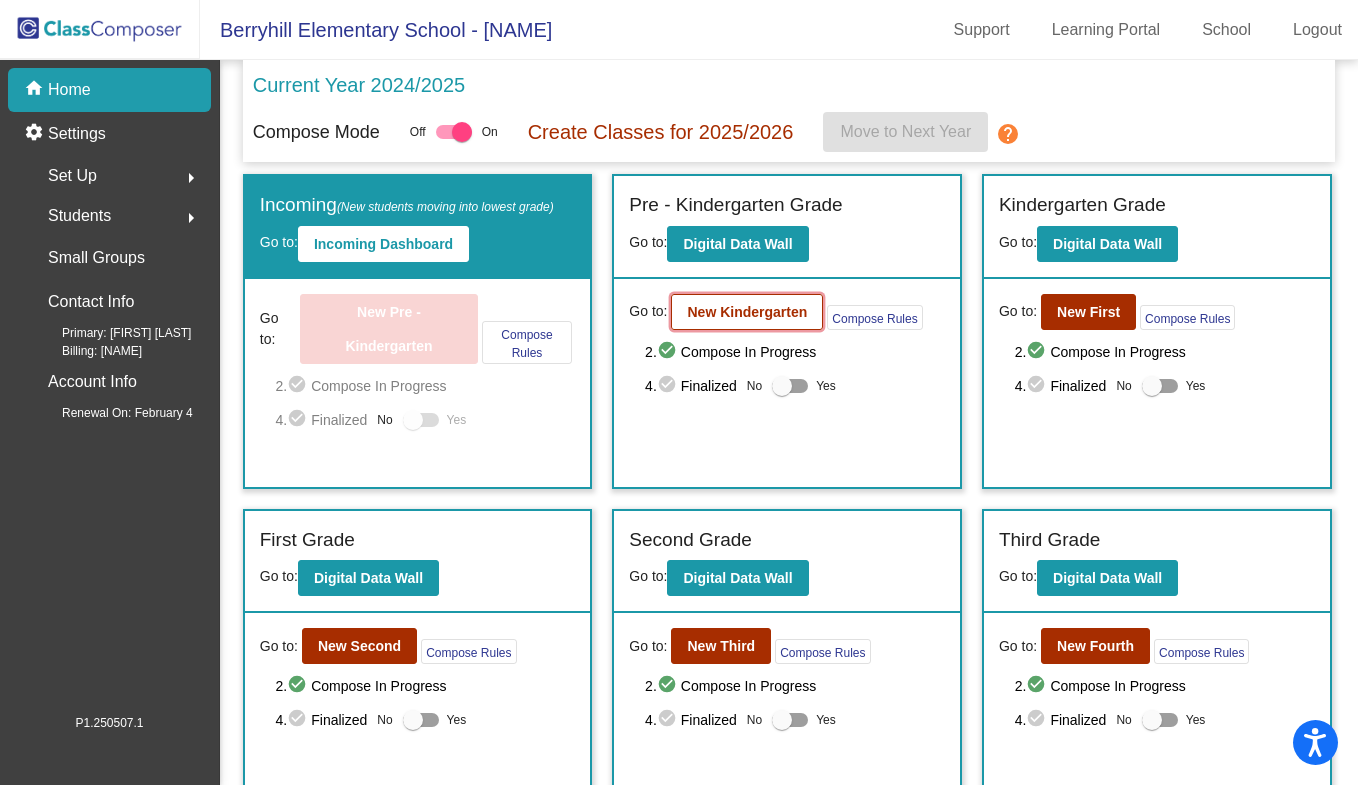 click on "New Kindergarten" 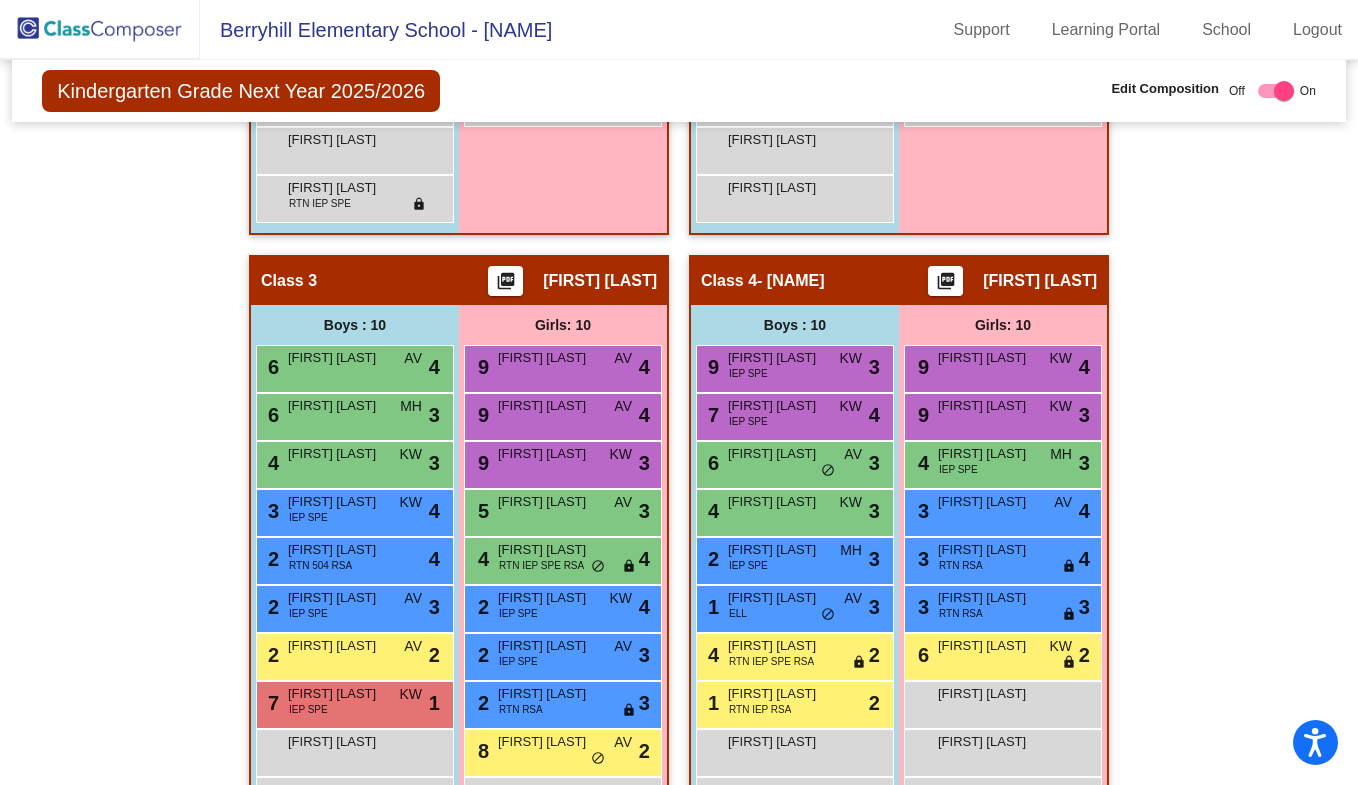 scroll, scrollTop: 1085, scrollLeft: 0, axis: vertical 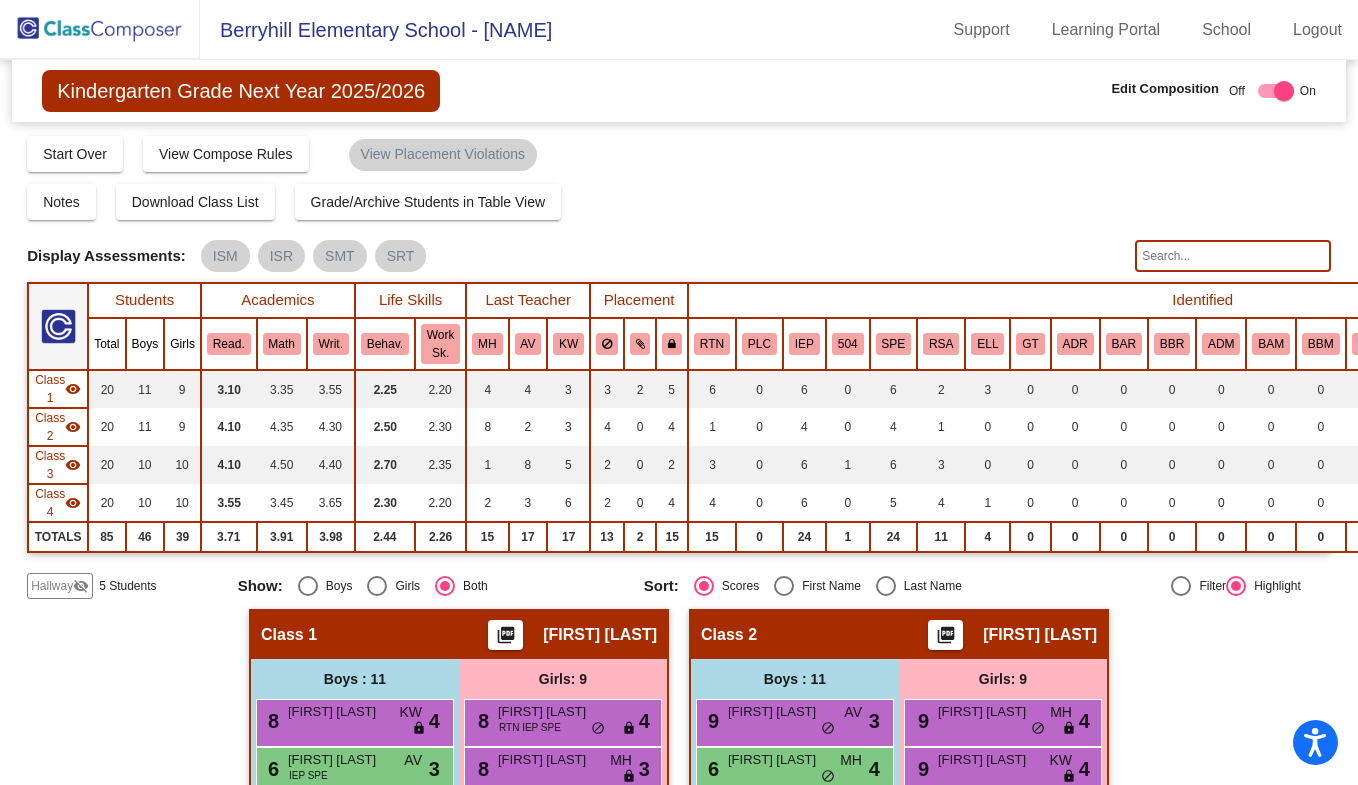 click on "Hallway" 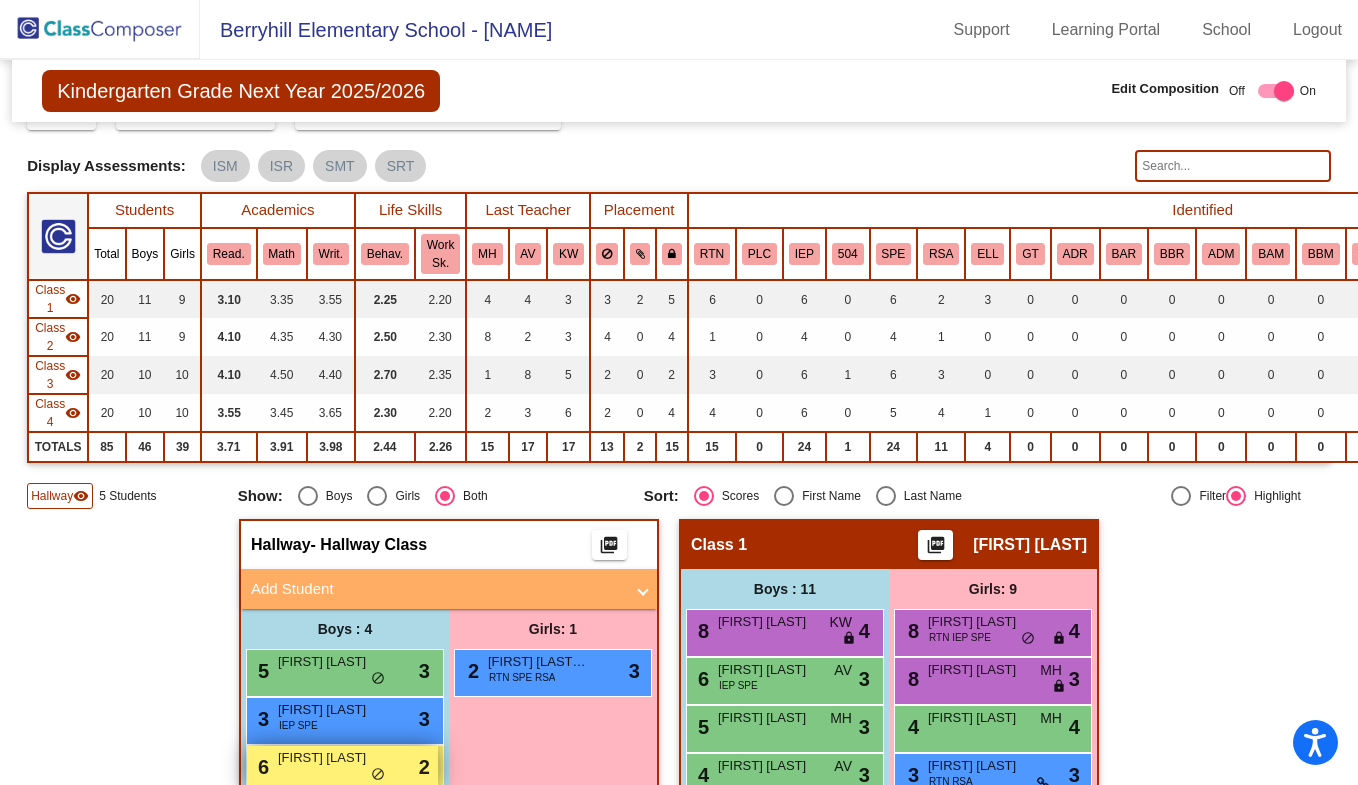 scroll, scrollTop: 200, scrollLeft: 0, axis: vertical 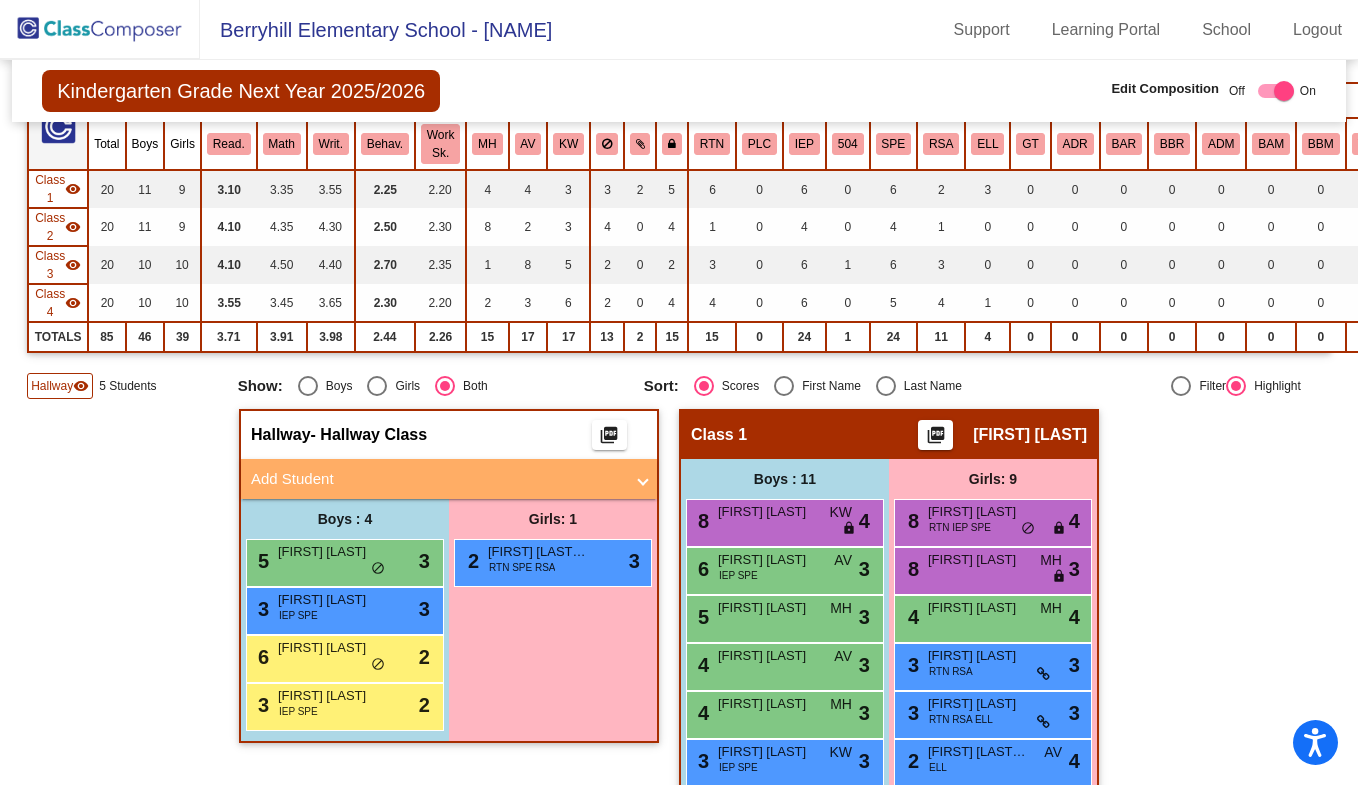 click on "Add Student" at bounding box center [437, 479] 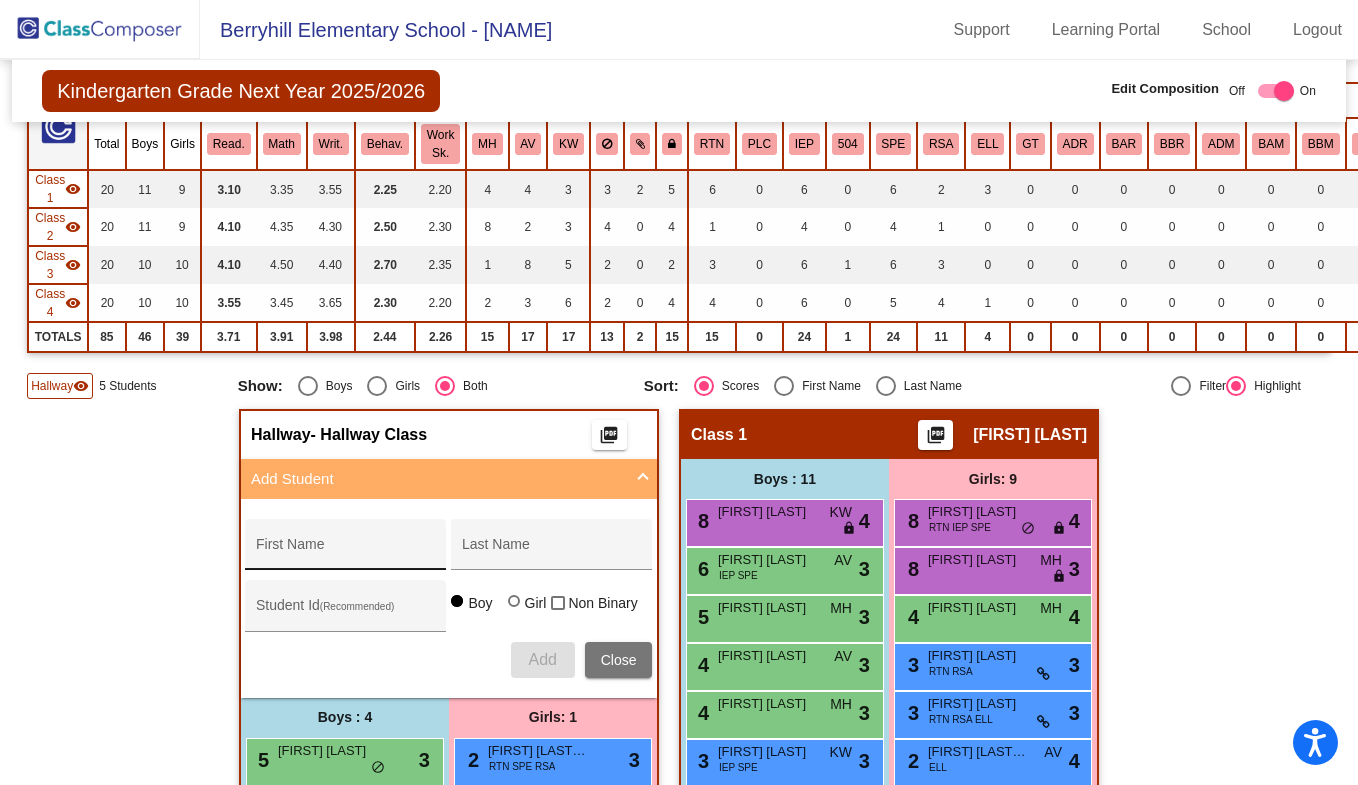 click on "First Name" at bounding box center (346, 552) 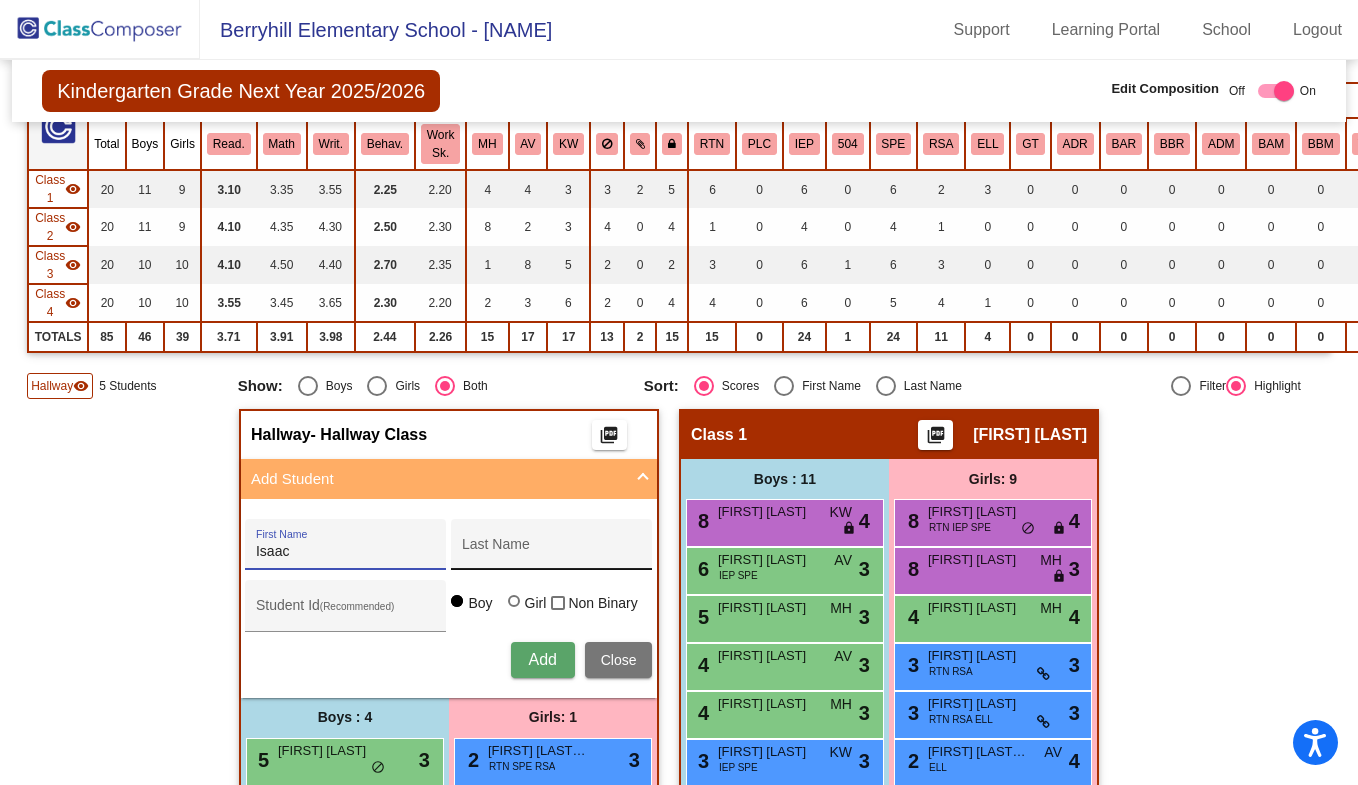 type on "Isaac" 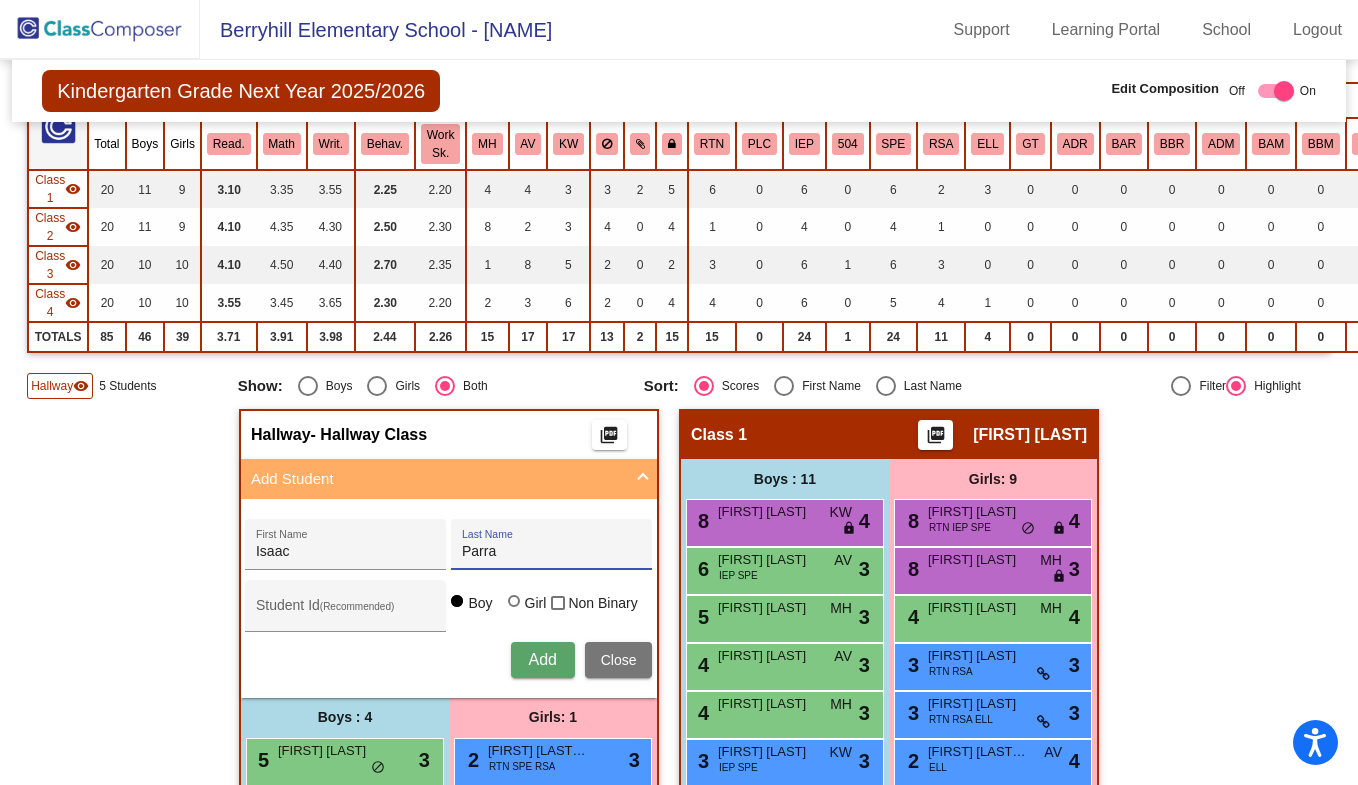type on "Parra" 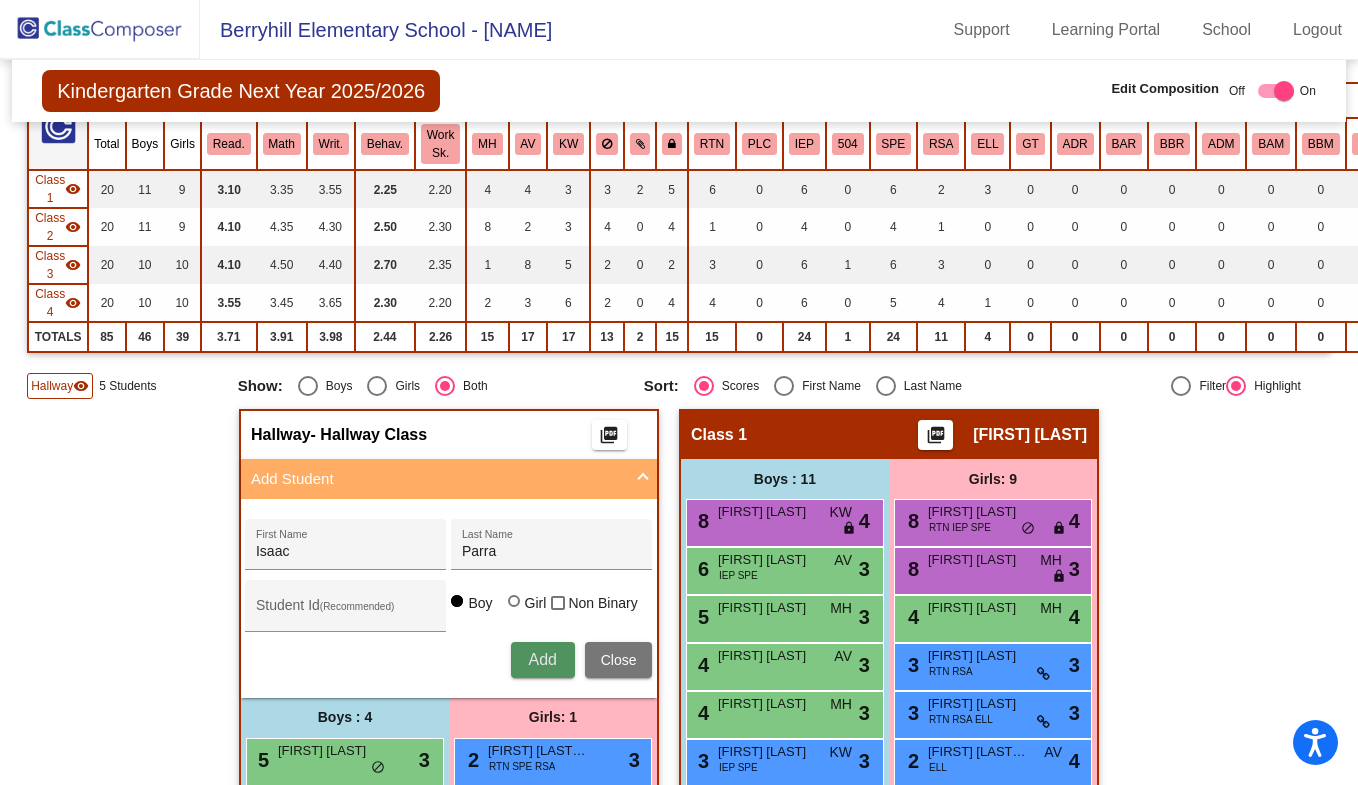 type 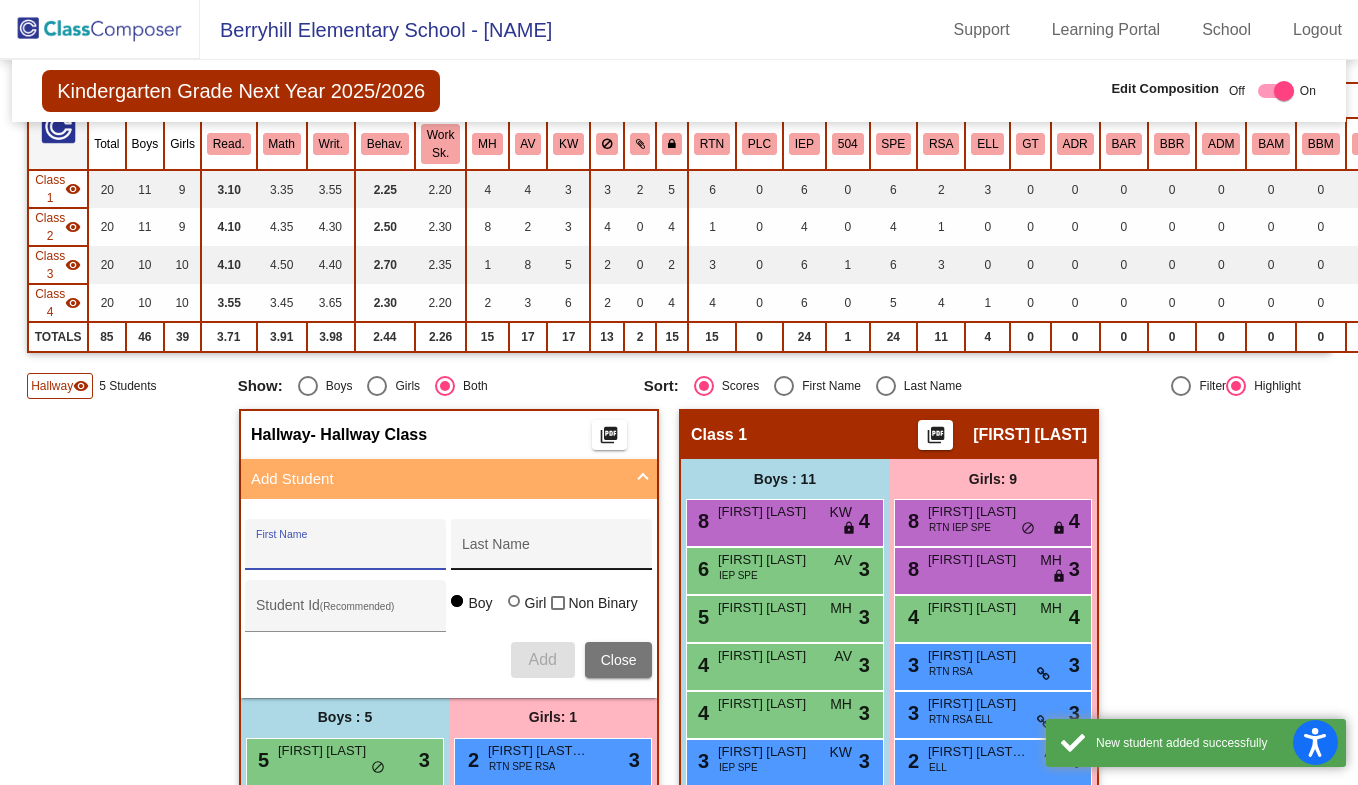 scroll, scrollTop: 500, scrollLeft: 0, axis: vertical 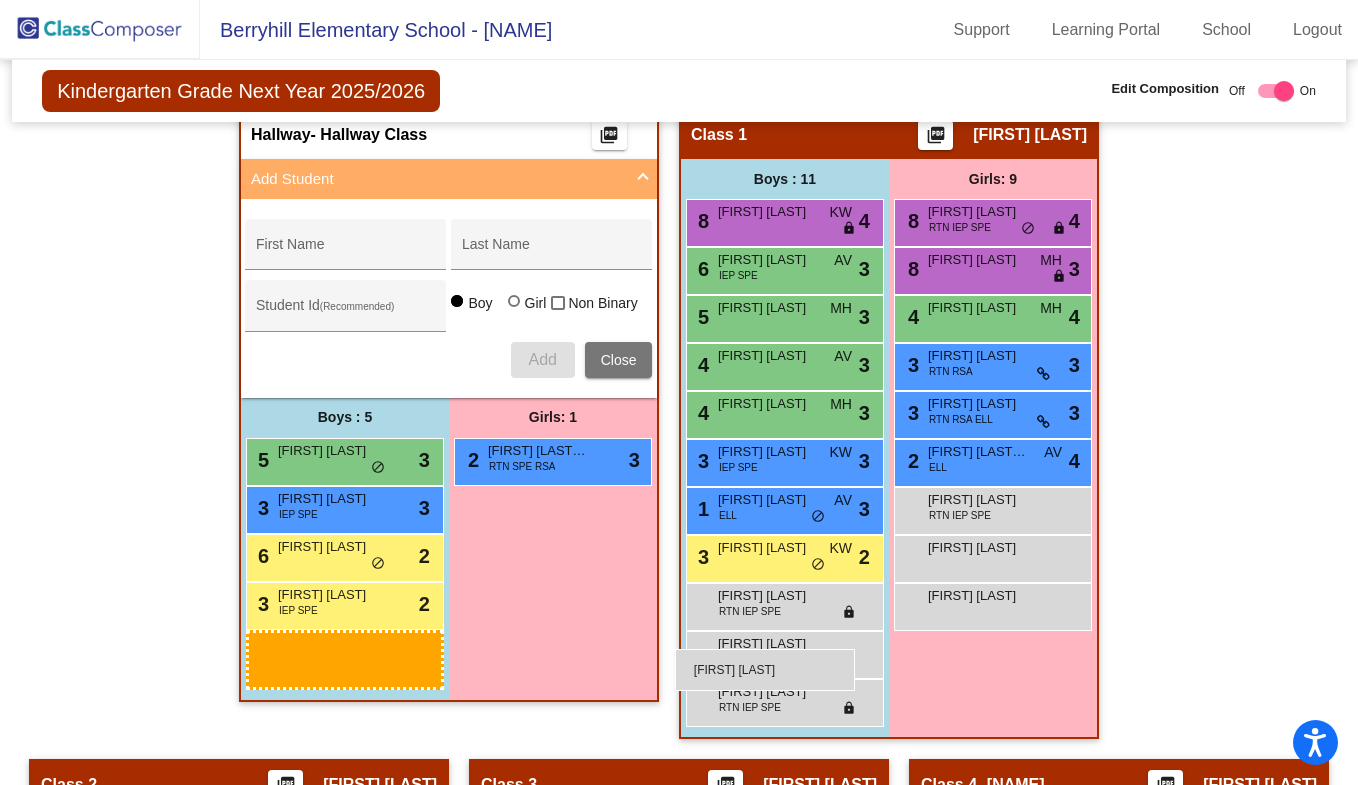 drag, startPoint x: 309, startPoint y: 659, endPoint x: 675, endPoint y: 649, distance: 366.1366 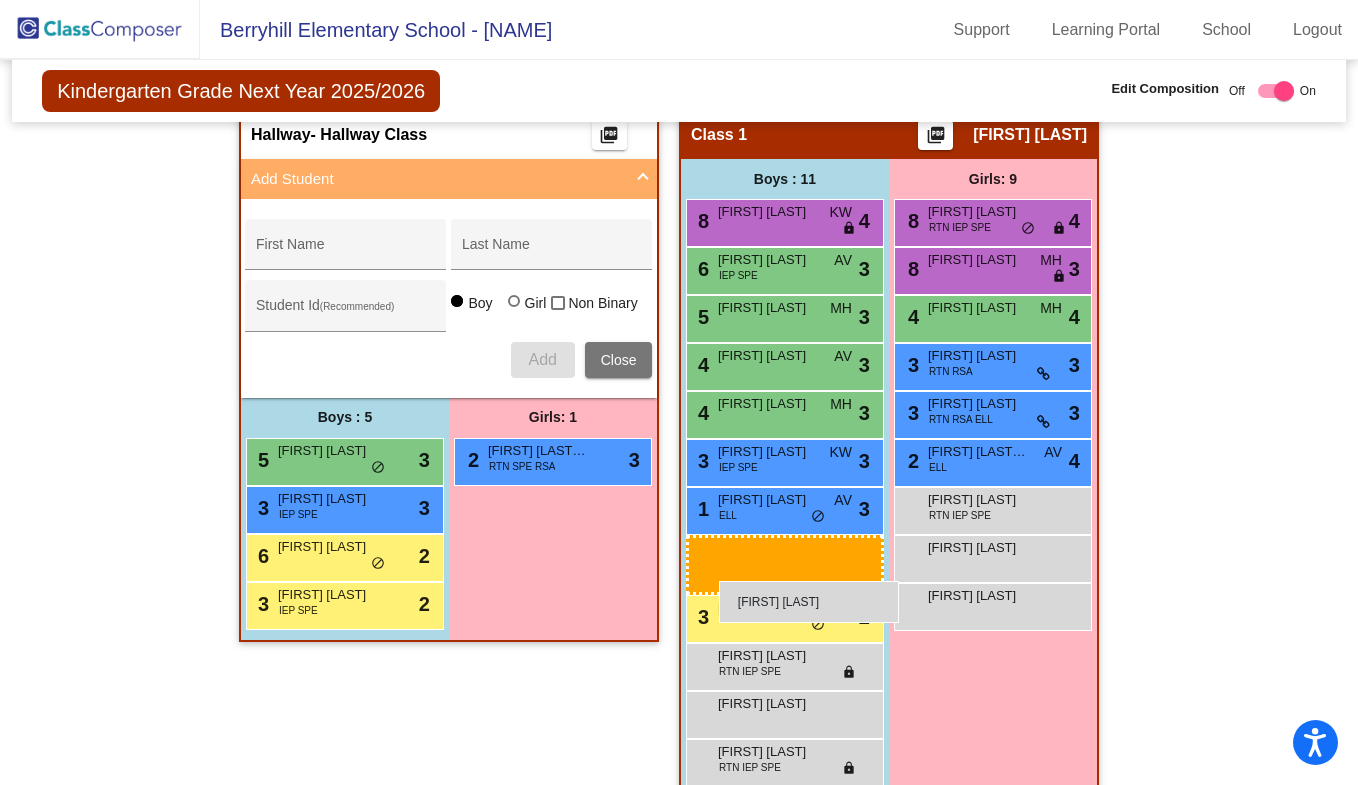 drag, startPoint x: 321, startPoint y: 645, endPoint x: 718, endPoint y: 589, distance: 400.93018 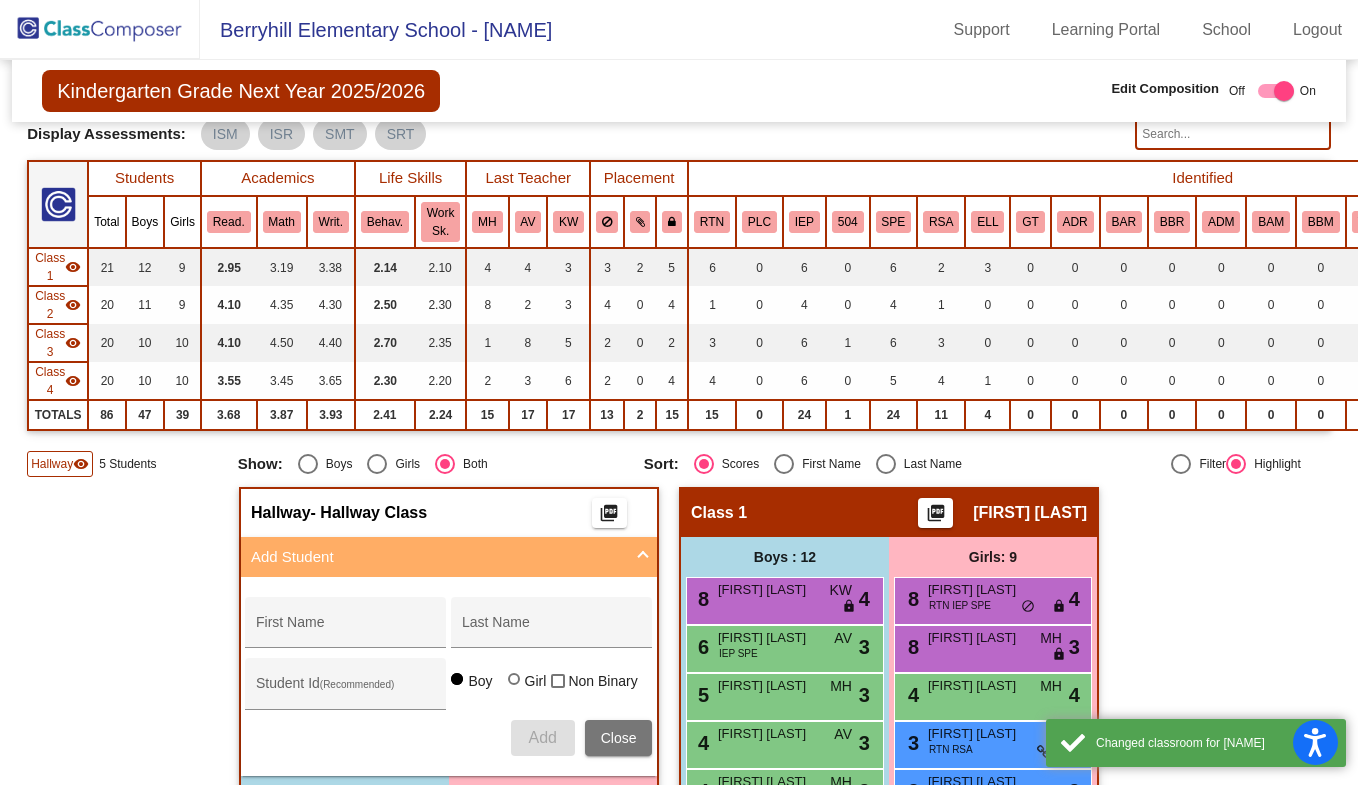 scroll, scrollTop: 100, scrollLeft: 0, axis: vertical 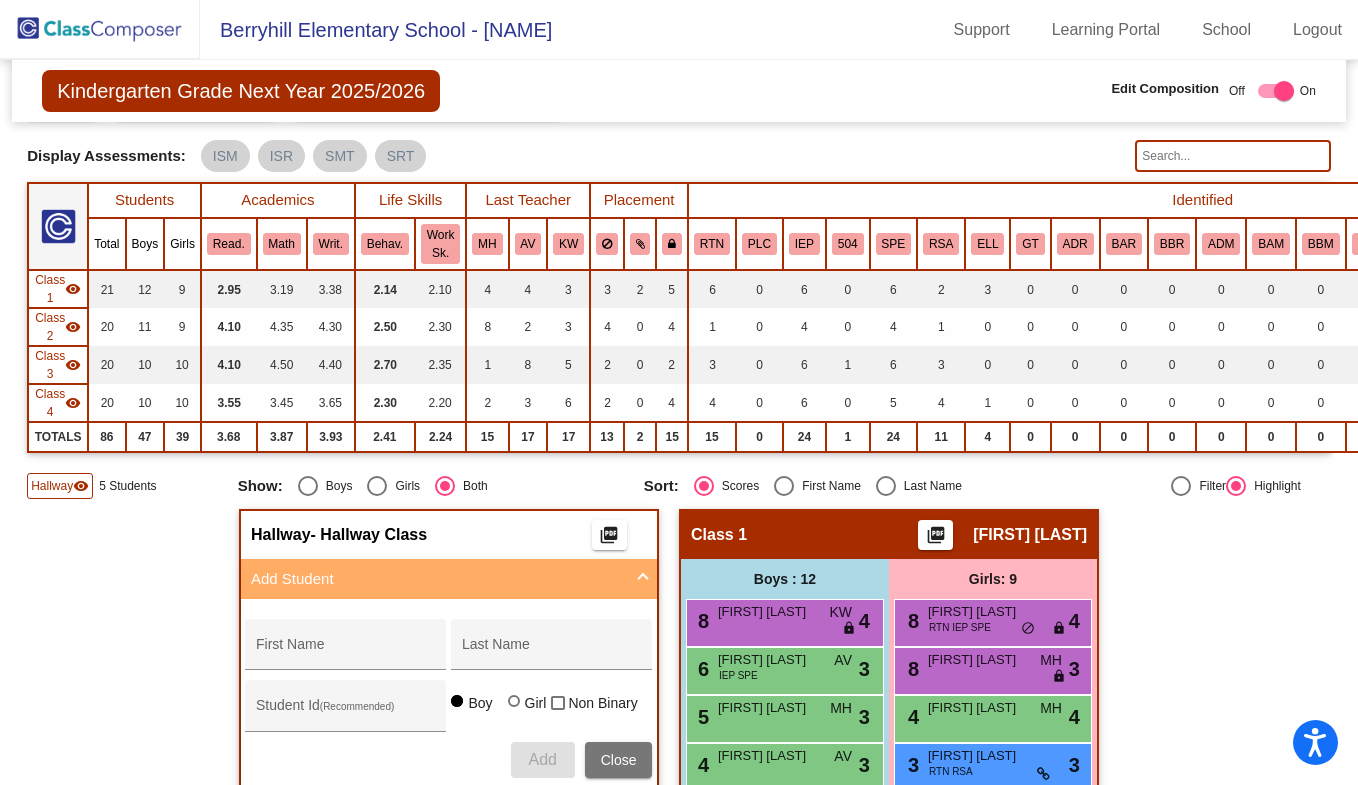 click on "5 Students" 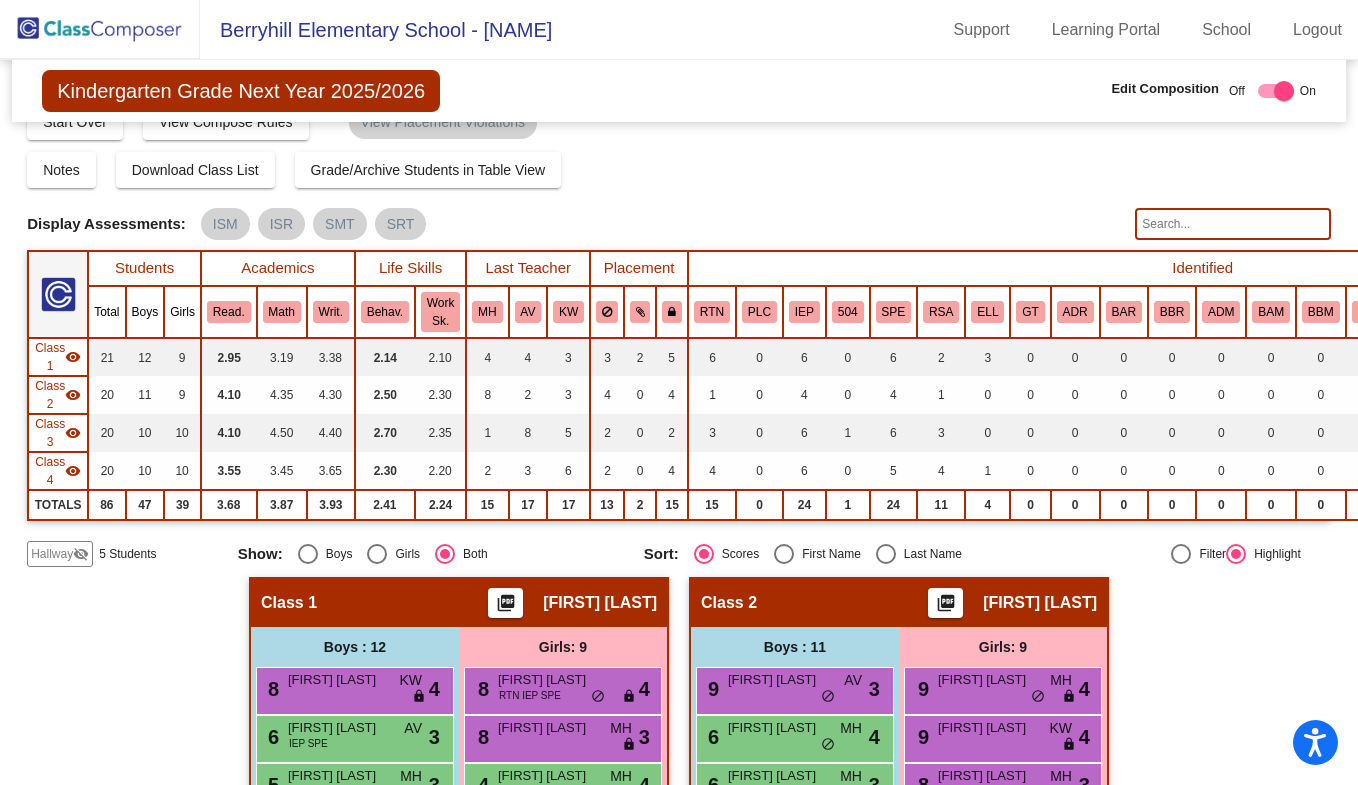 scroll, scrollTop: 0, scrollLeft: 0, axis: both 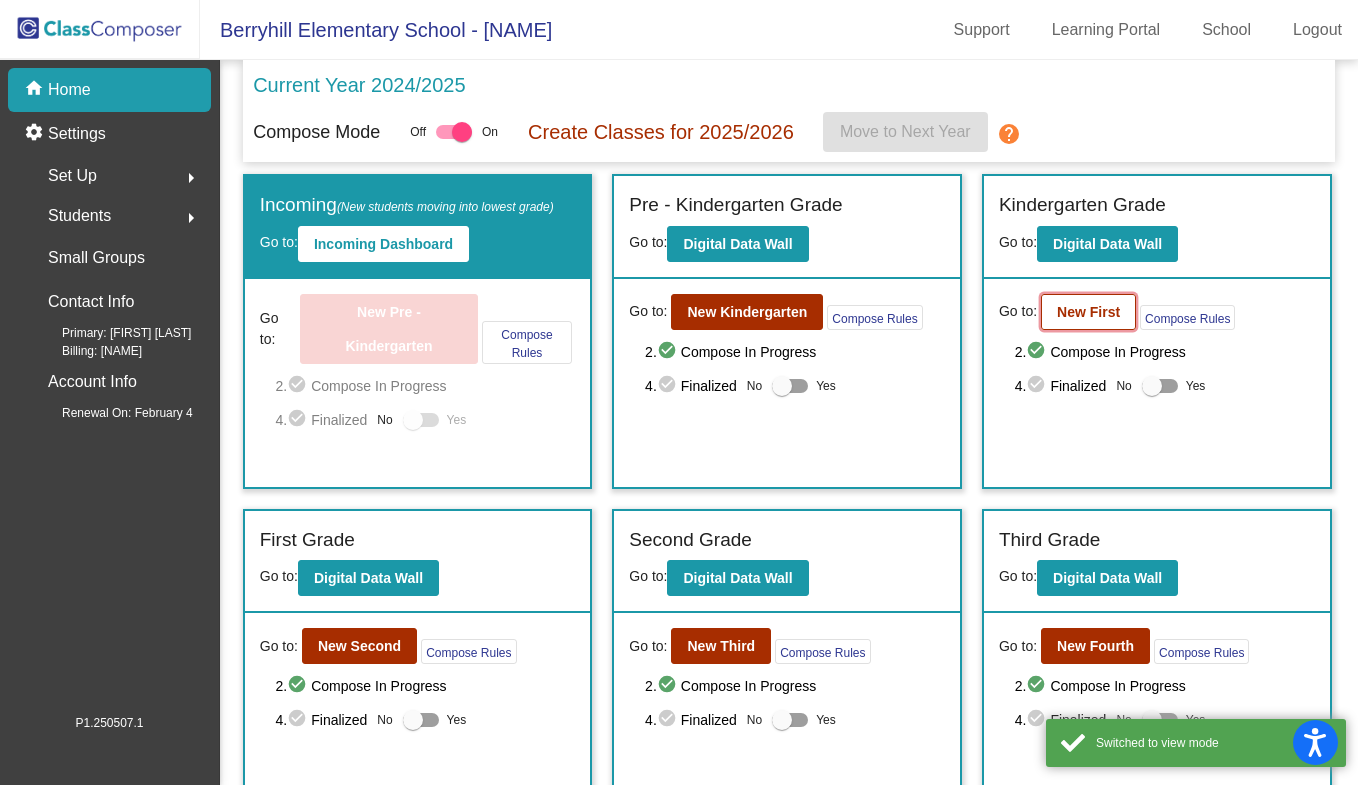 click on "New First" 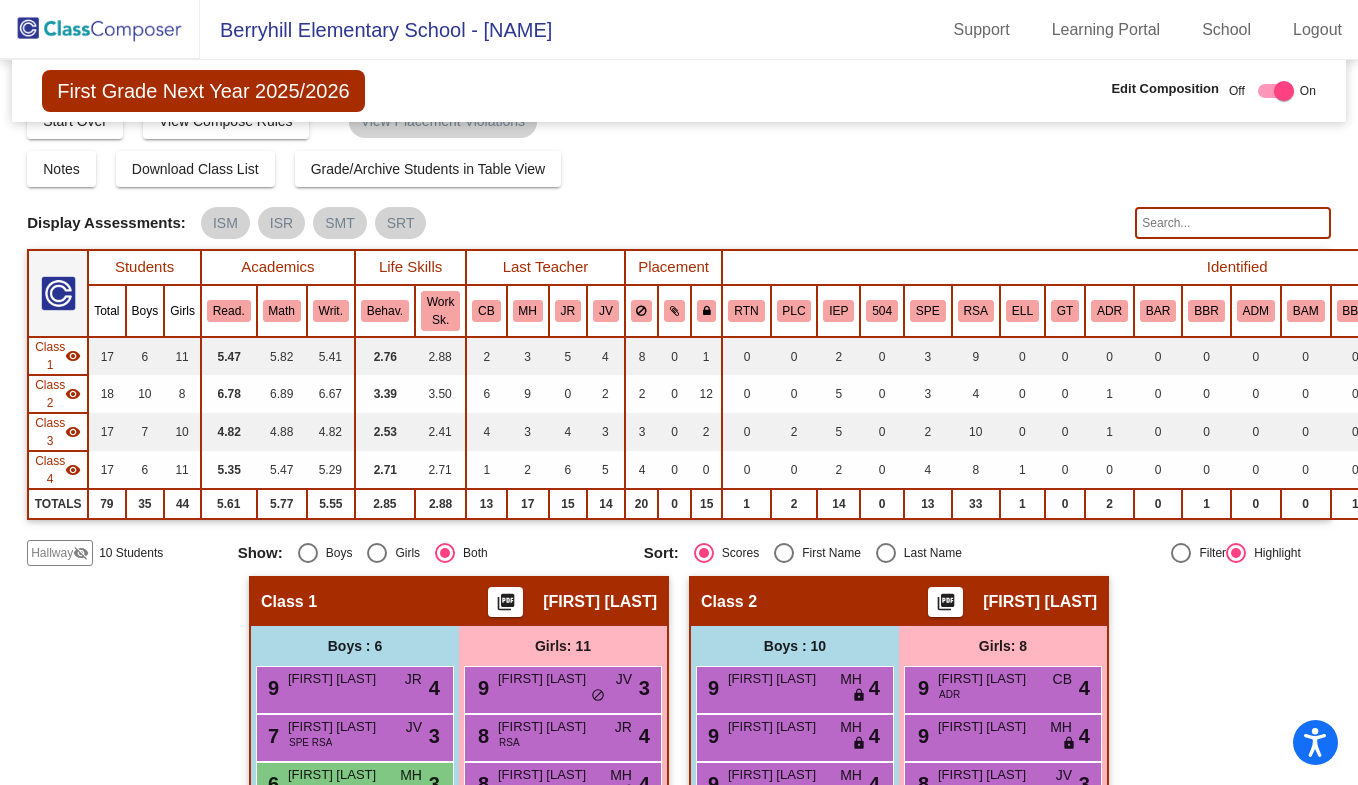 scroll, scrollTop: 0, scrollLeft: 0, axis: both 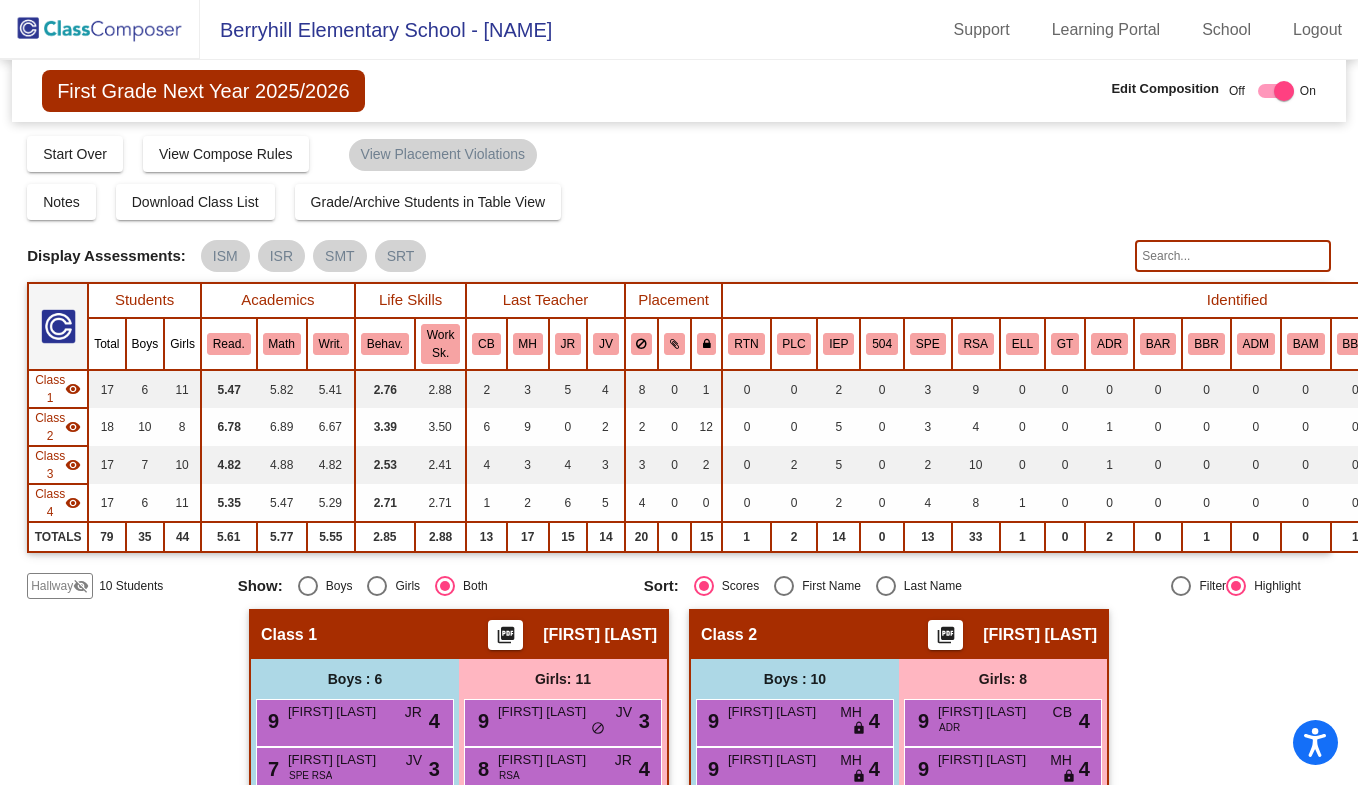 click on "10 Students" 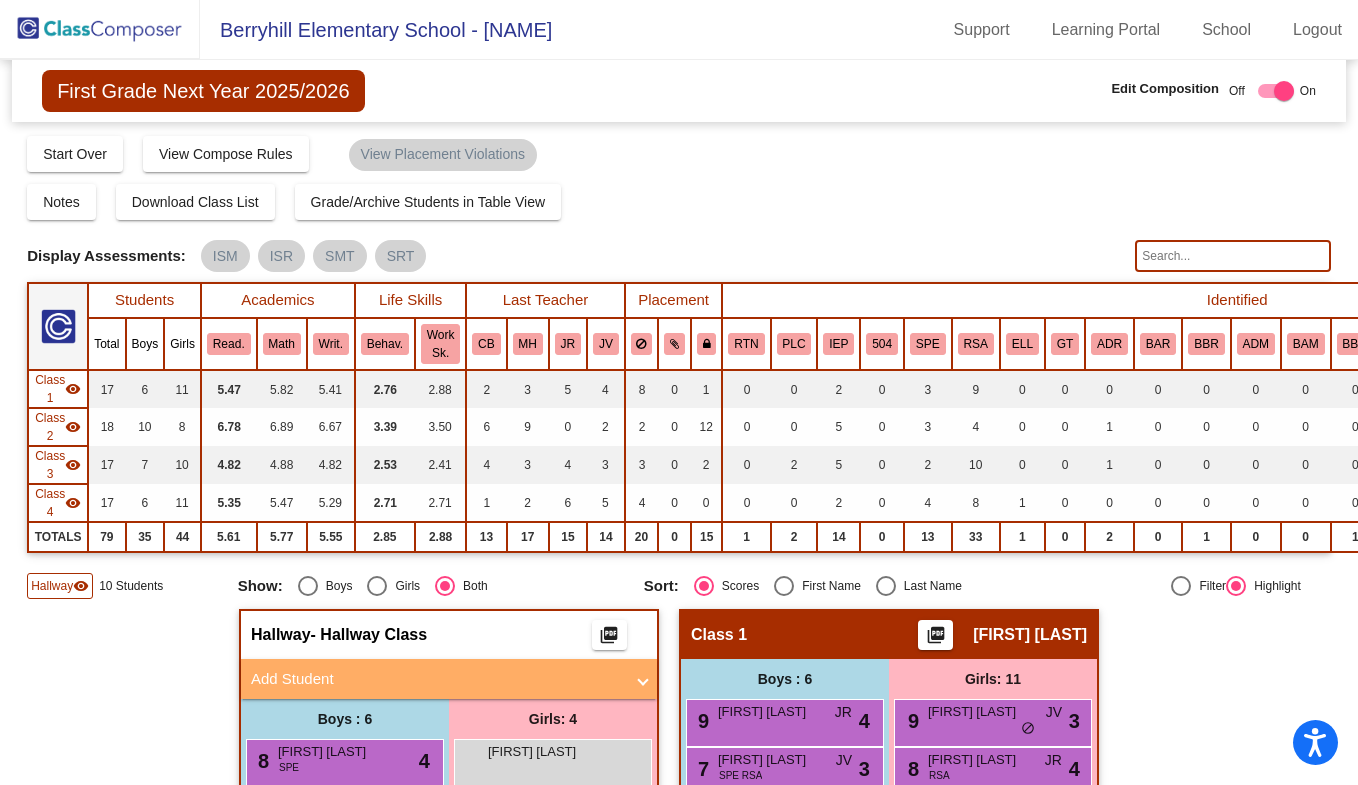 scroll, scrollTop: 200, scrollLeft: 0, axis: vertical 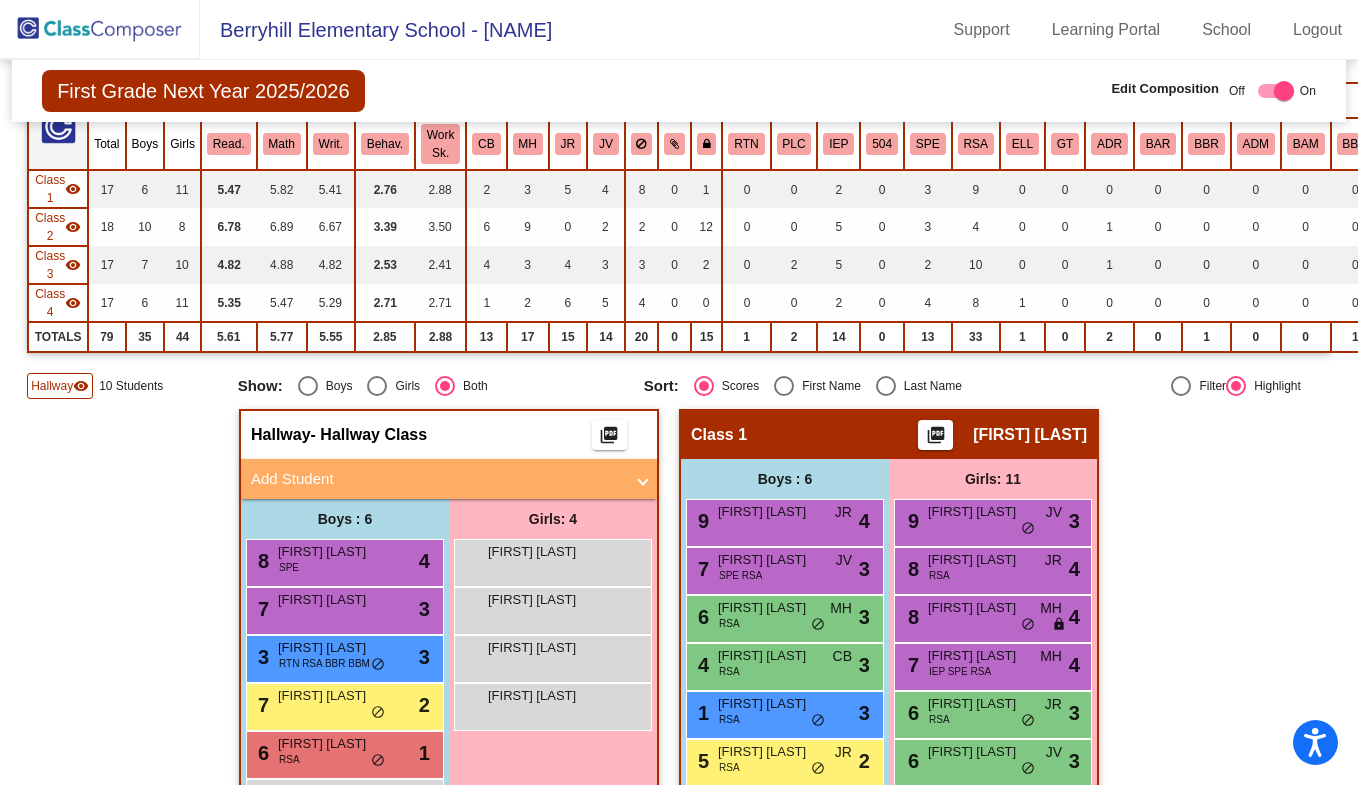 click on "Add Student" at bounding box center [437, 479] 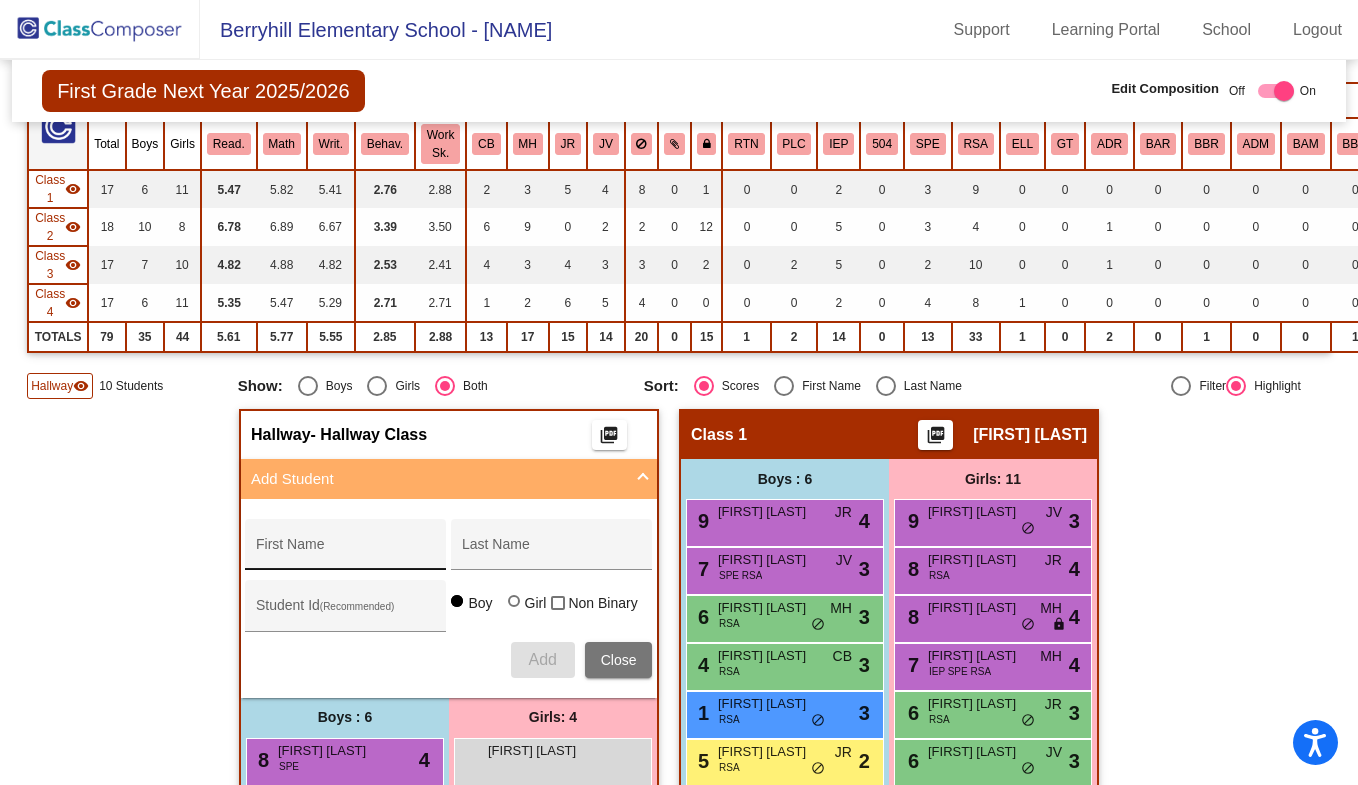 click on "First Name" at bounding box center (346, 552) 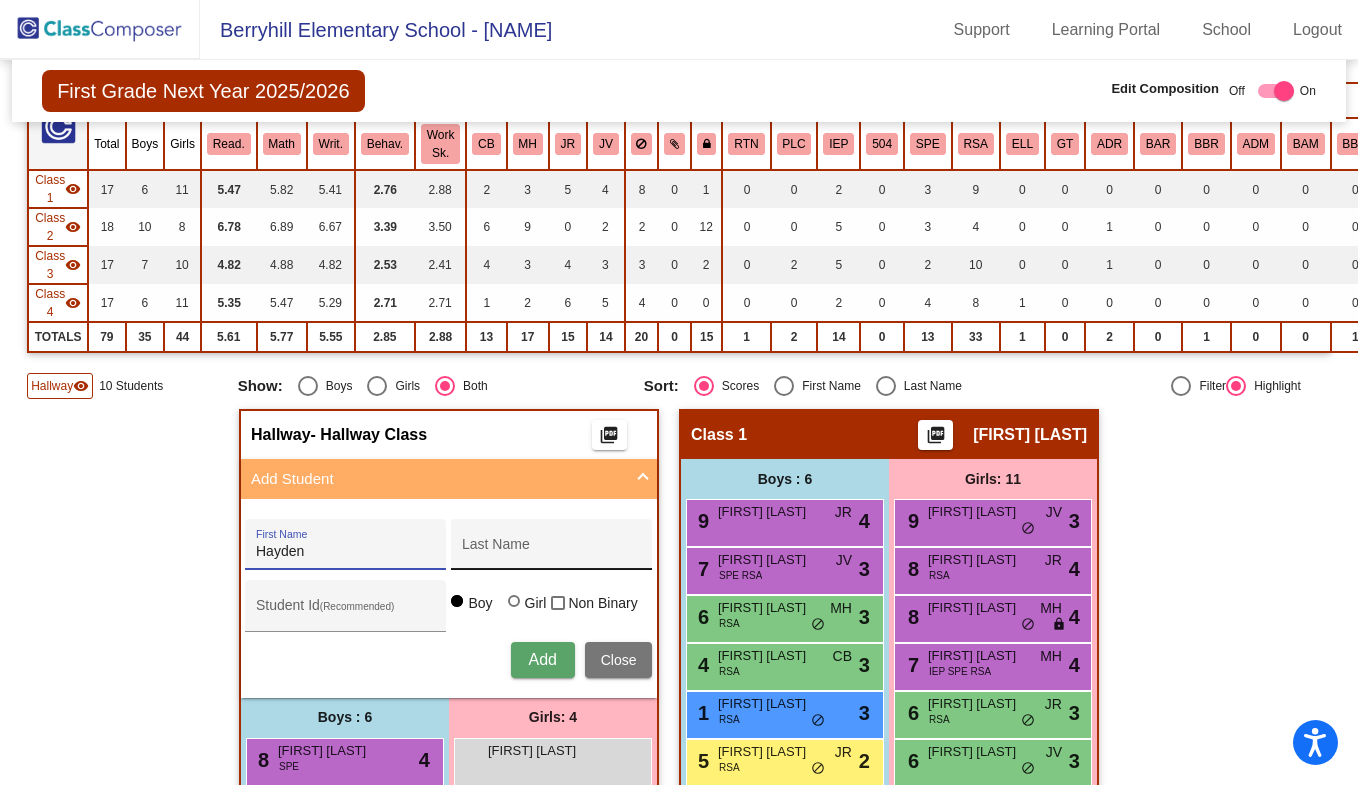 type on "Hayden" 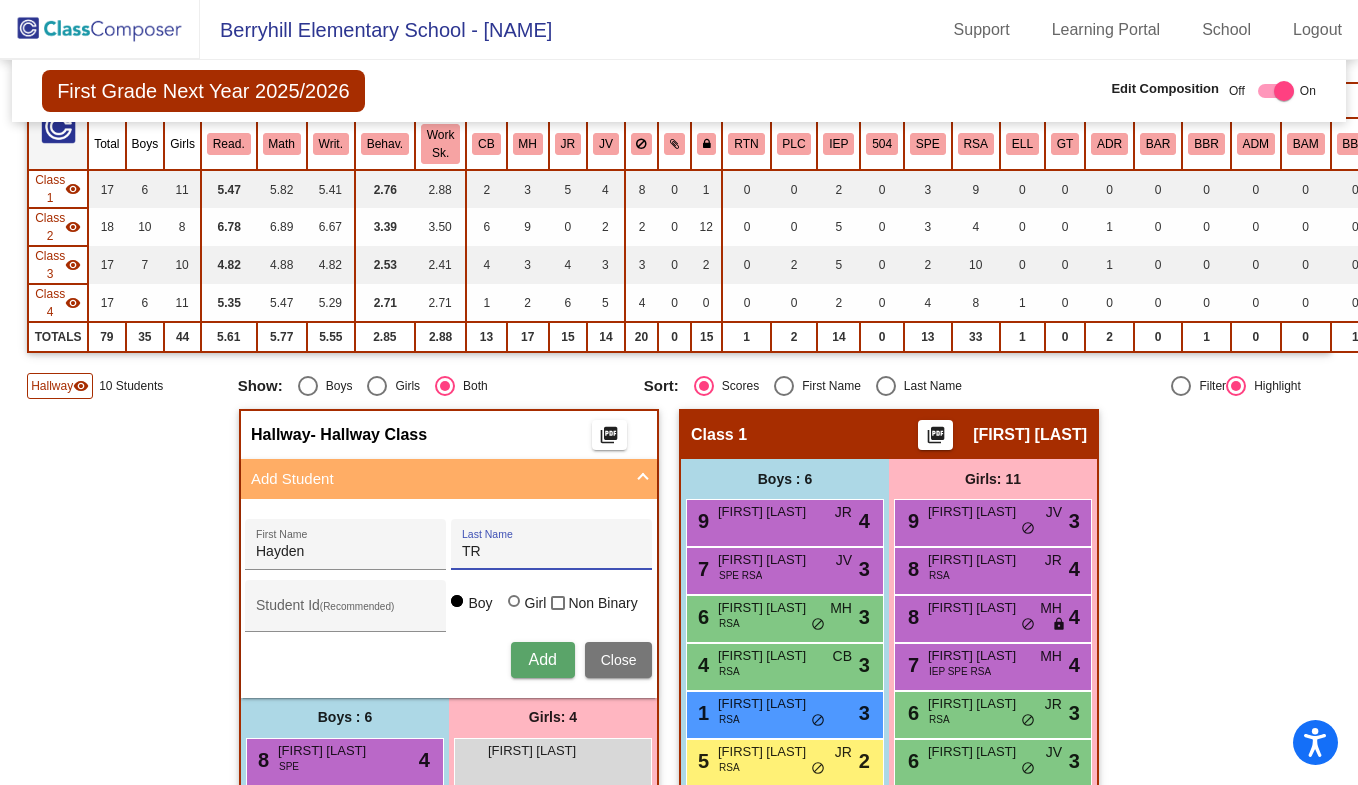 type on "T" 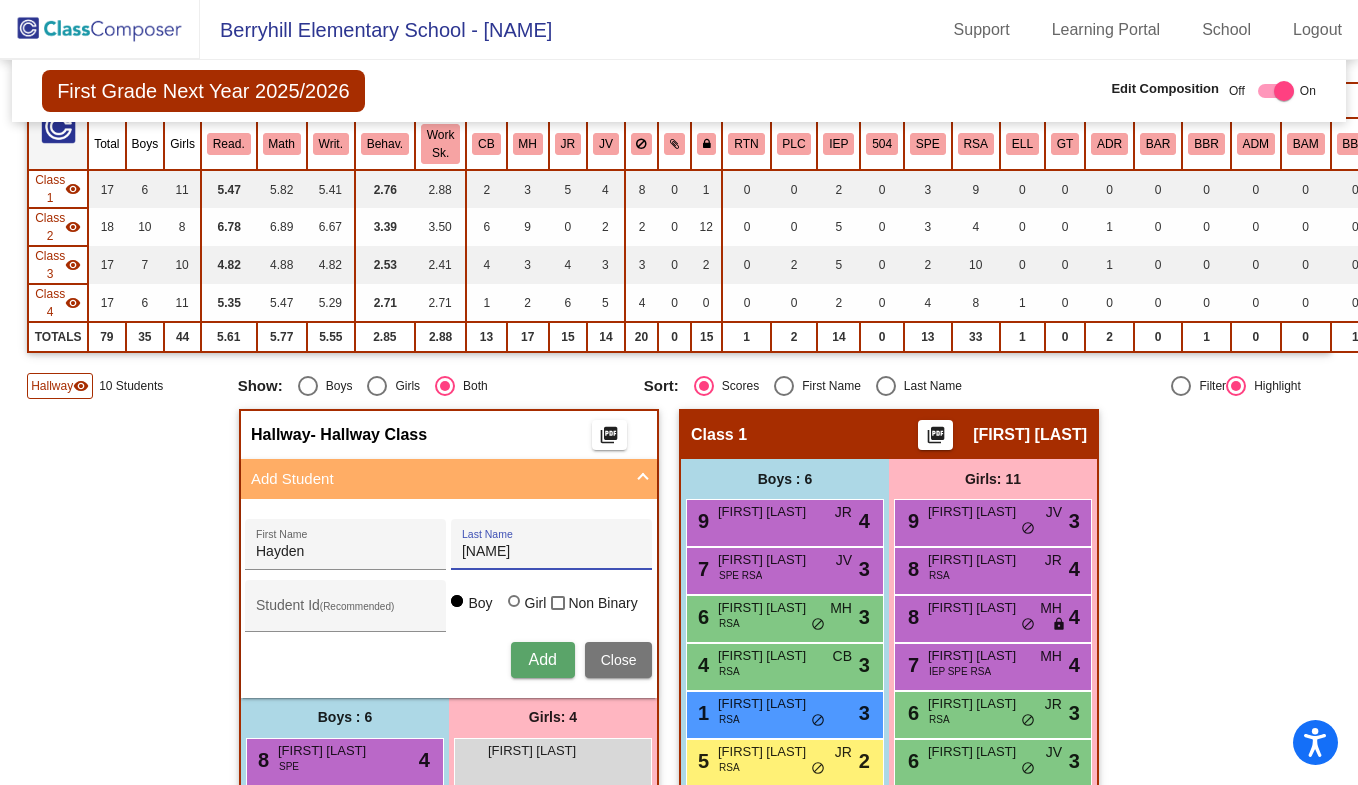 type on "Roth" 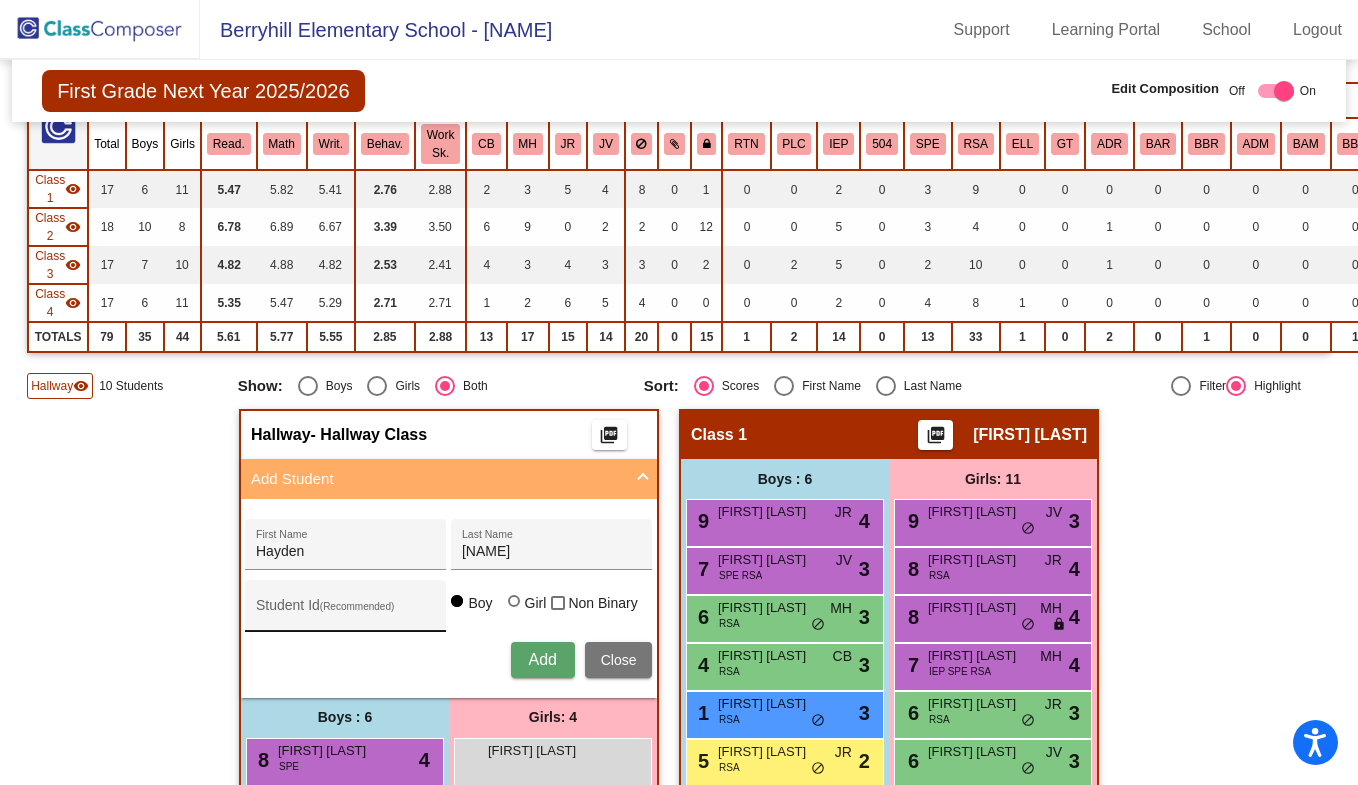 type 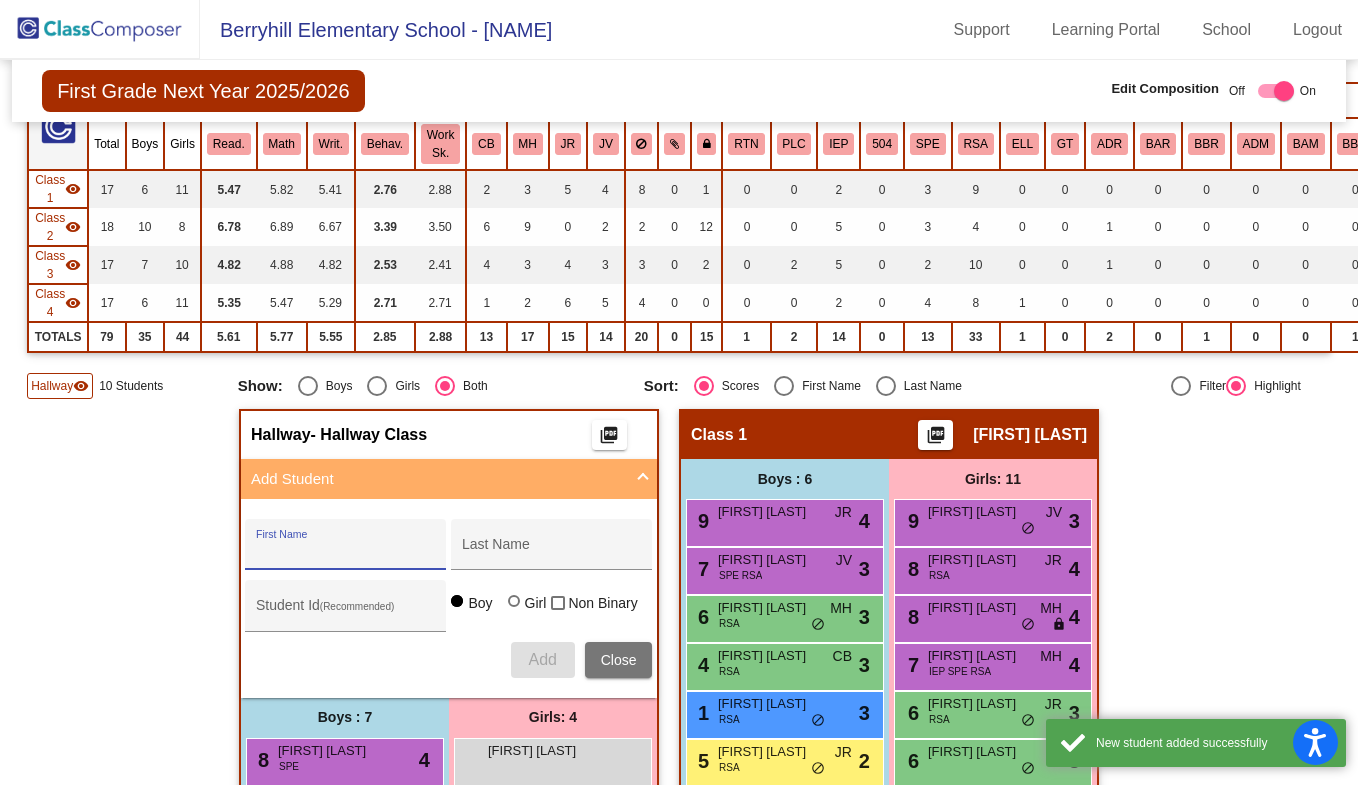 click on "First Name" at bounding box center (346, 552) 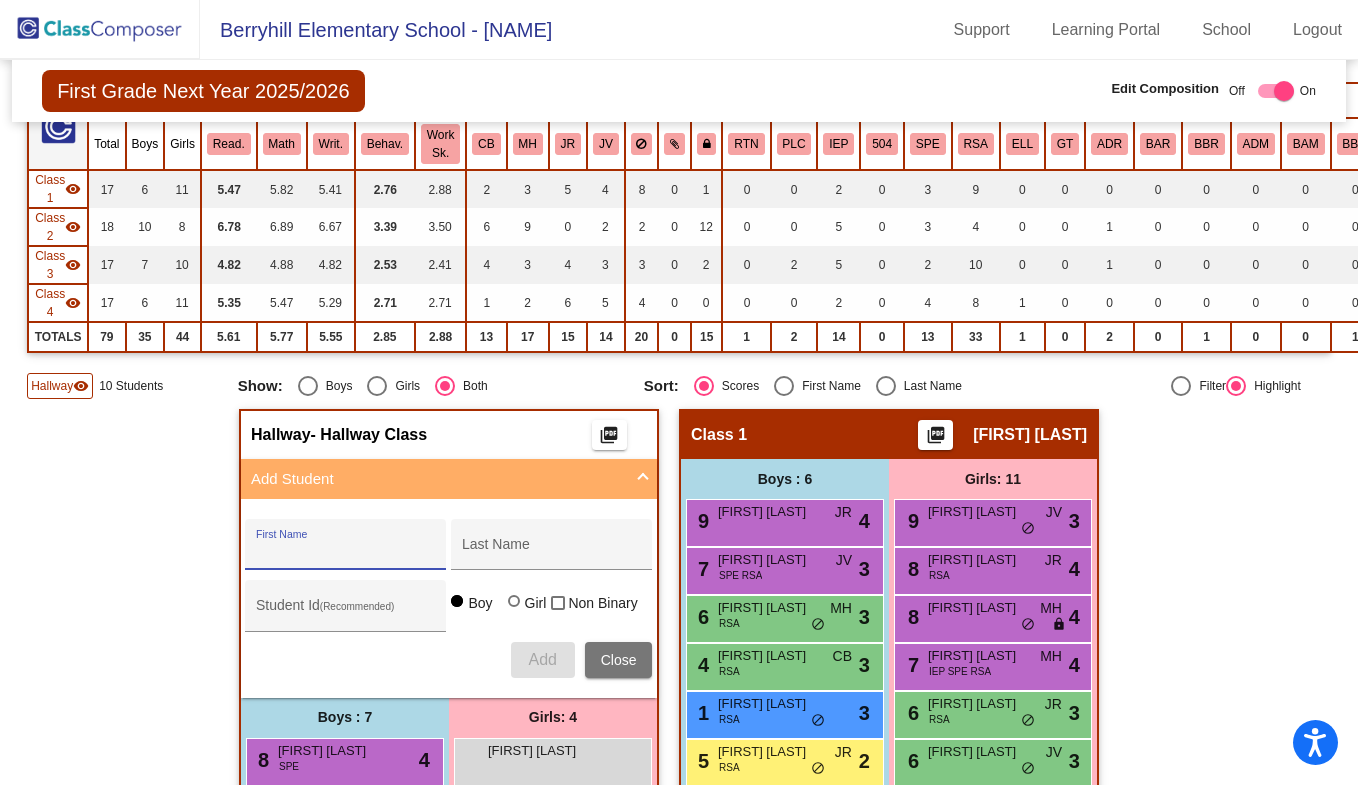 click on "First Name" at bounding box center [346, 552] 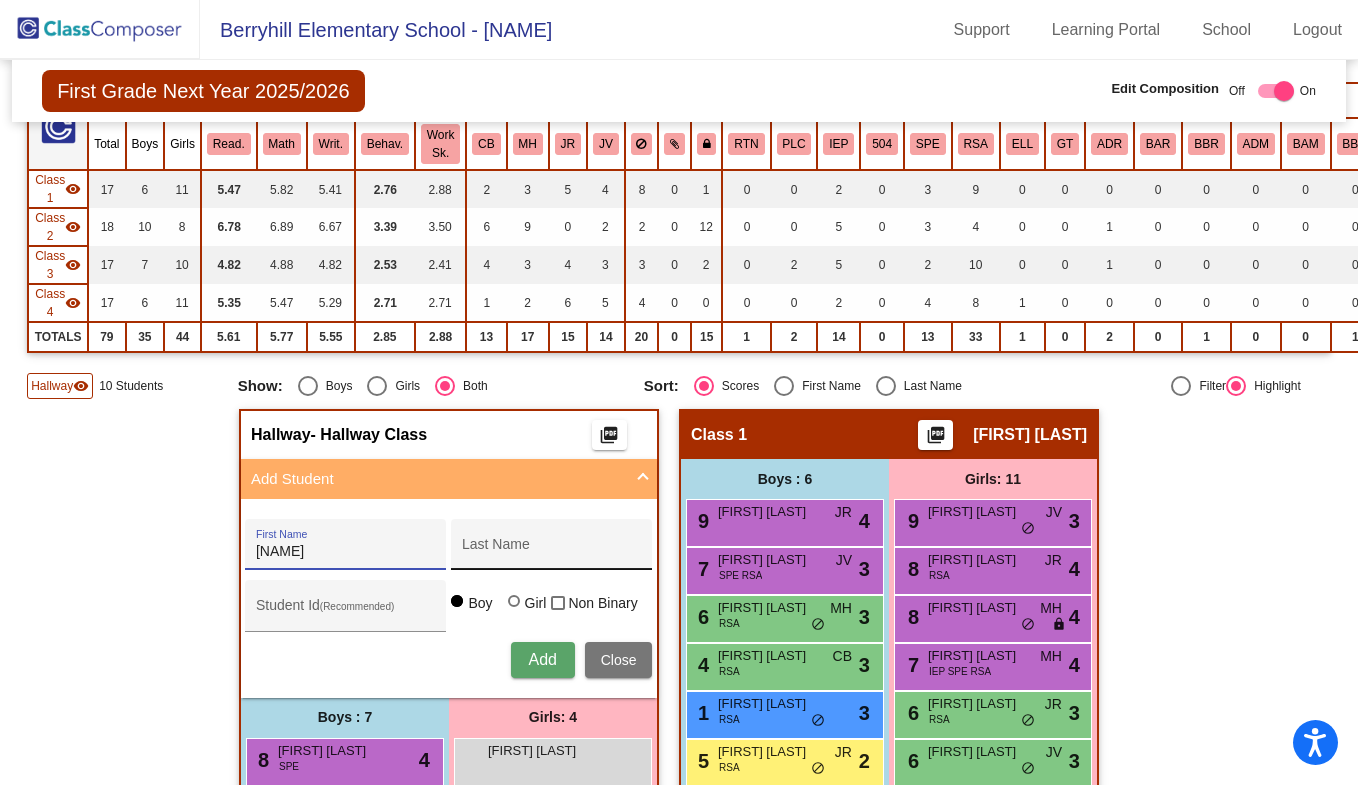 type on "Gwynevere" 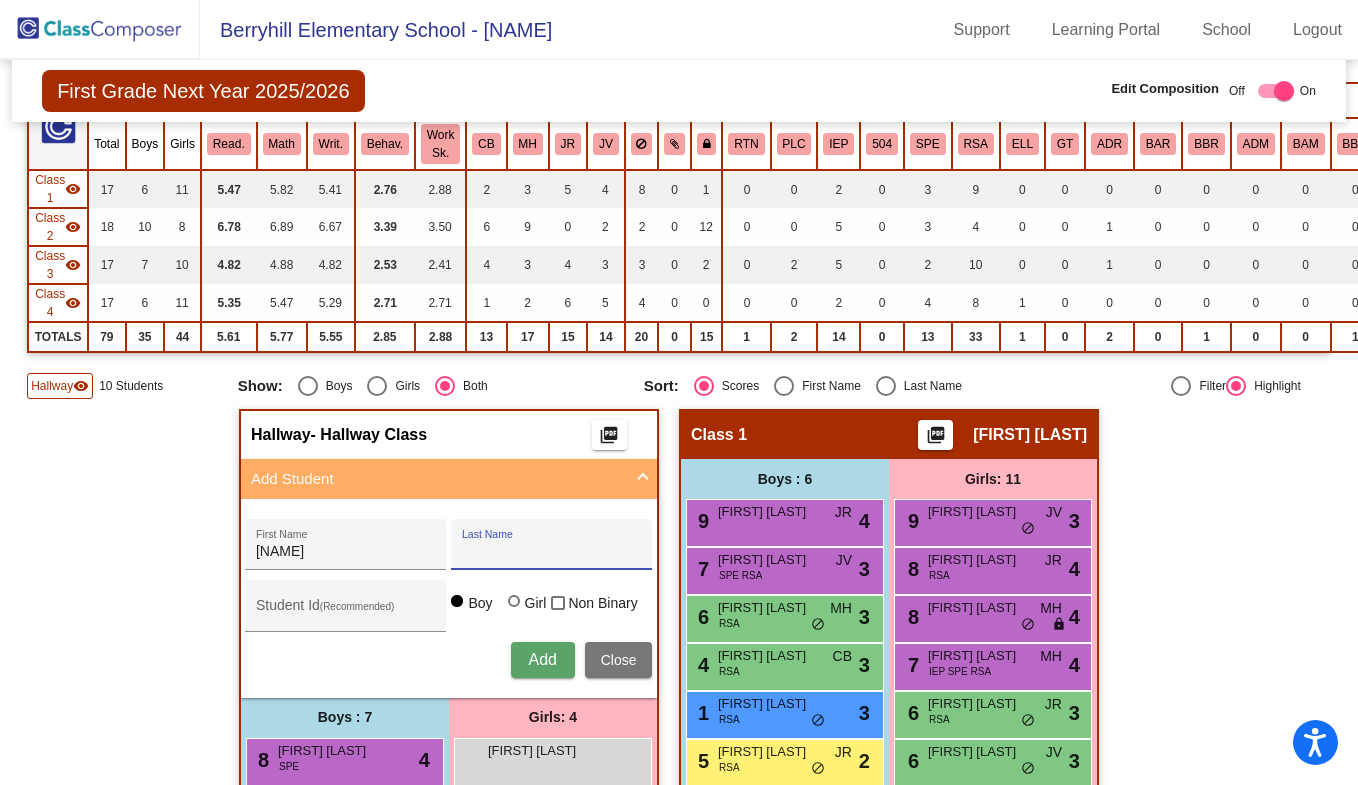 click on "Last Name" at bounding box center [552, 552] 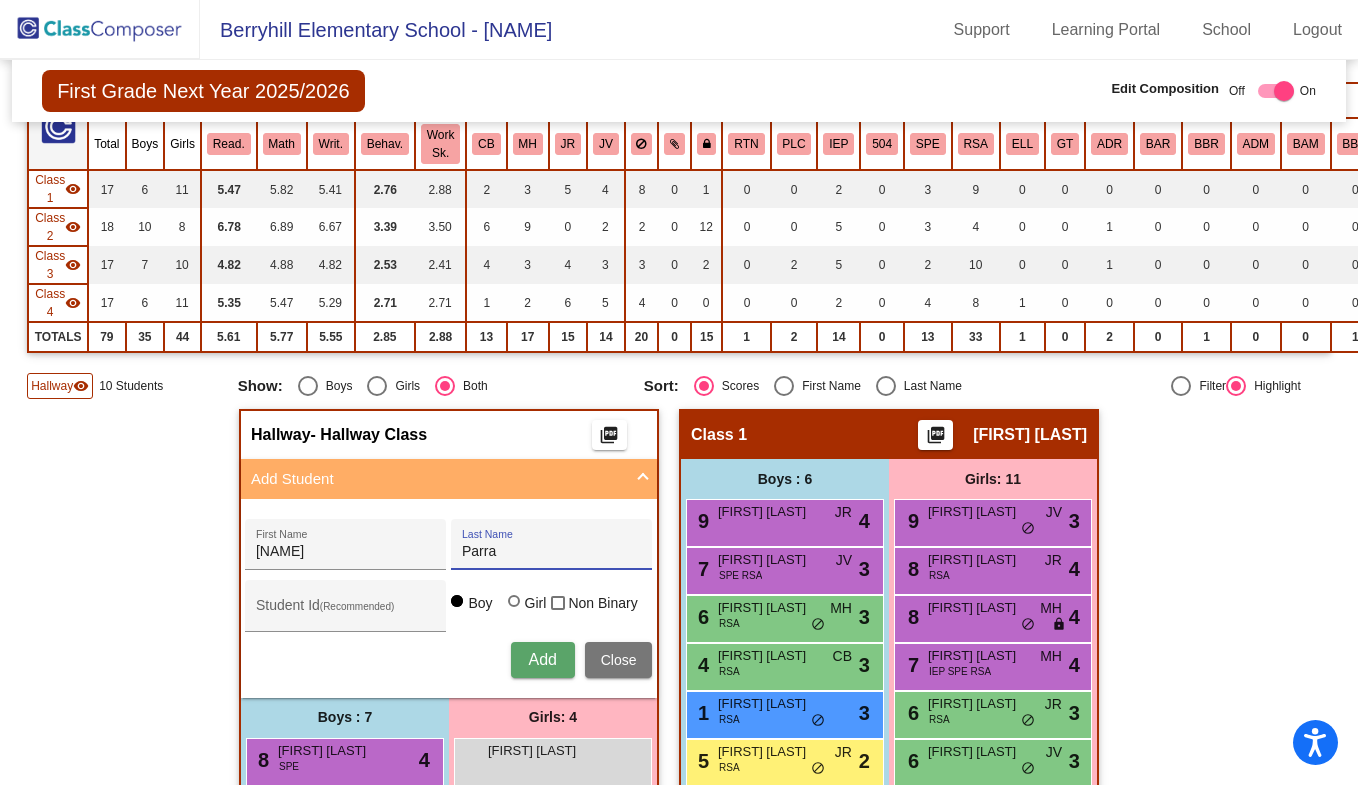 type on "Parra" 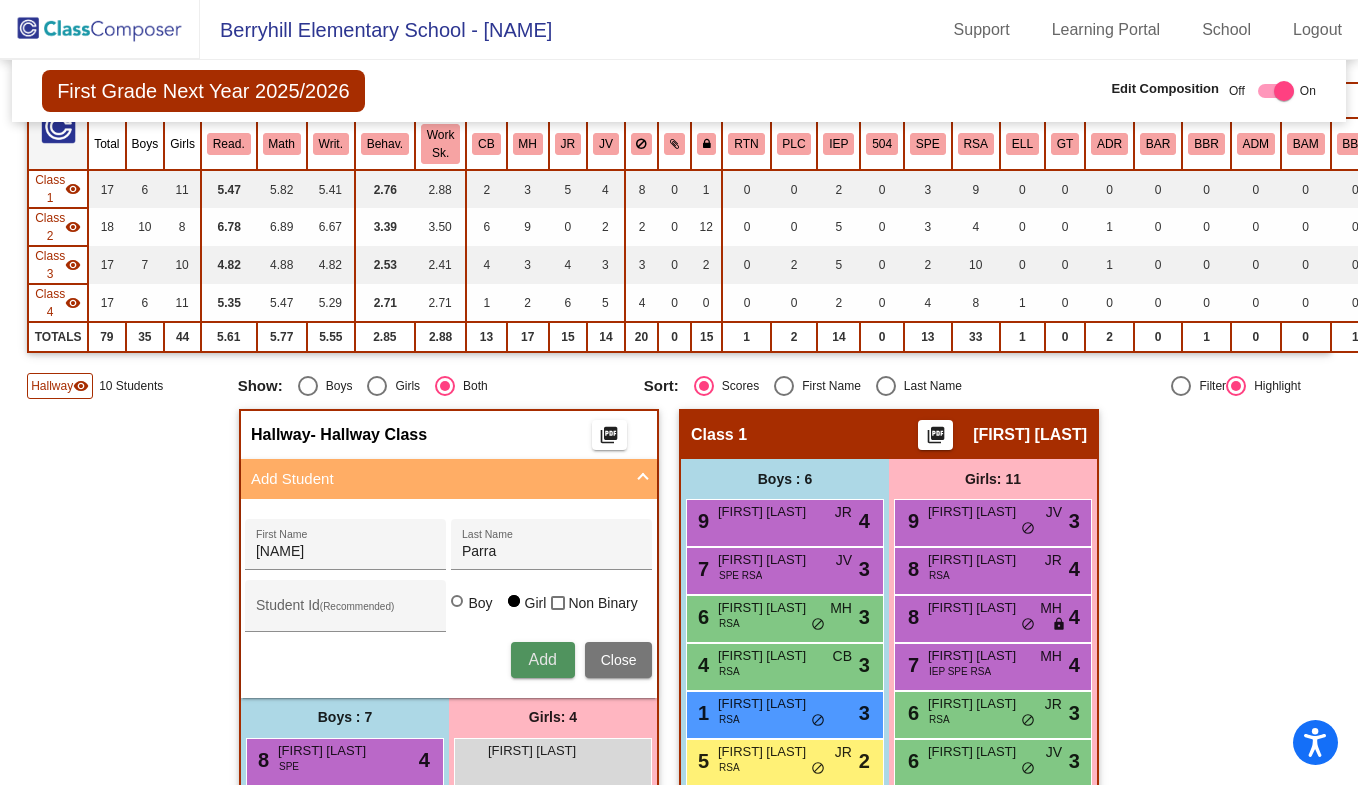 click on "Add" at bounding box center [543, 660] 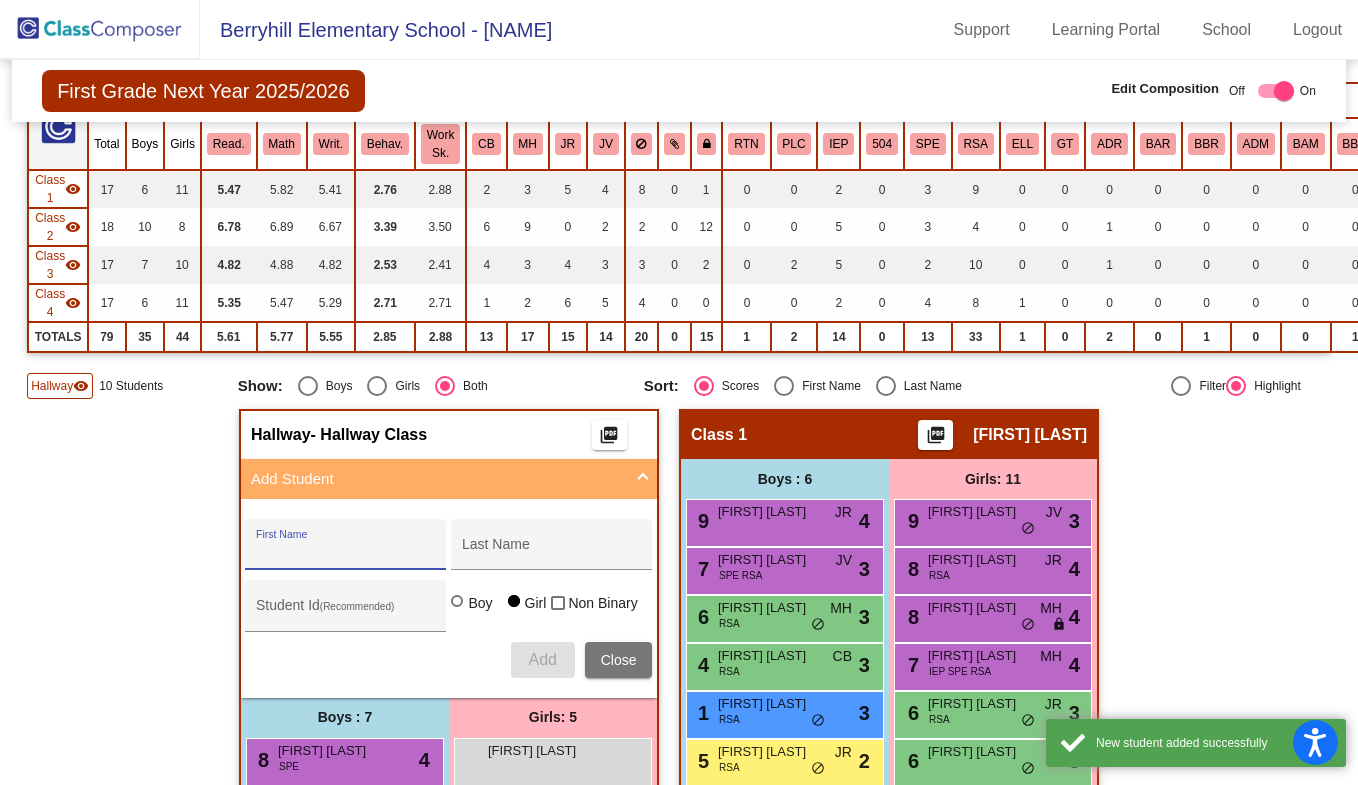 scroll, scrollTop: 500, scrollLeft: 0, axis: vertical 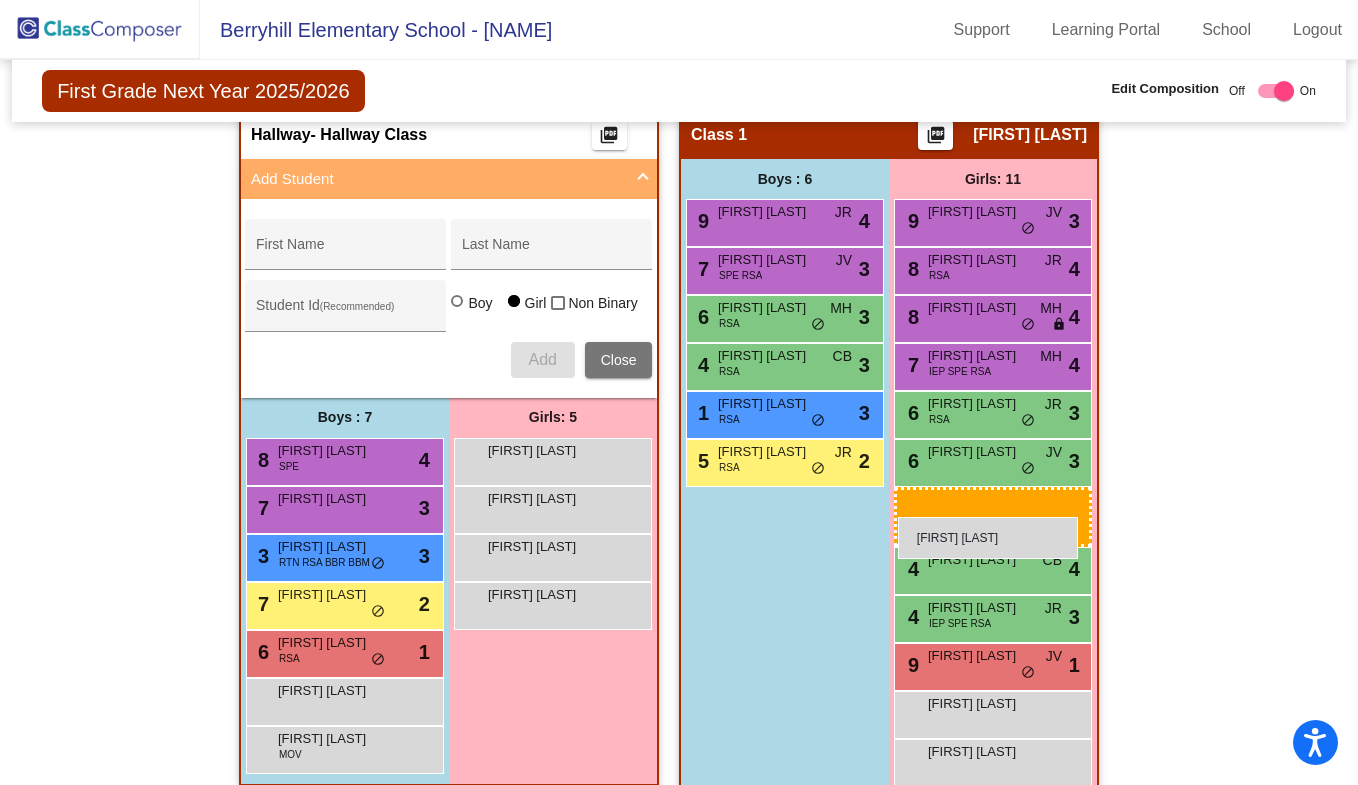 drag, startPoint x: 526, startPoint y: 601, endPoint x: 898, endPoint y: 517, distance: 381.36597 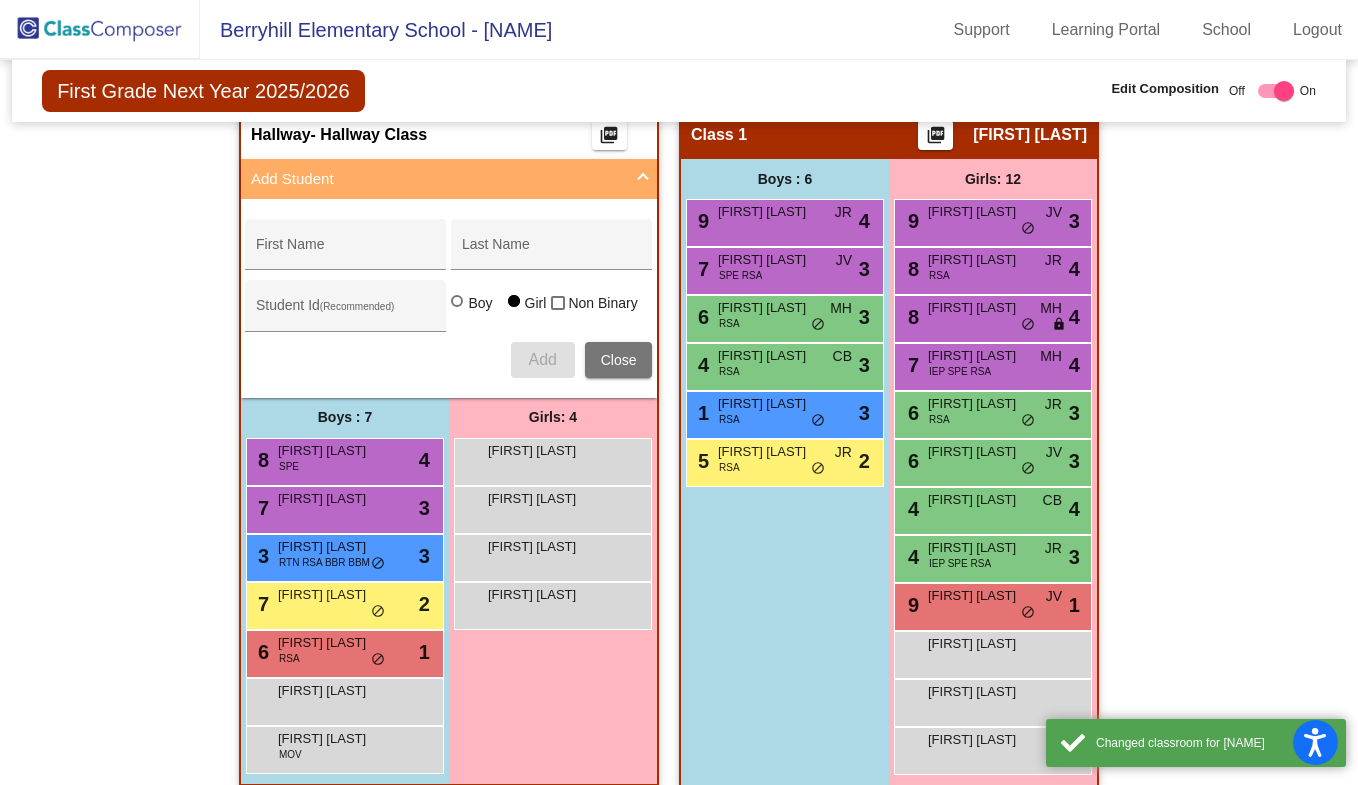 scroll, scrollTop: 700, scrollLeft: 0, axis: vertical 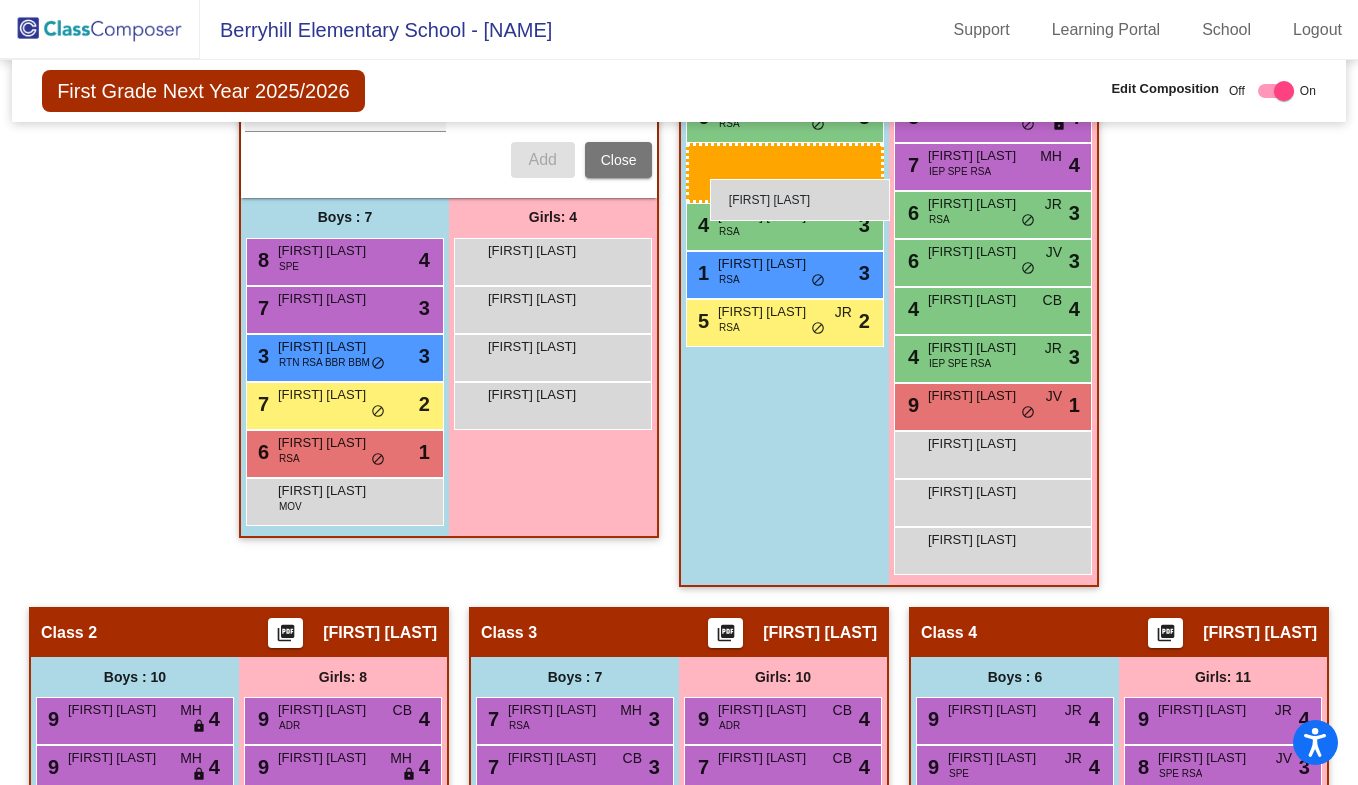 drag, startPoint x: 361, startPoint y: 488, endPoint x: 710, endPoint y: 179, distance: 466.13516 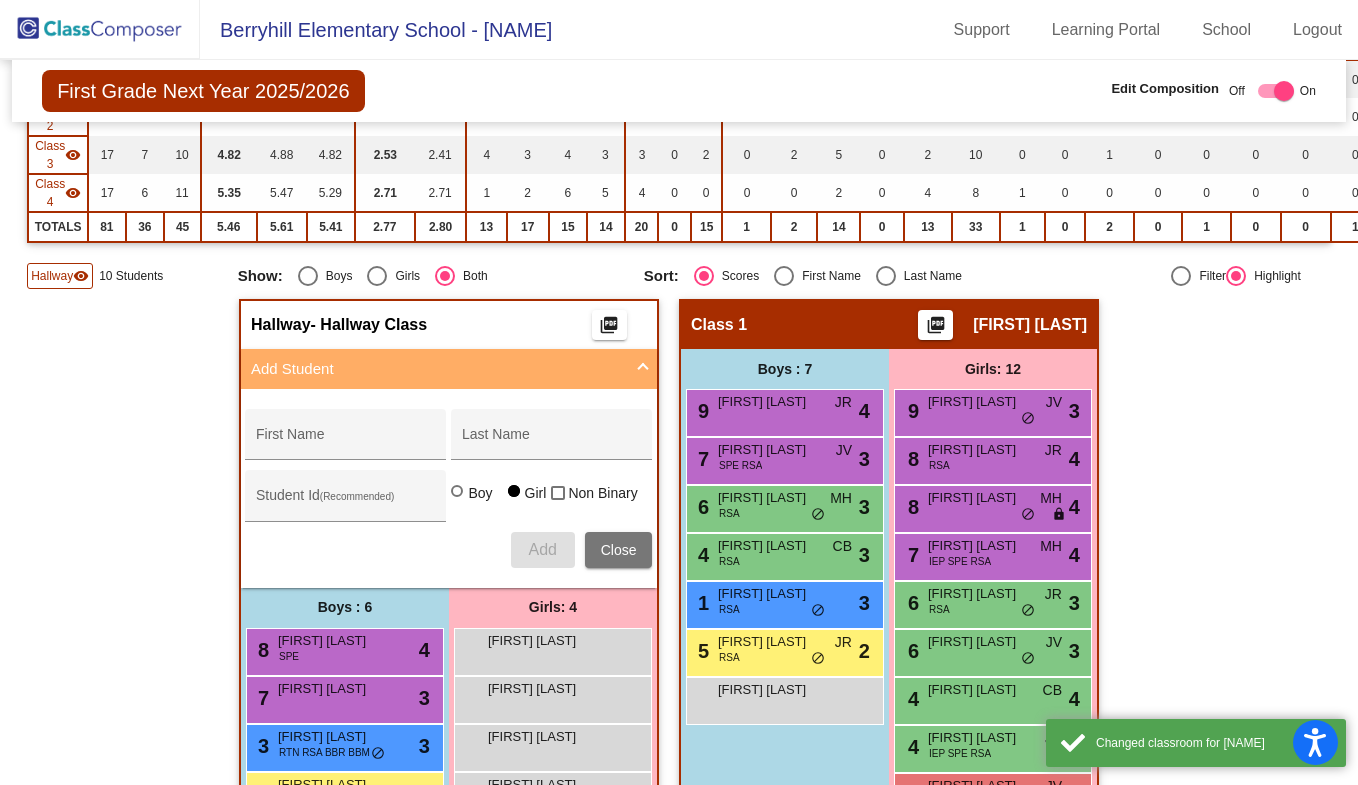 scroll, scrollTop: 300, scrollLeft: 0, axis: vertical 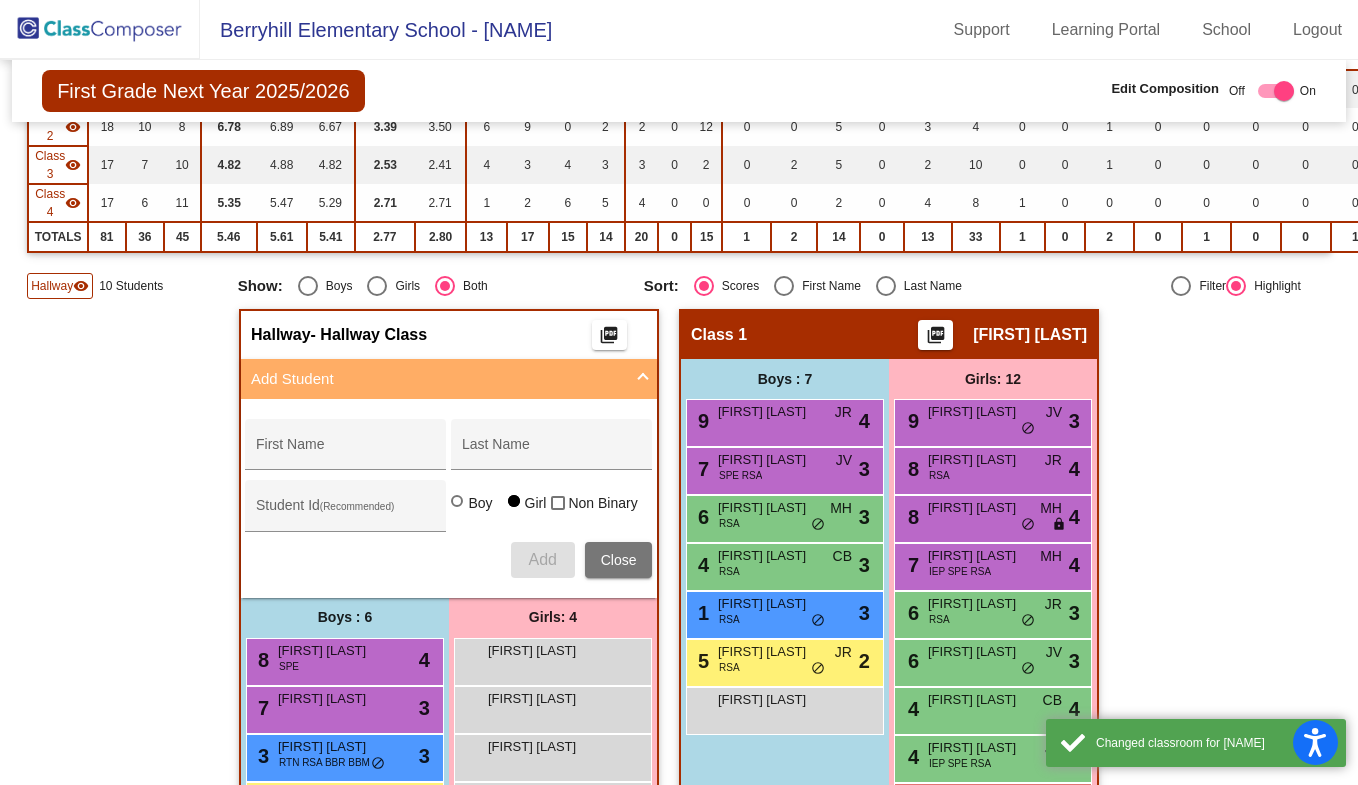 click on "Close" at bounding box center (619, 560) 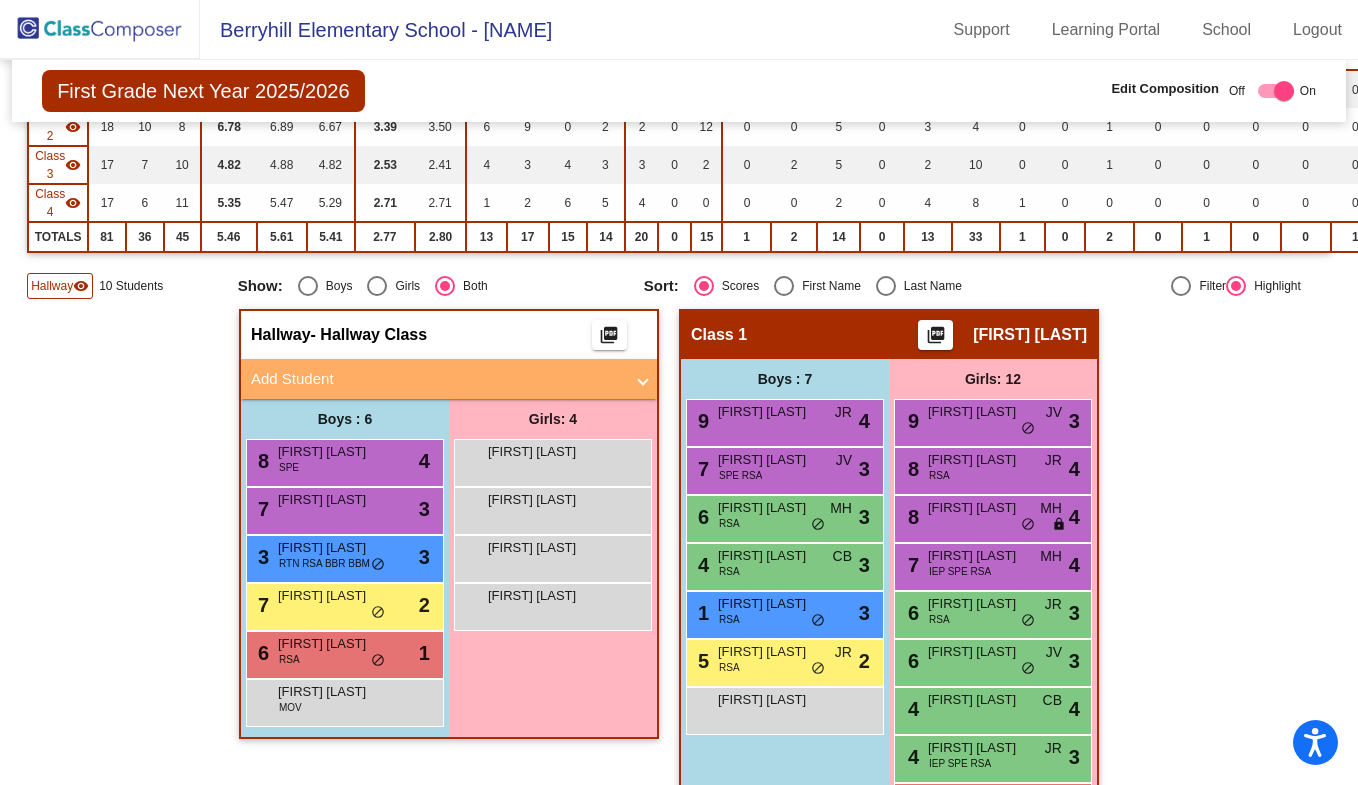 click on "Hallway" 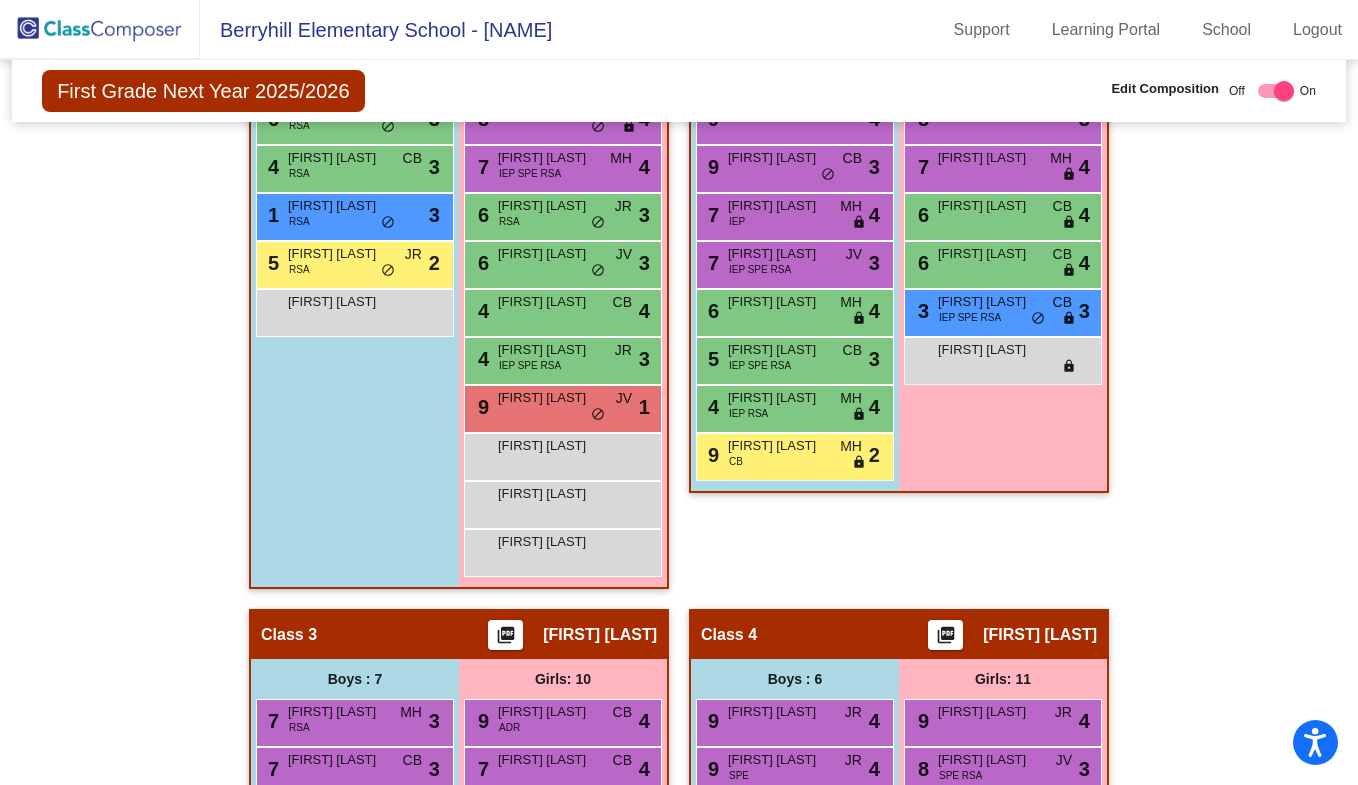 scroll, scrollTop: 681, scrollLeft: 0, axis: vertical 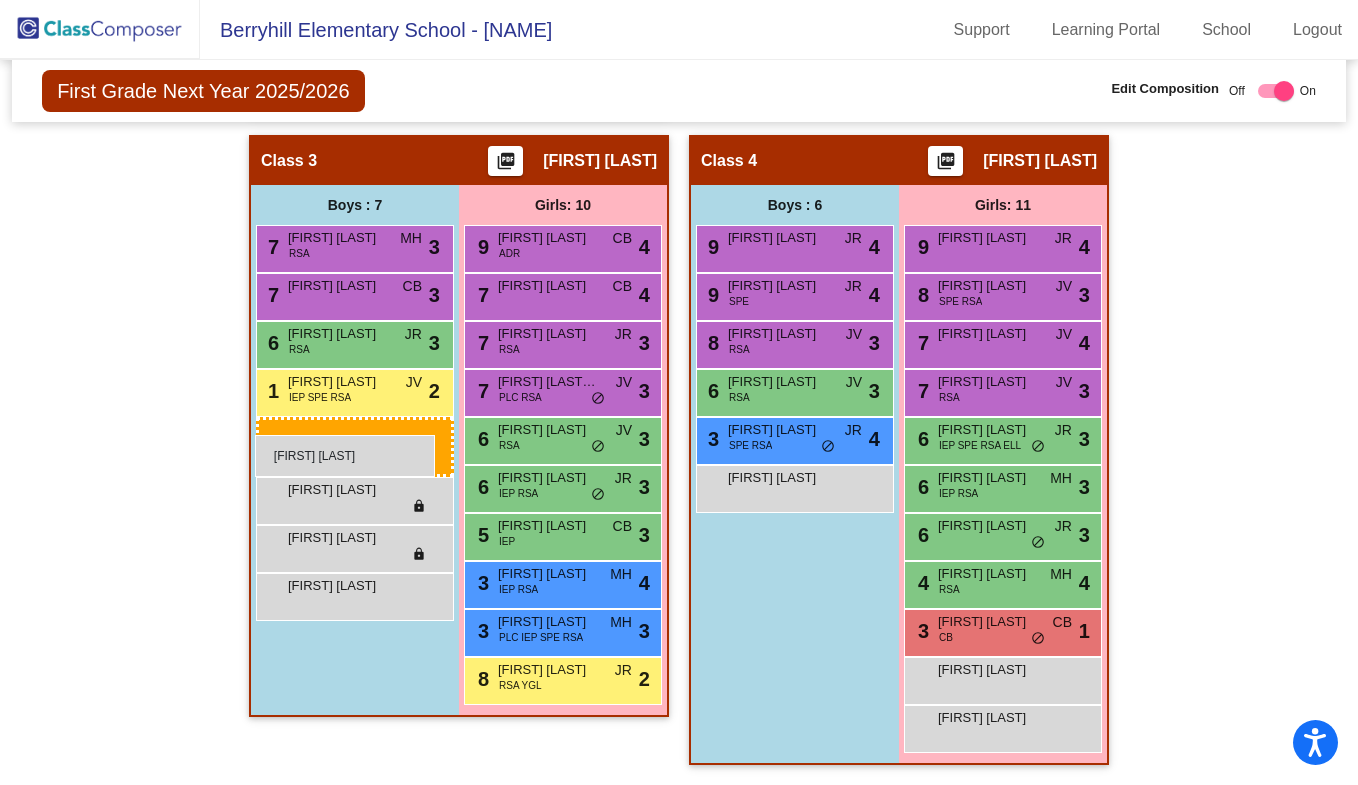drag, startPoint x: 383, startPoint y: 322, endPoint x: 255, endPoint y: 435, distance: 170.7425 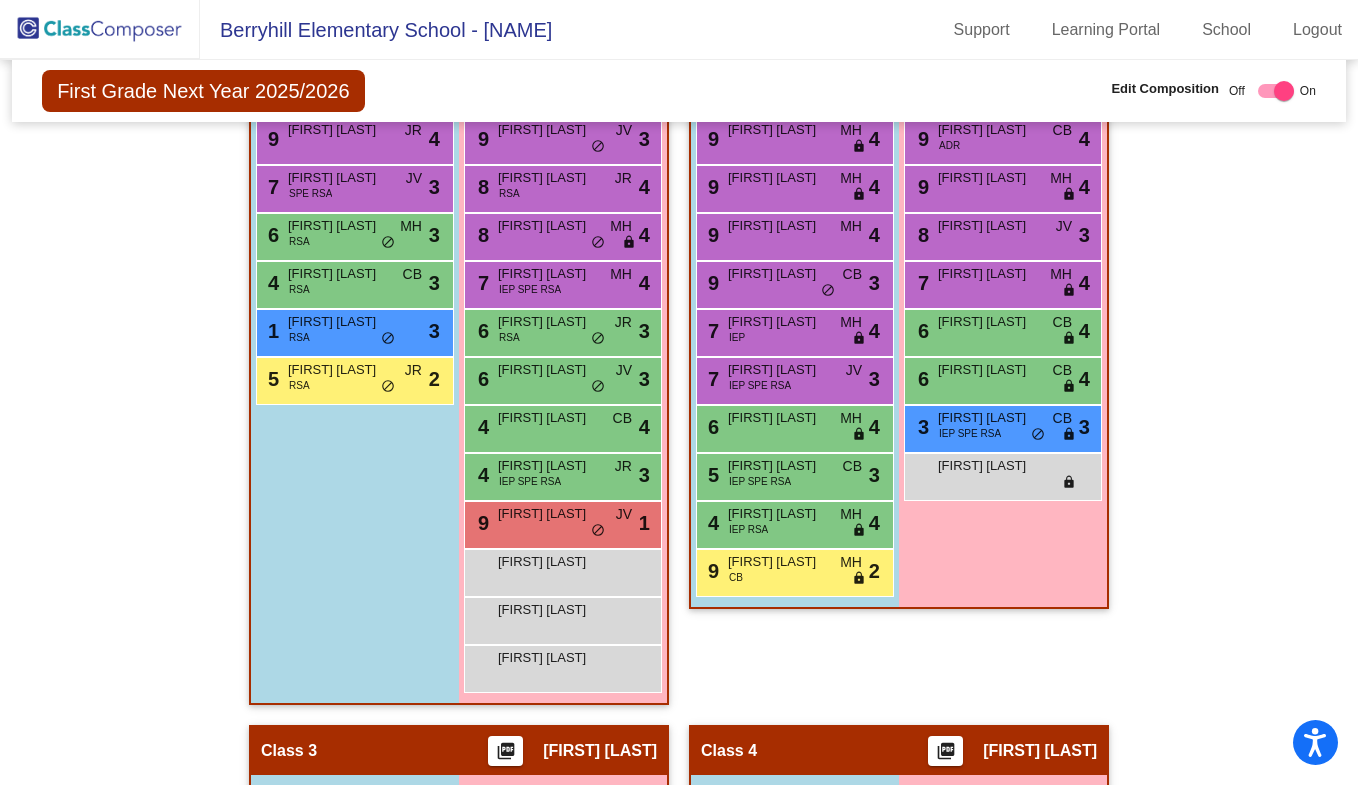 scroll, scrollTop: 581, scrollLeft: 0, axis: vertical 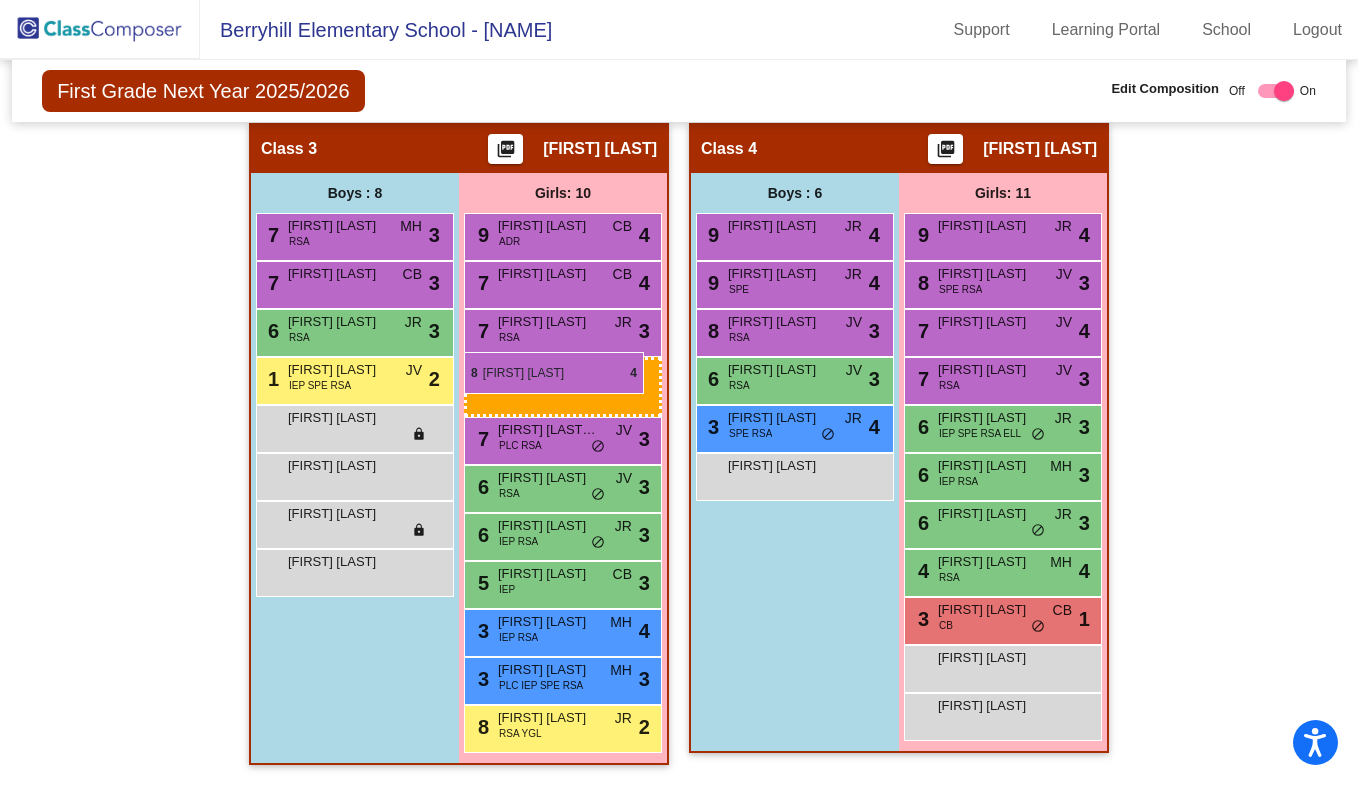 drag, startPoint x: 568, startPoint y: 228, endPoint x: 464, endPoint y: 352, distance: 161.83943 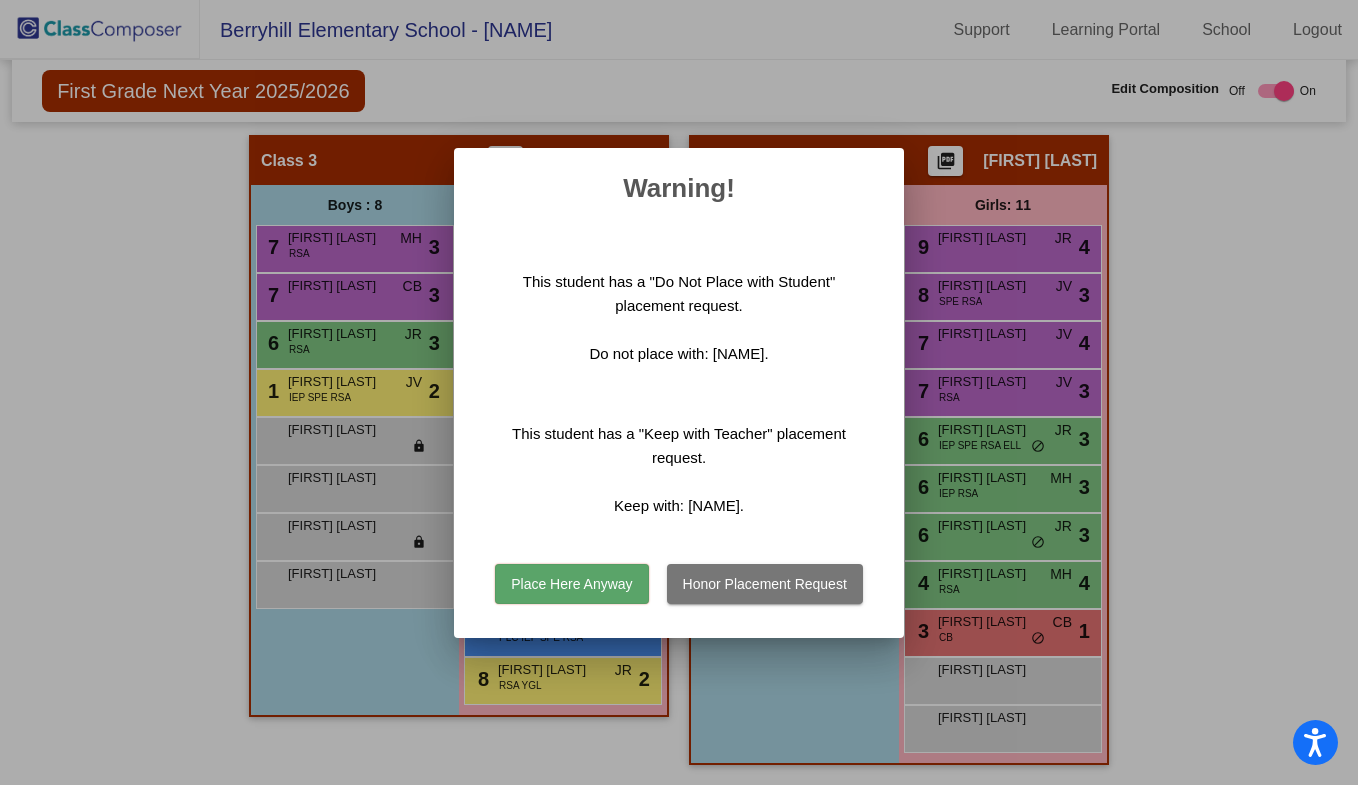 click on "Honor Placement Request" at bounding box center (765, 584) 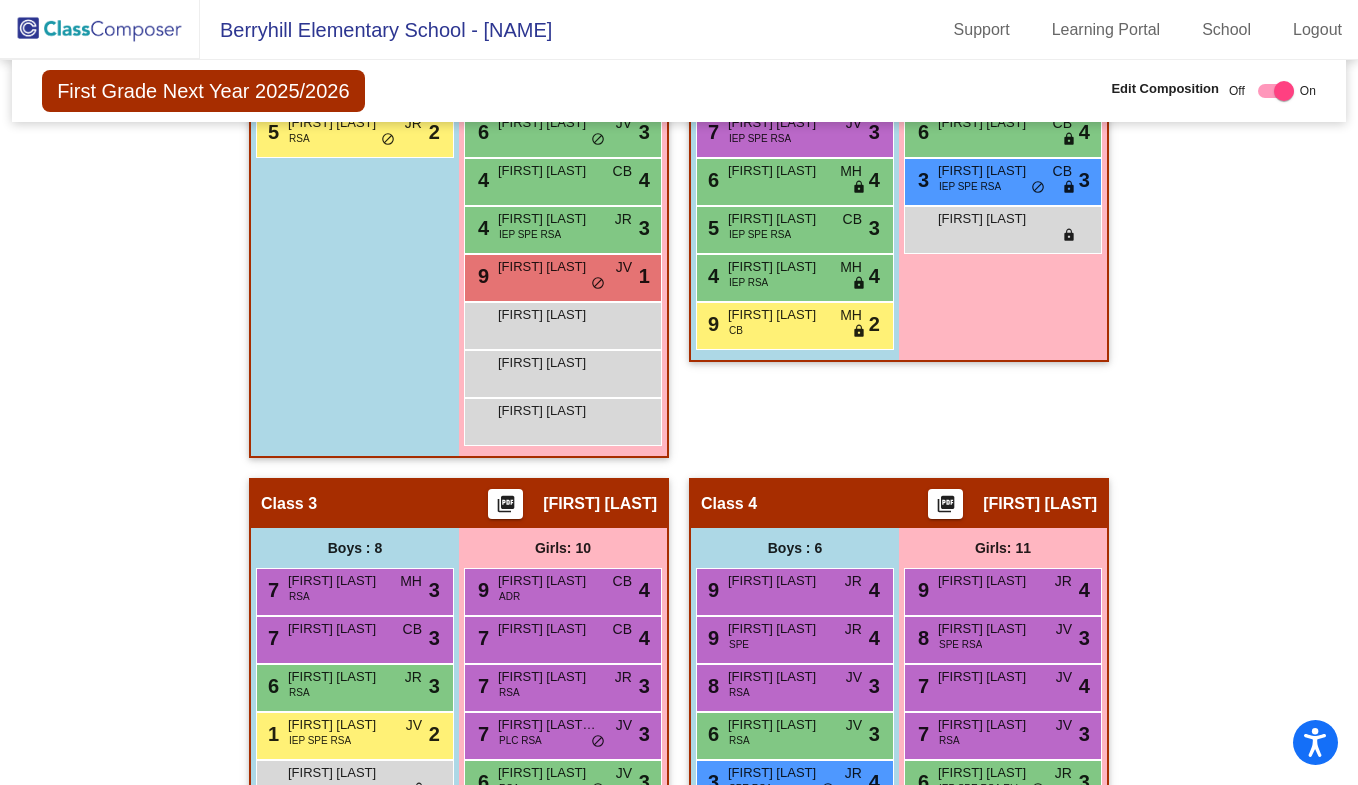scroll, scrollTop: 781, scrollLeft: 0, axis: vertical 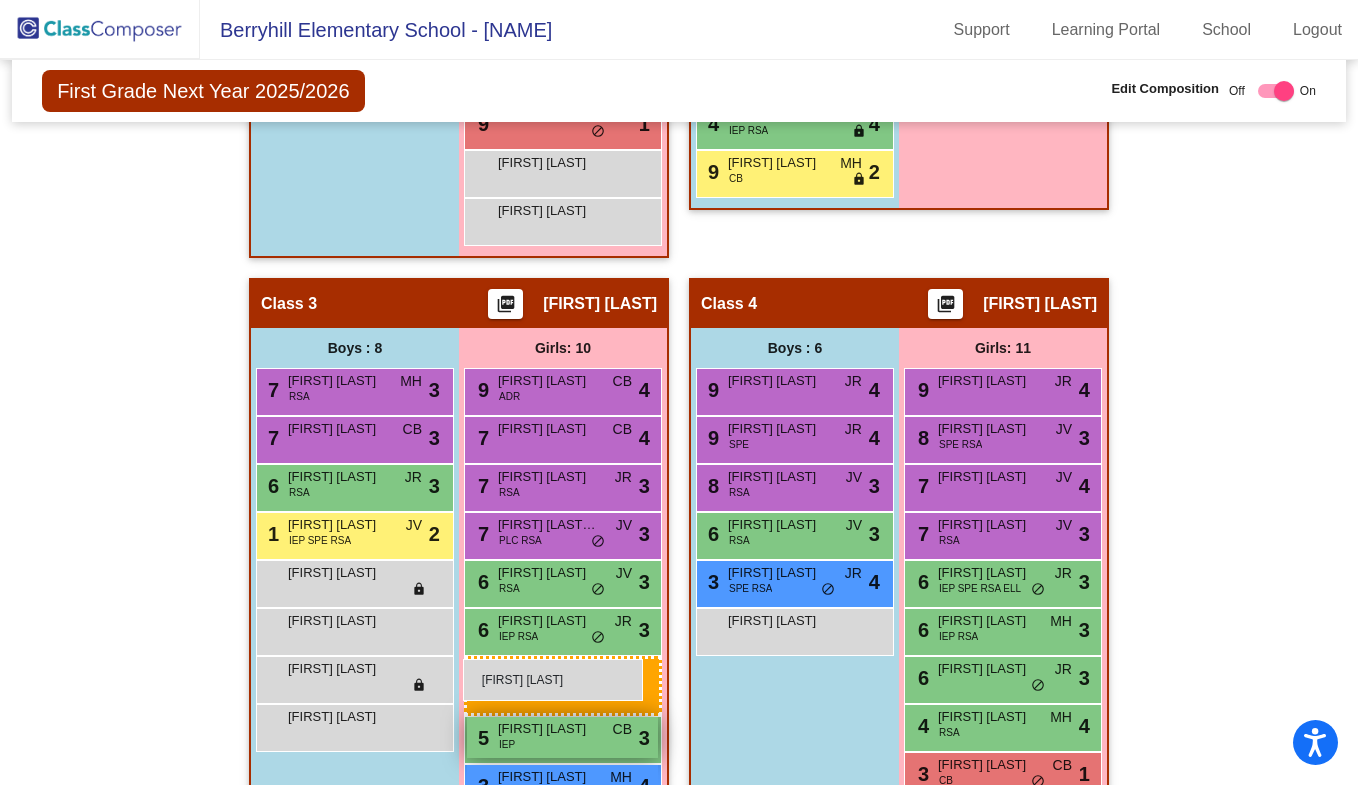 drag, startPoint x: 546, startPoint y: 417, endPoint x: 463, endPoint y: 658, distance: 254.89214 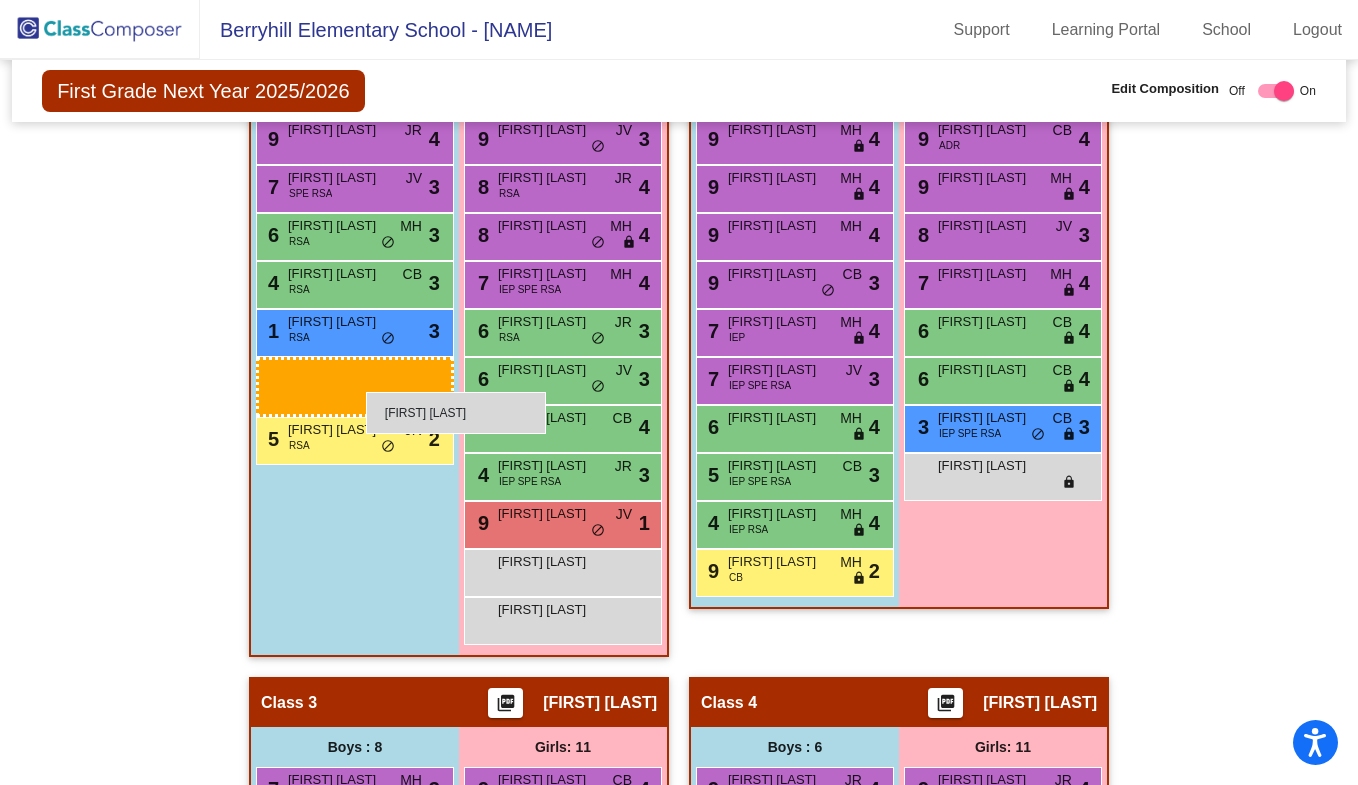 scroll, scrollTop: 581, scrollLeft: 0, axis: vertical 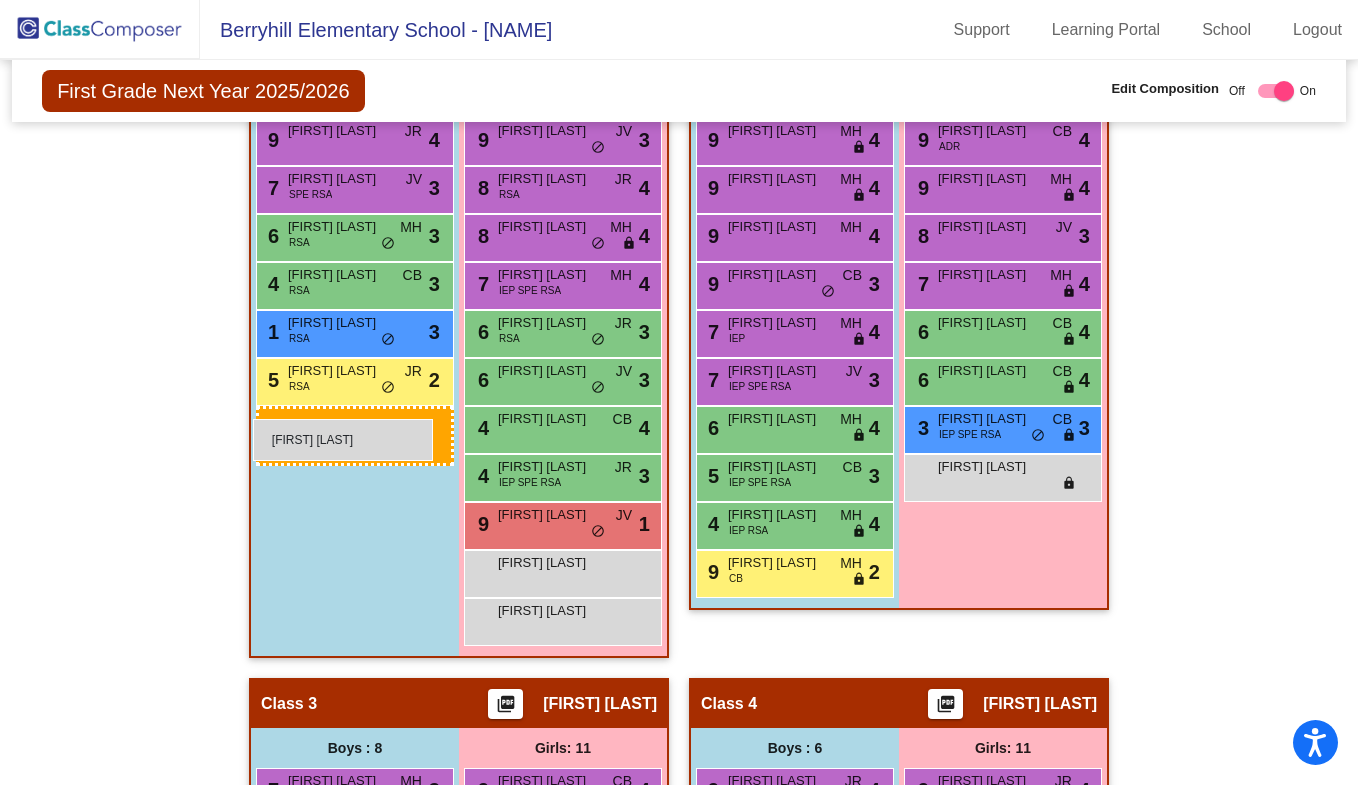 drag, startPoint x: 394, startPoint y: 632, endPoint x: 253, endPoint y: 419, distance: 255.4408 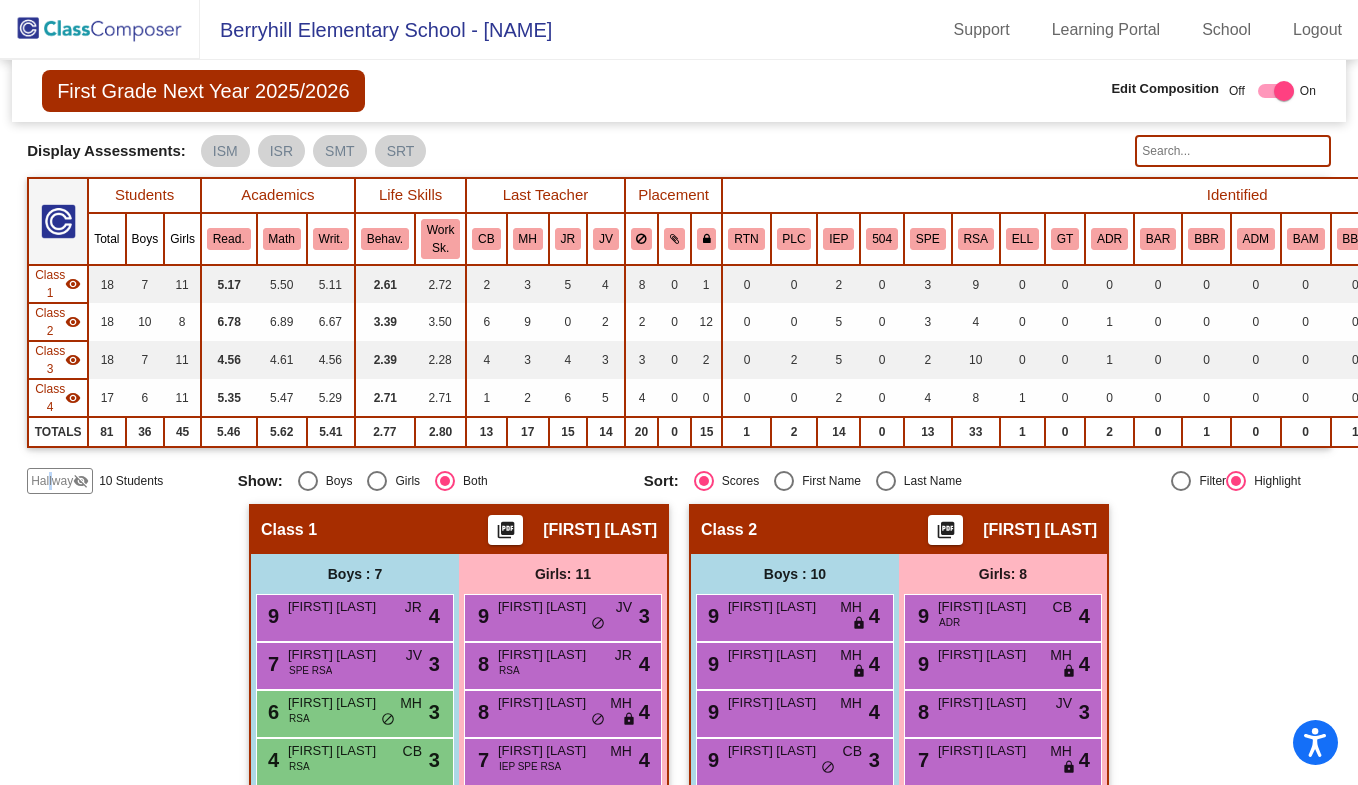 scroll, scrollTop: 0, scrollLeft: 0, axis: both 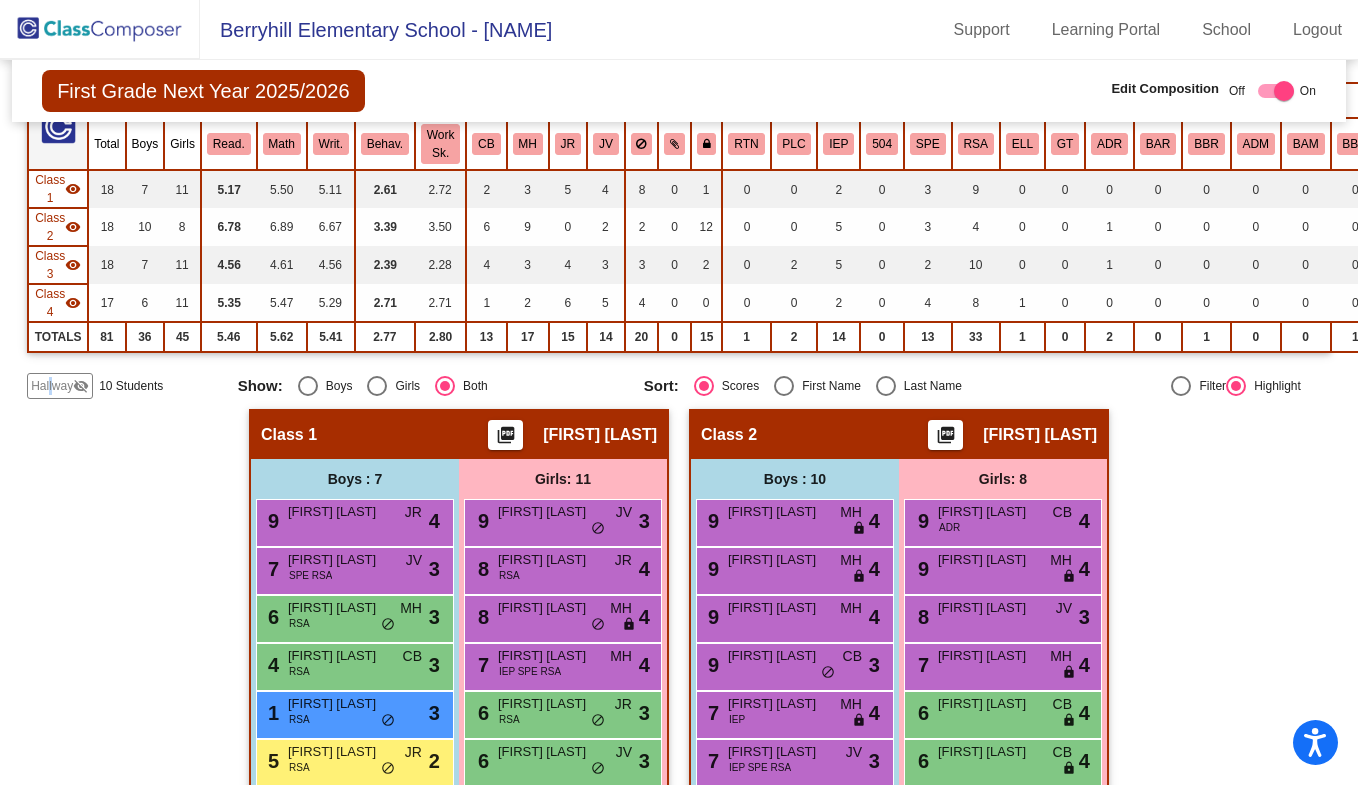click on "picture_as_pdf" 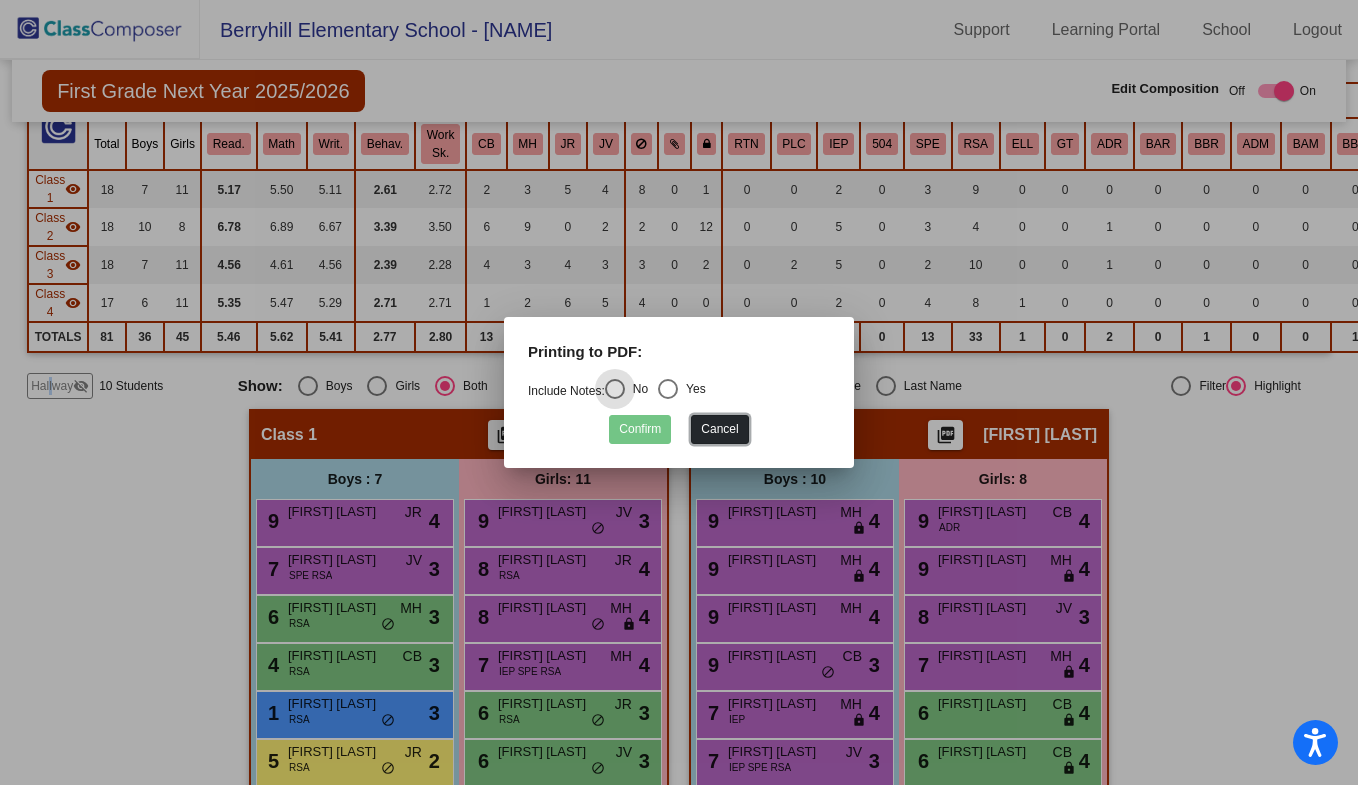 click on "Cancel" at bounding box center (719, 429) 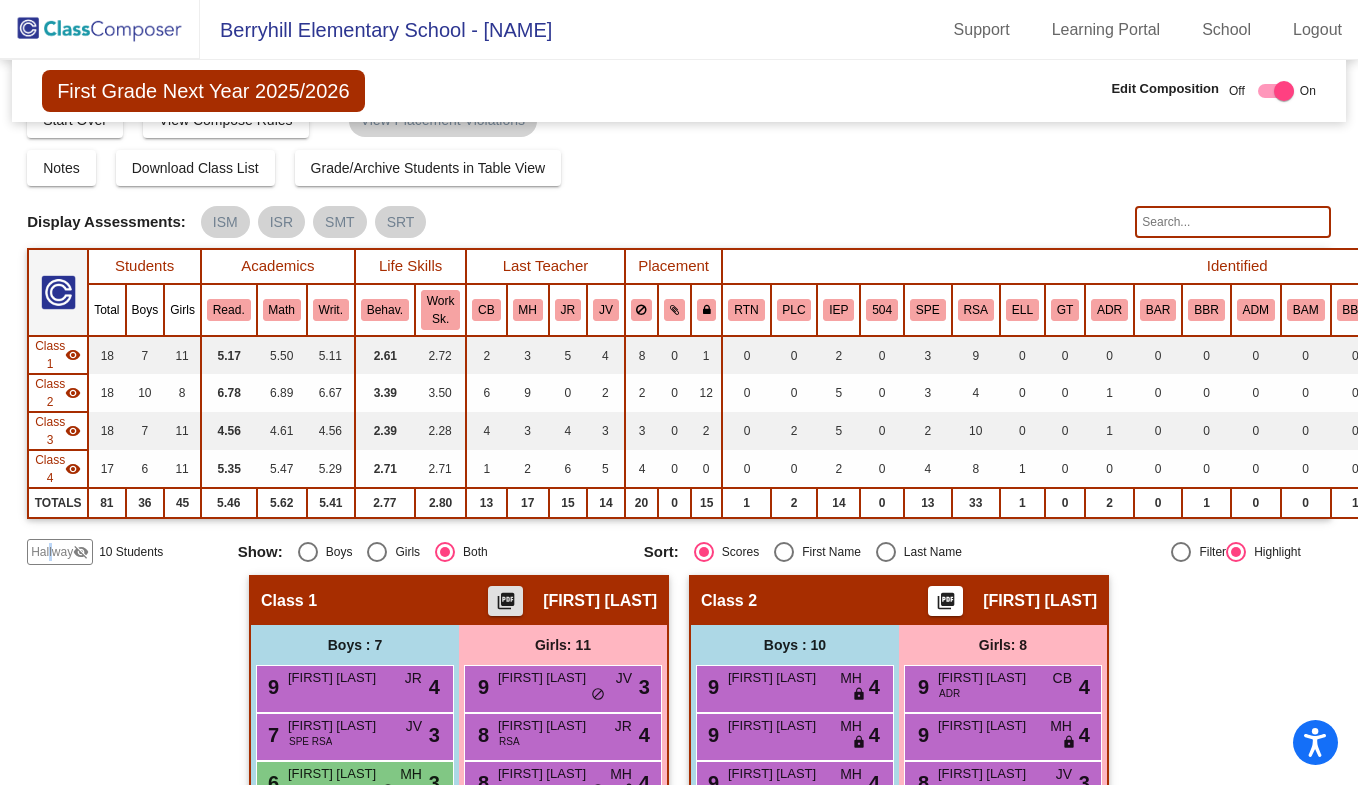 scroll, scrollTop: 0, scrollLeft: 0, axis: both 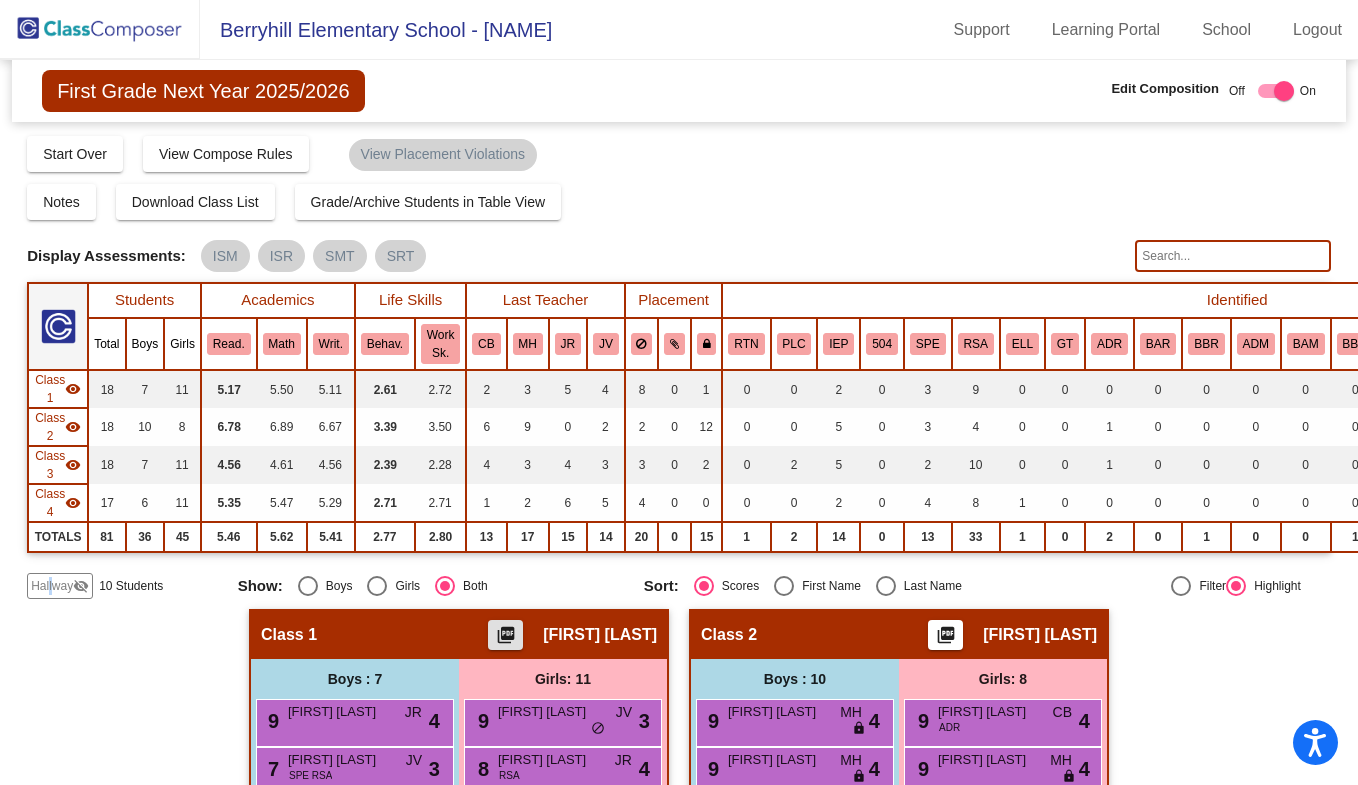 click on "picture_as_pdf" 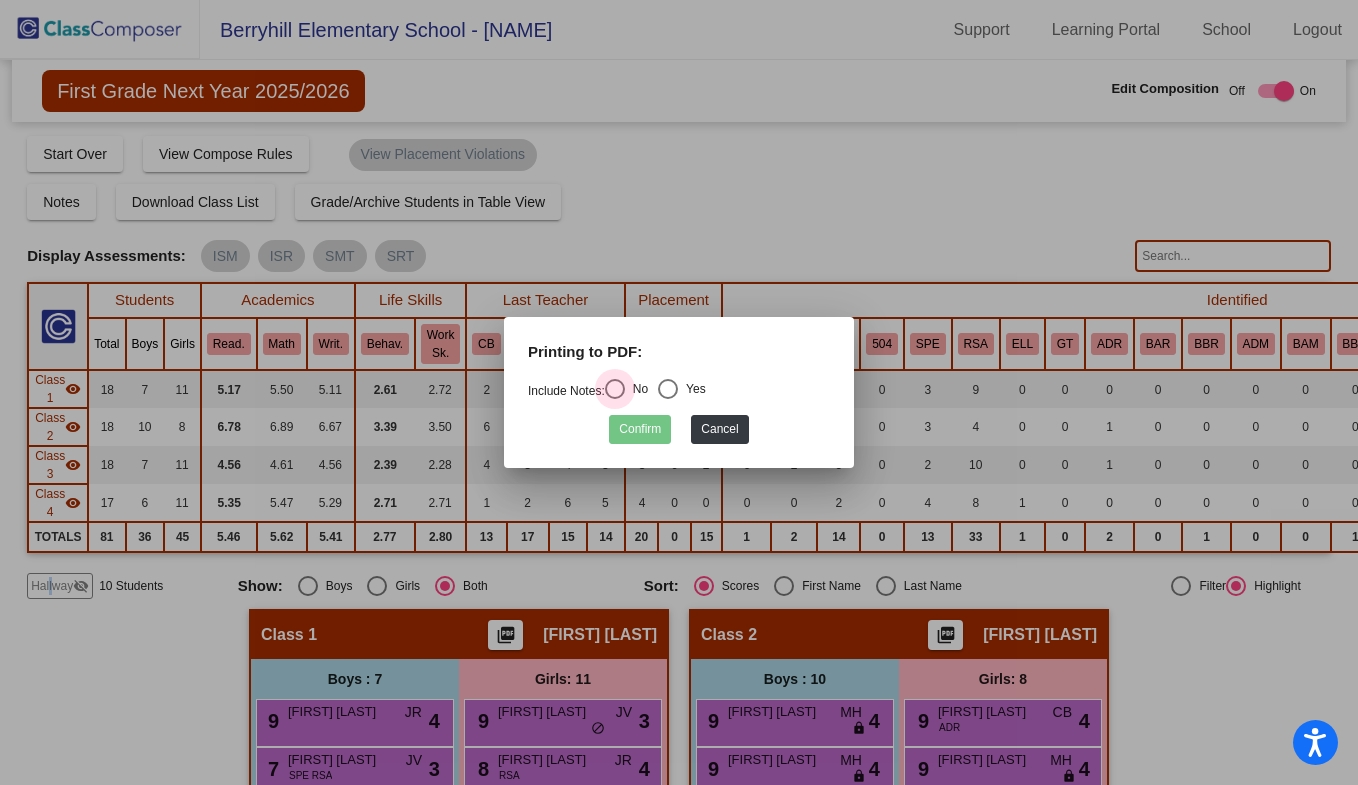 click at bounding box center [615, 389] 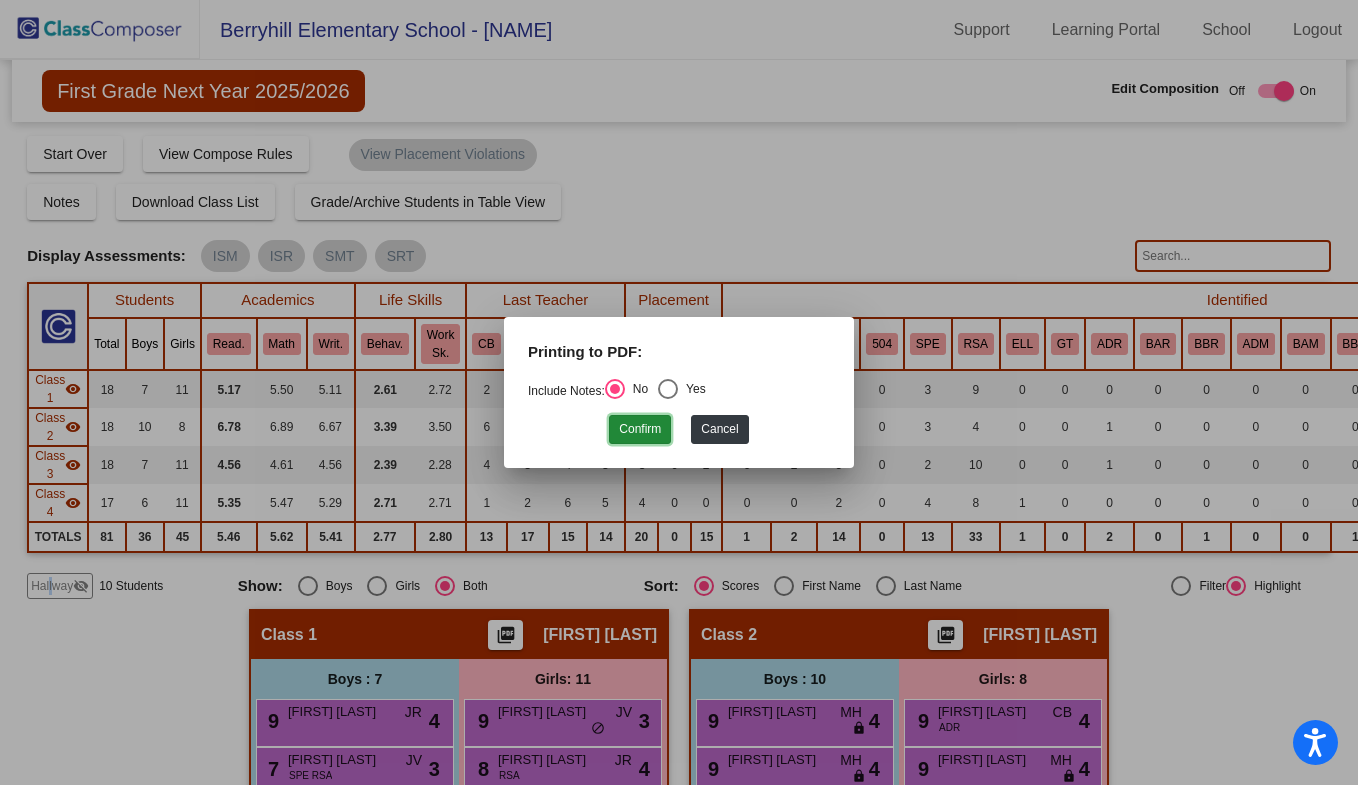 click on "Confirm" at bounding box center (640, 429) 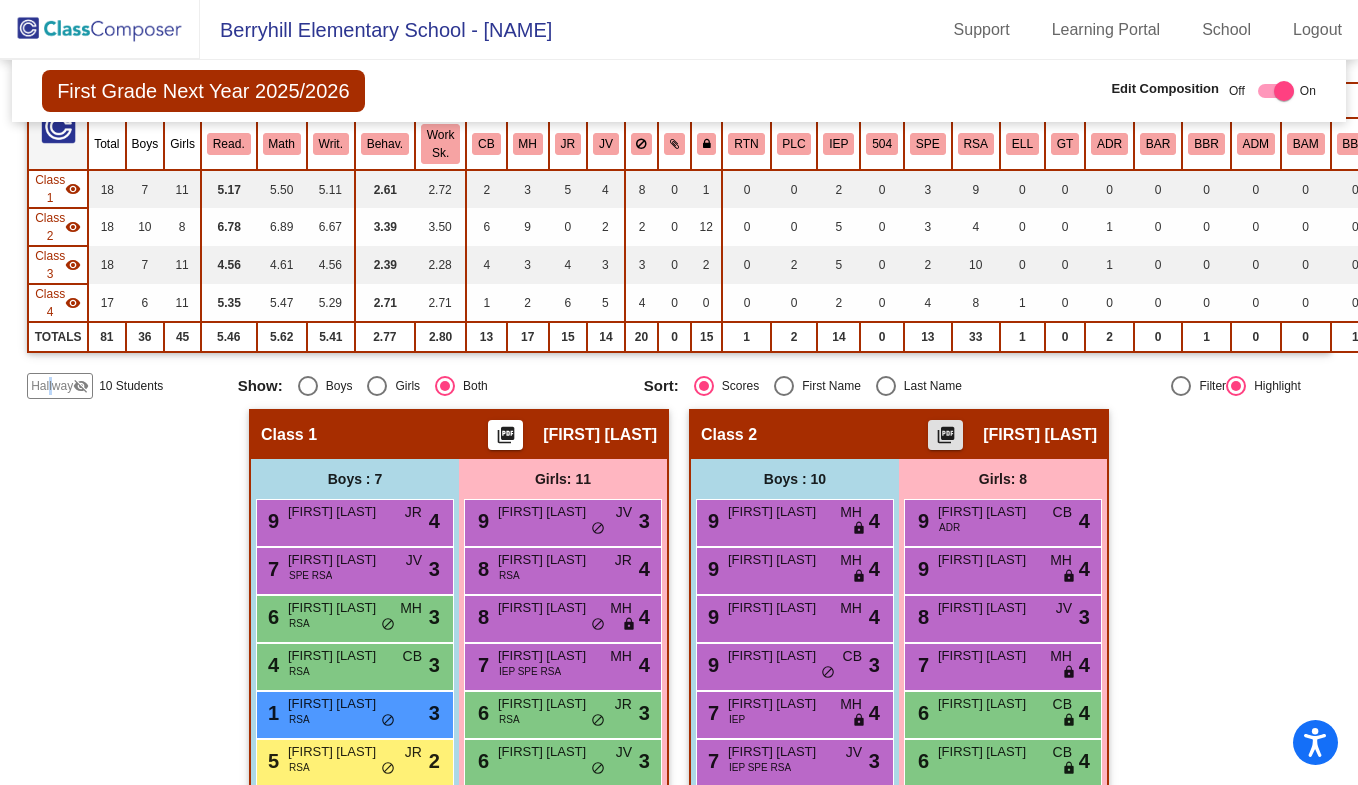 scroll, scrollTop: 0, scrollLeft: 0, axis: both 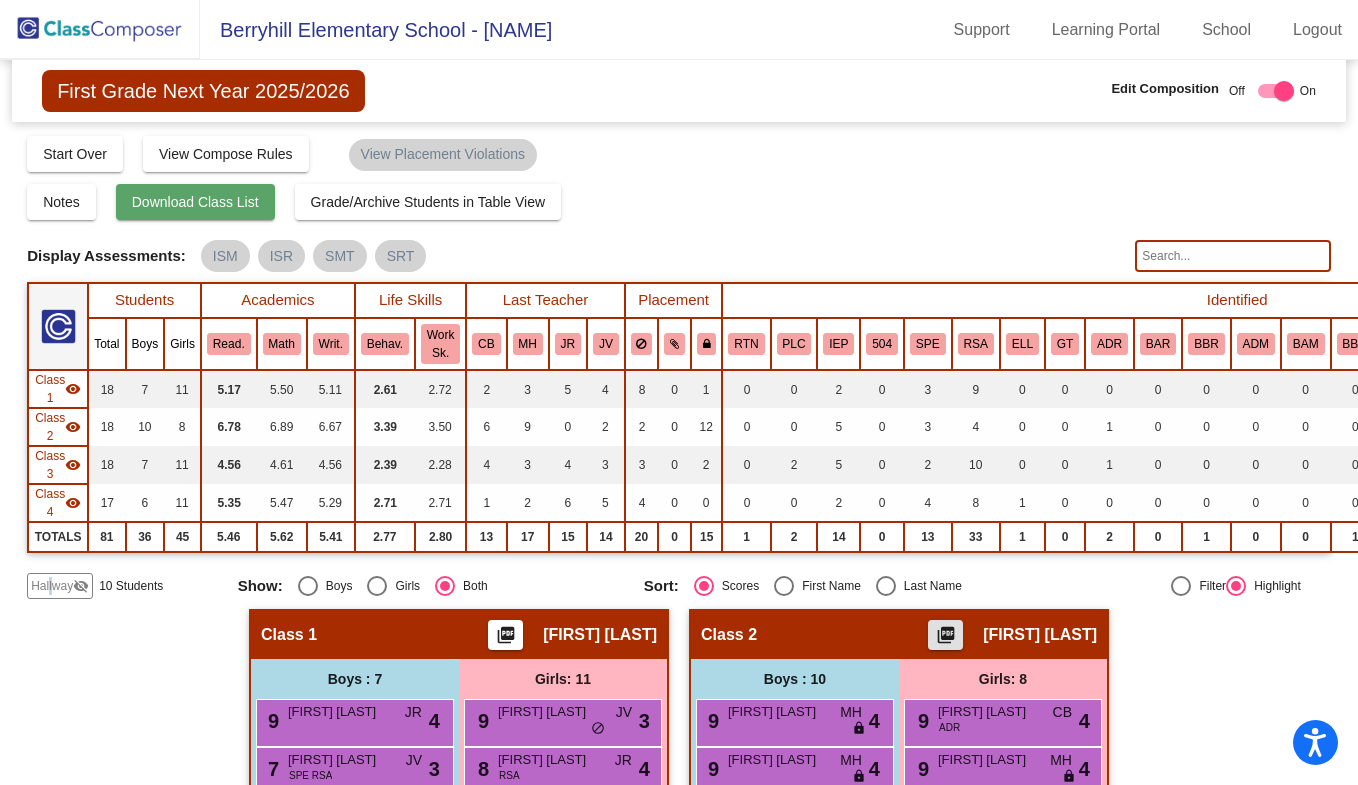 click on "Download Class List" 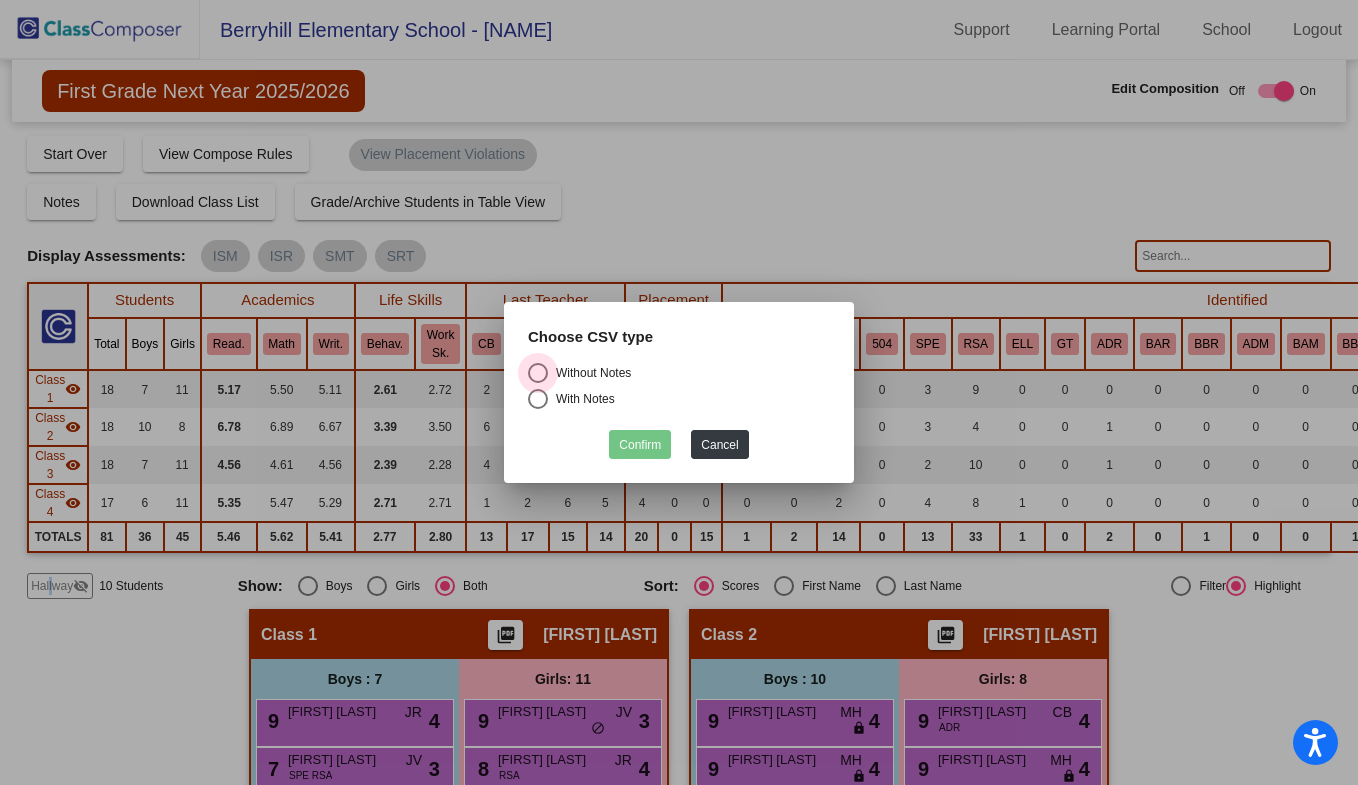 click at bounding box center [538, 373] 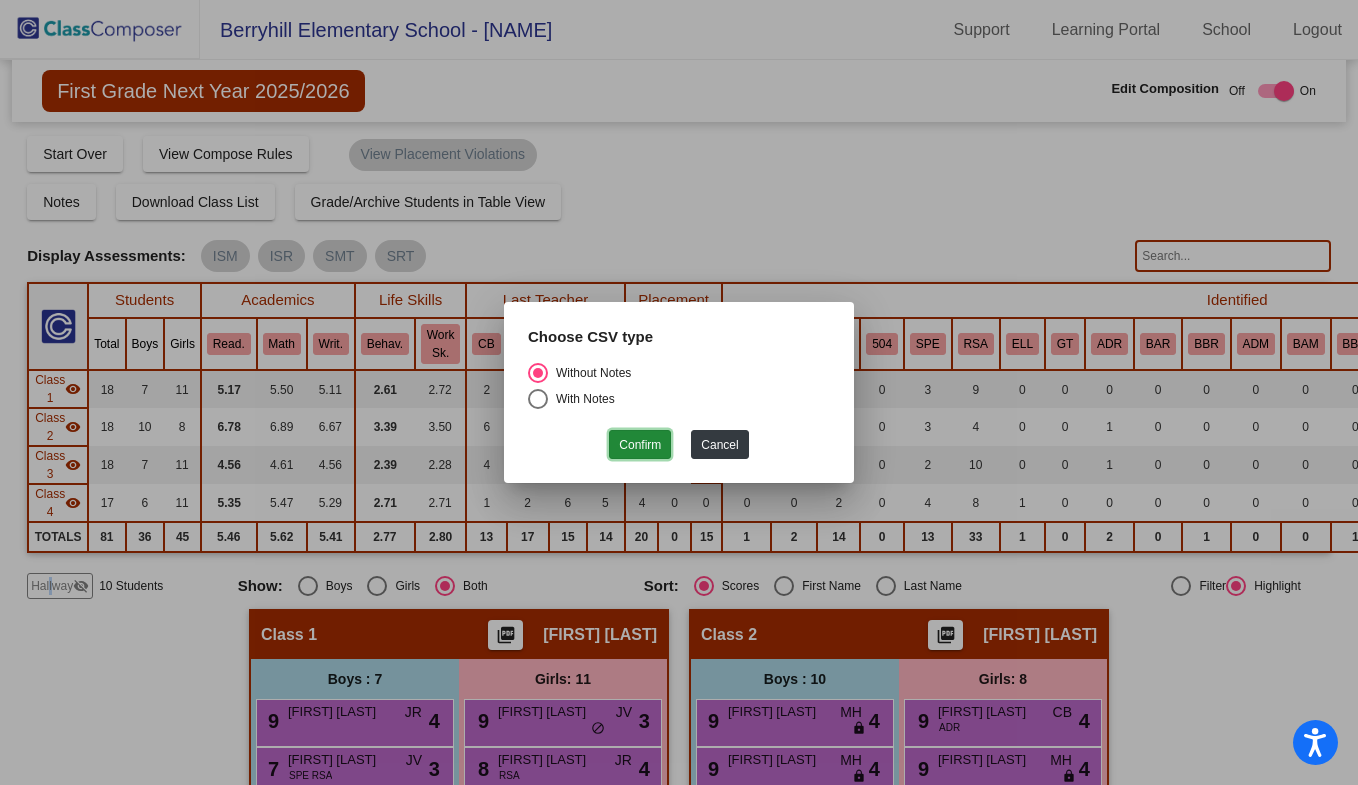 drag, startPoint x: 627, startPoint y: 435, endPoint x: 701, endPoint y: 450, distance: 75.50497 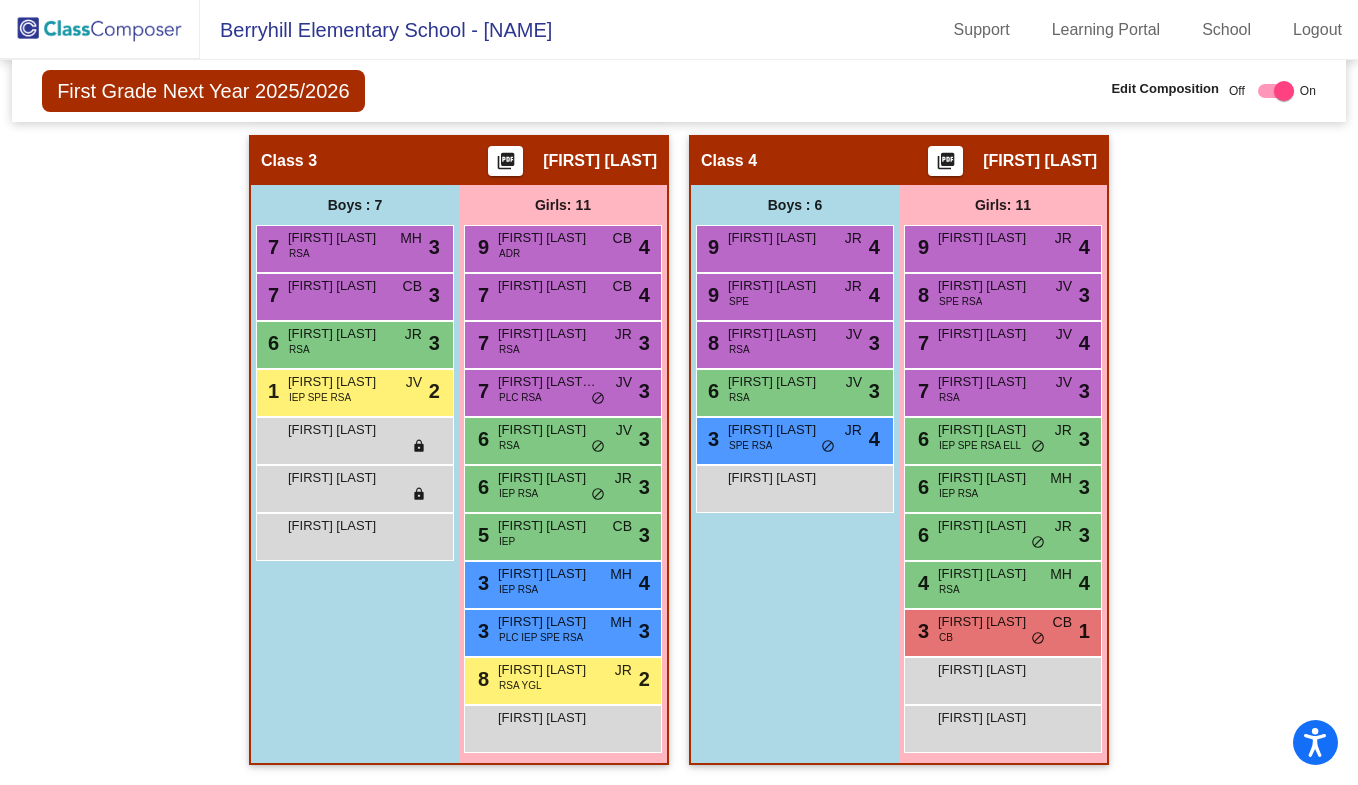 scroll, scrollTop: 1133, scrollLeft: 0, axis: vertical 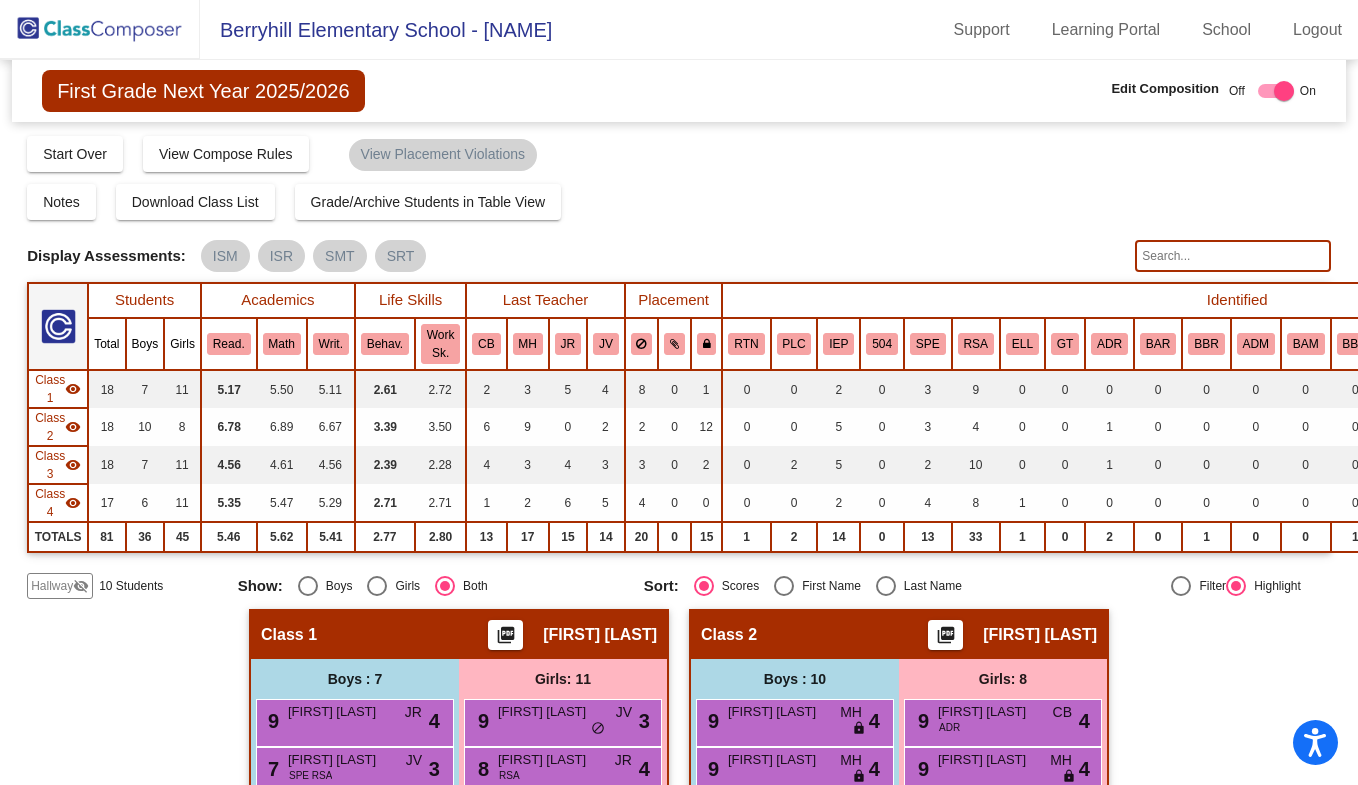 click on "Hallway" 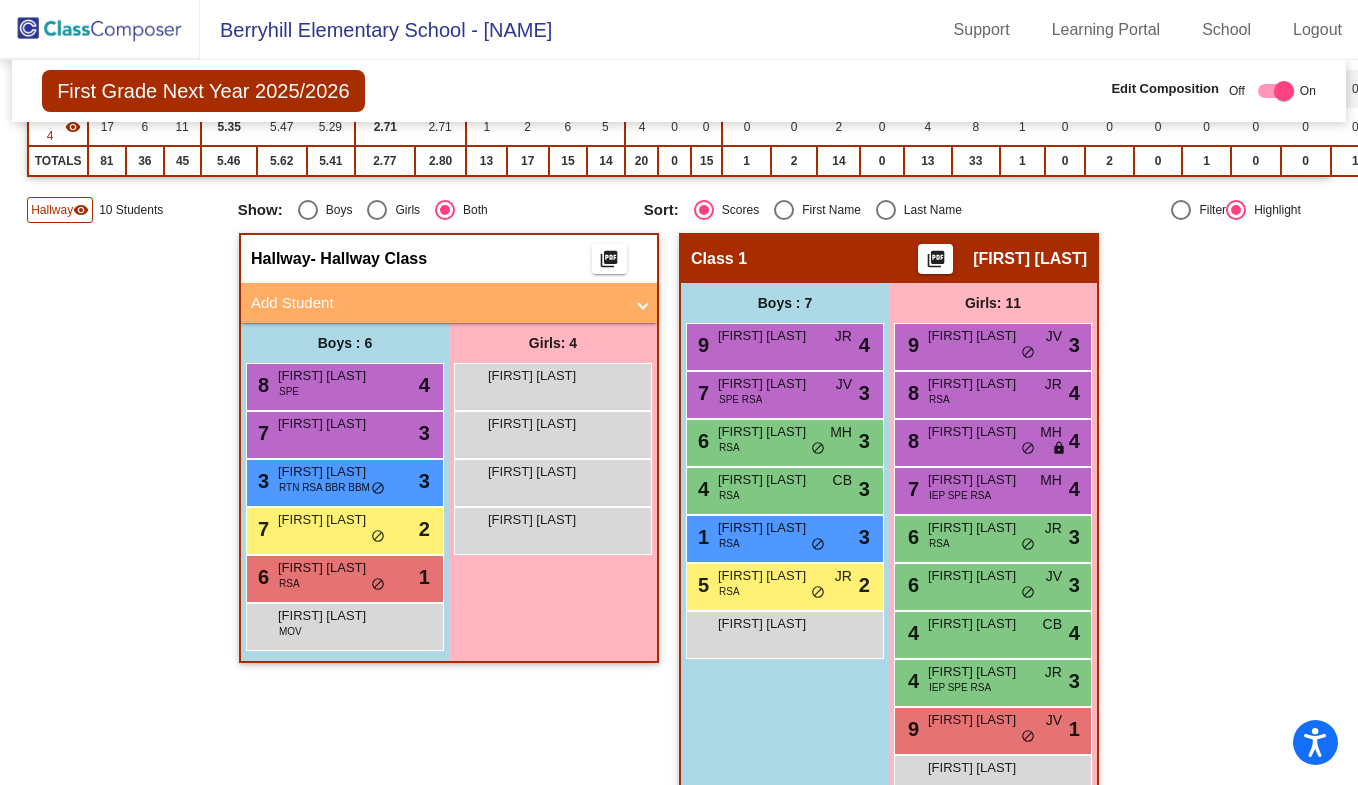 scroll, scrollTop: 400, scrollLeft: 0, axis: vertical 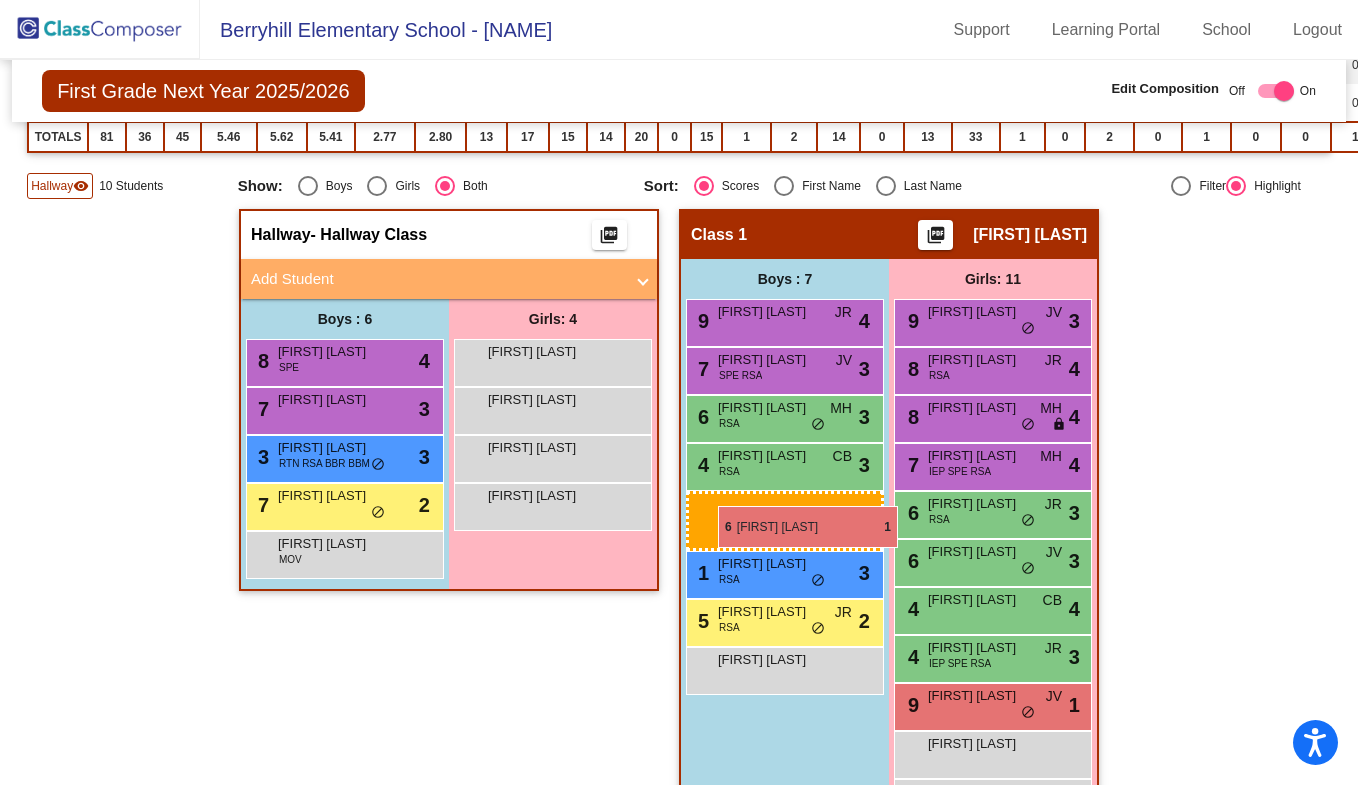 drag, startPoint x: 311, startPoint y: 552, endPoint x: 718, endPoint y: 506, distance: 409.59125 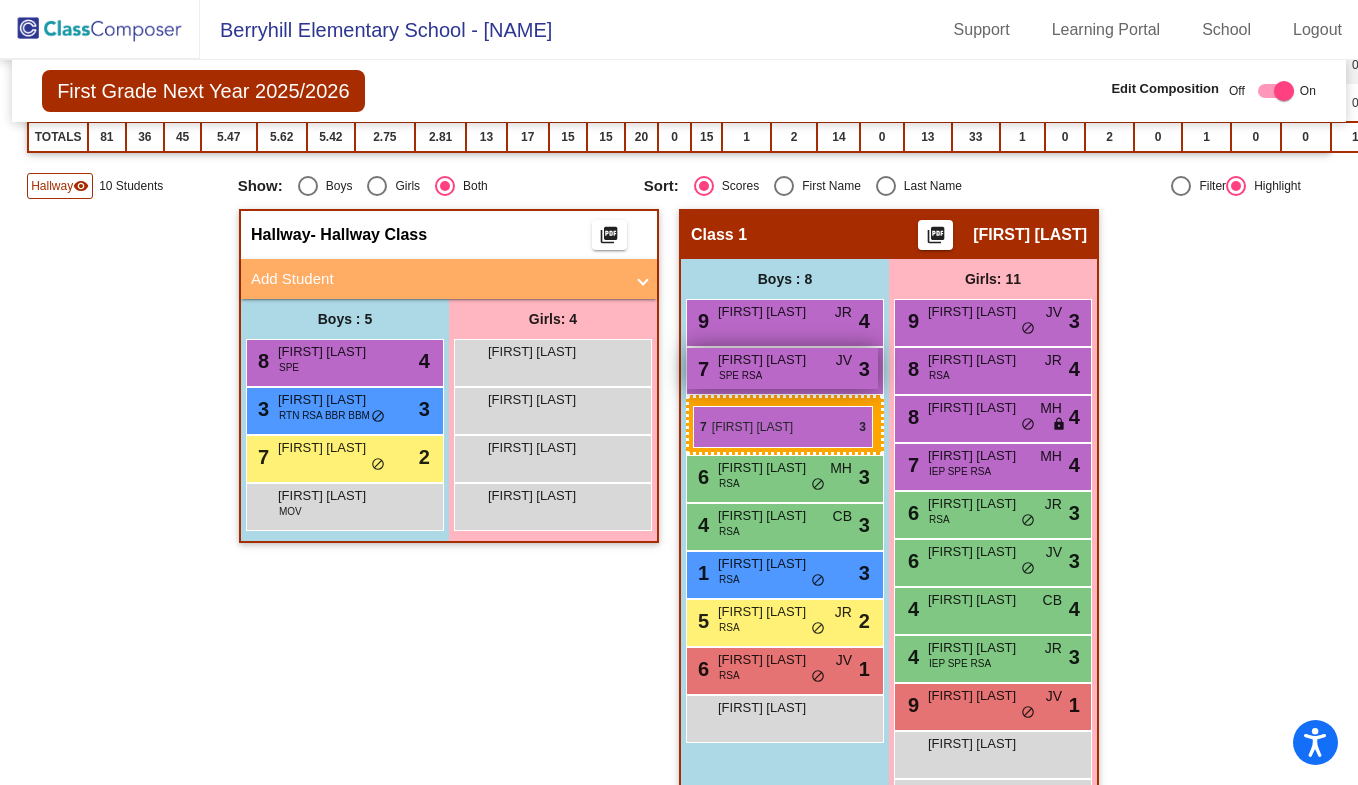 drag, startPoint x: 318, startPoint y: 413, endPoint x: 708, endPoint y: 384, distance: 391.07672 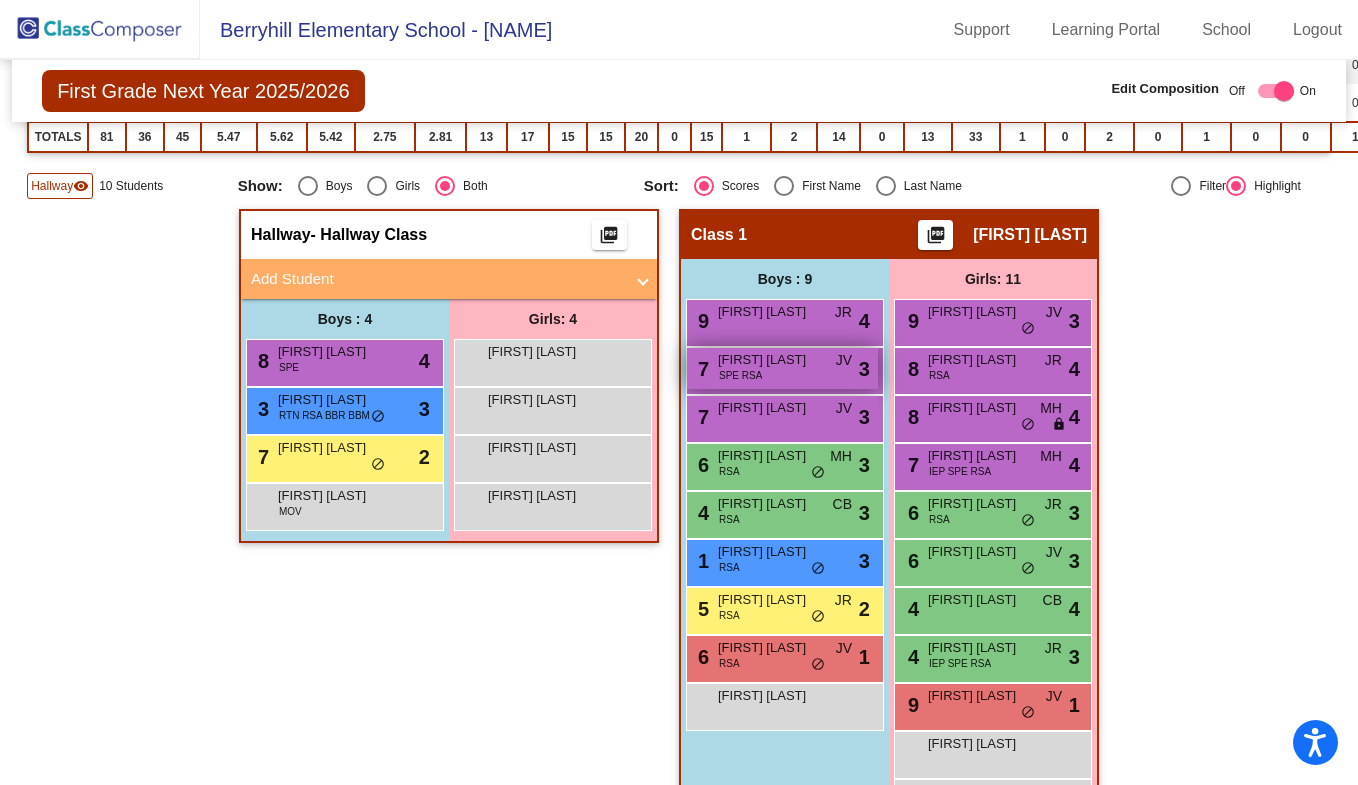 click on "7 Lincoln Crow SPE RSA JV lock do_not_disturb_alt 3" at bounding box center (782, 368) 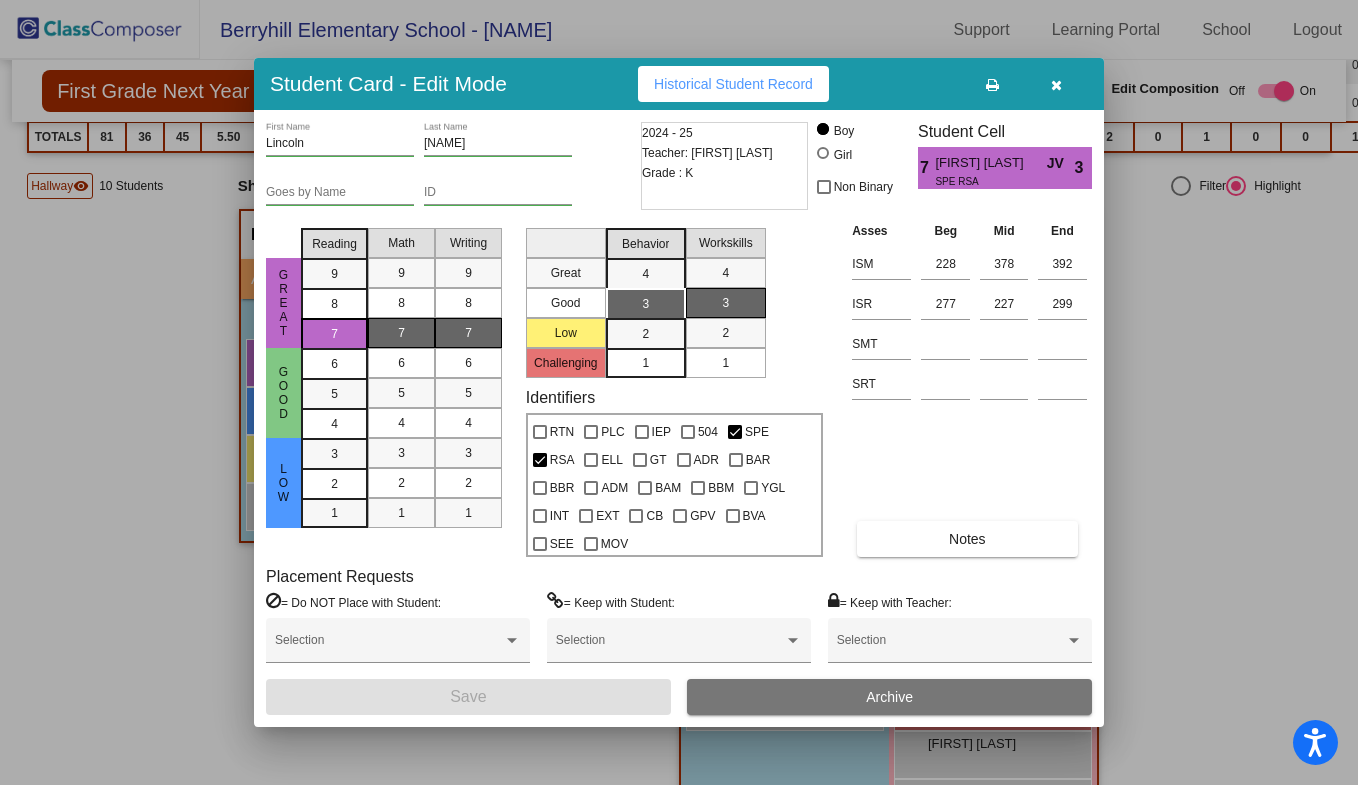 click at bounding box center (1056, 84) 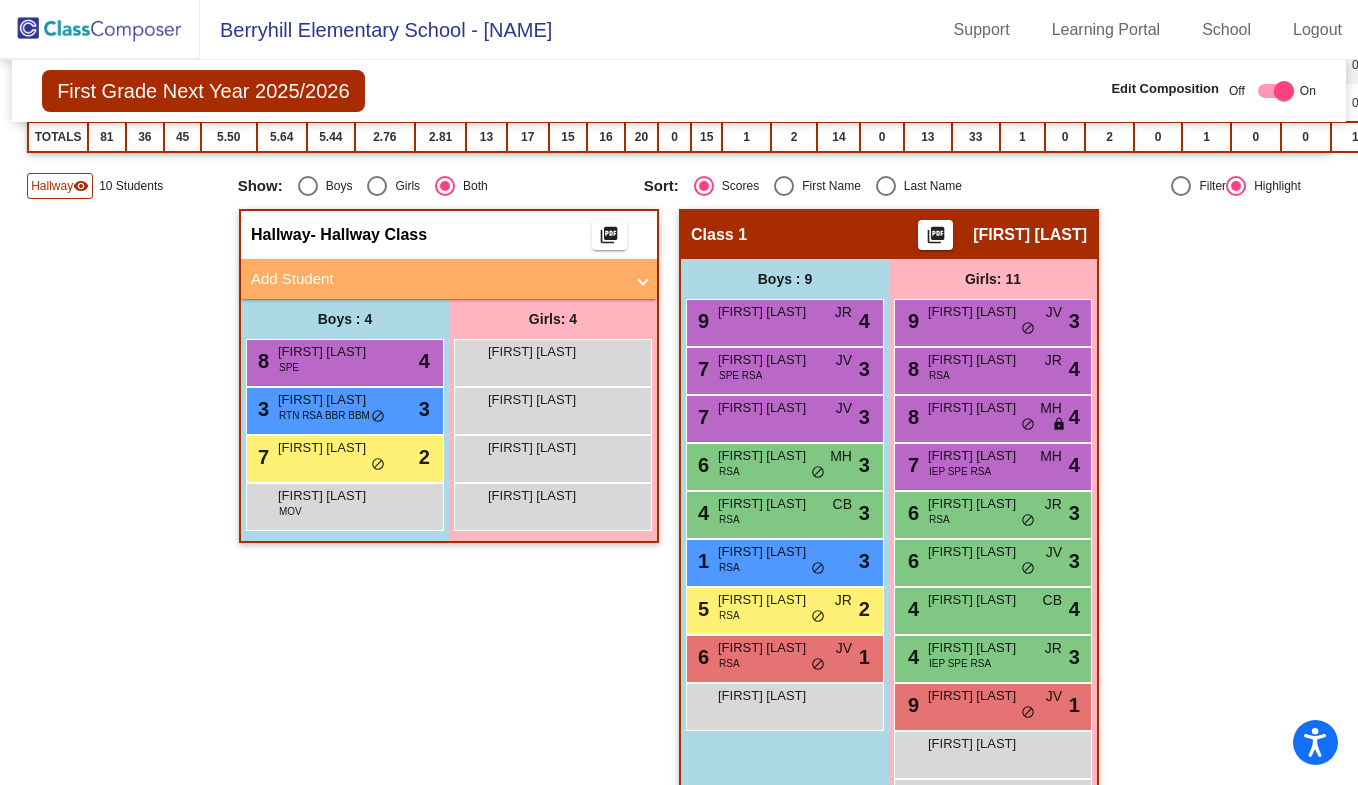click on "10 Students" 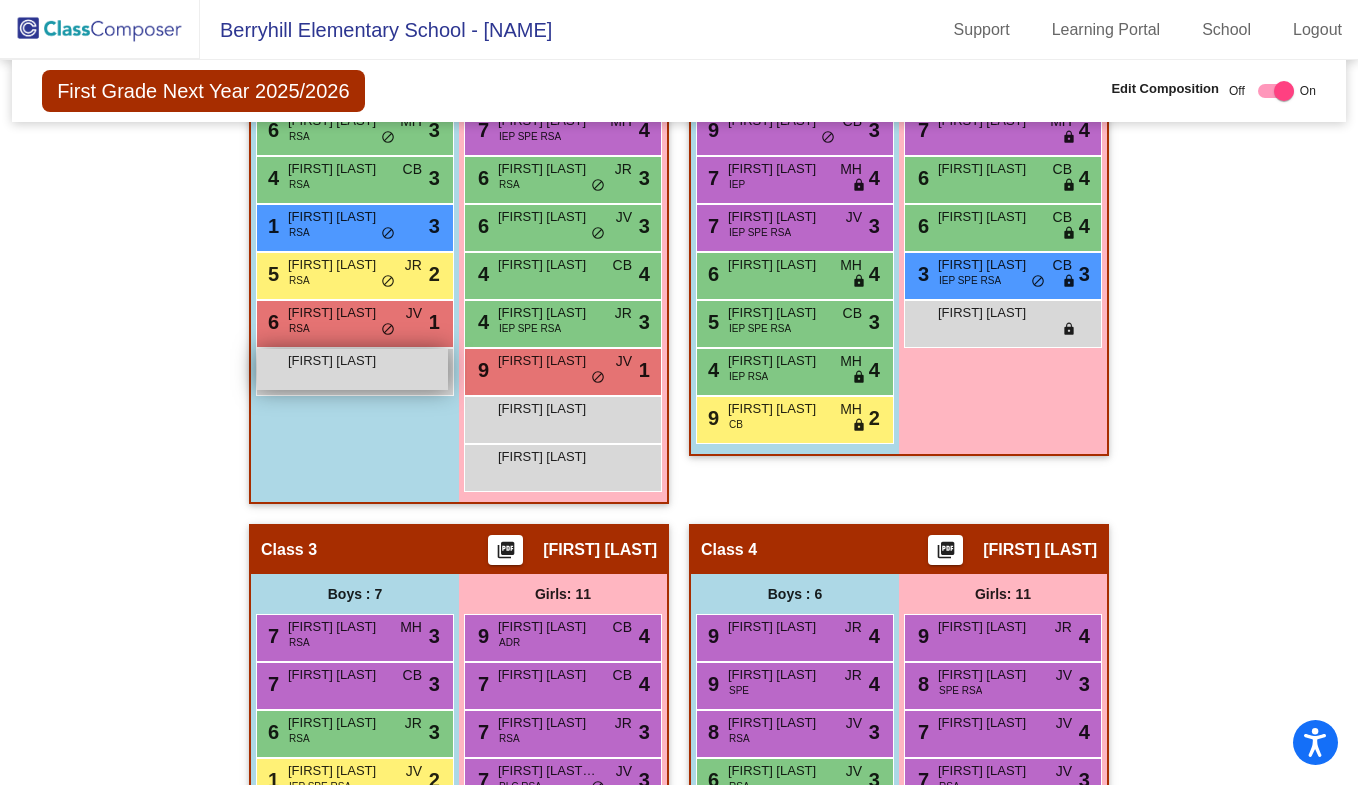 scroll, scrollTop: 733, scrollLeft: 0, axis: vertical 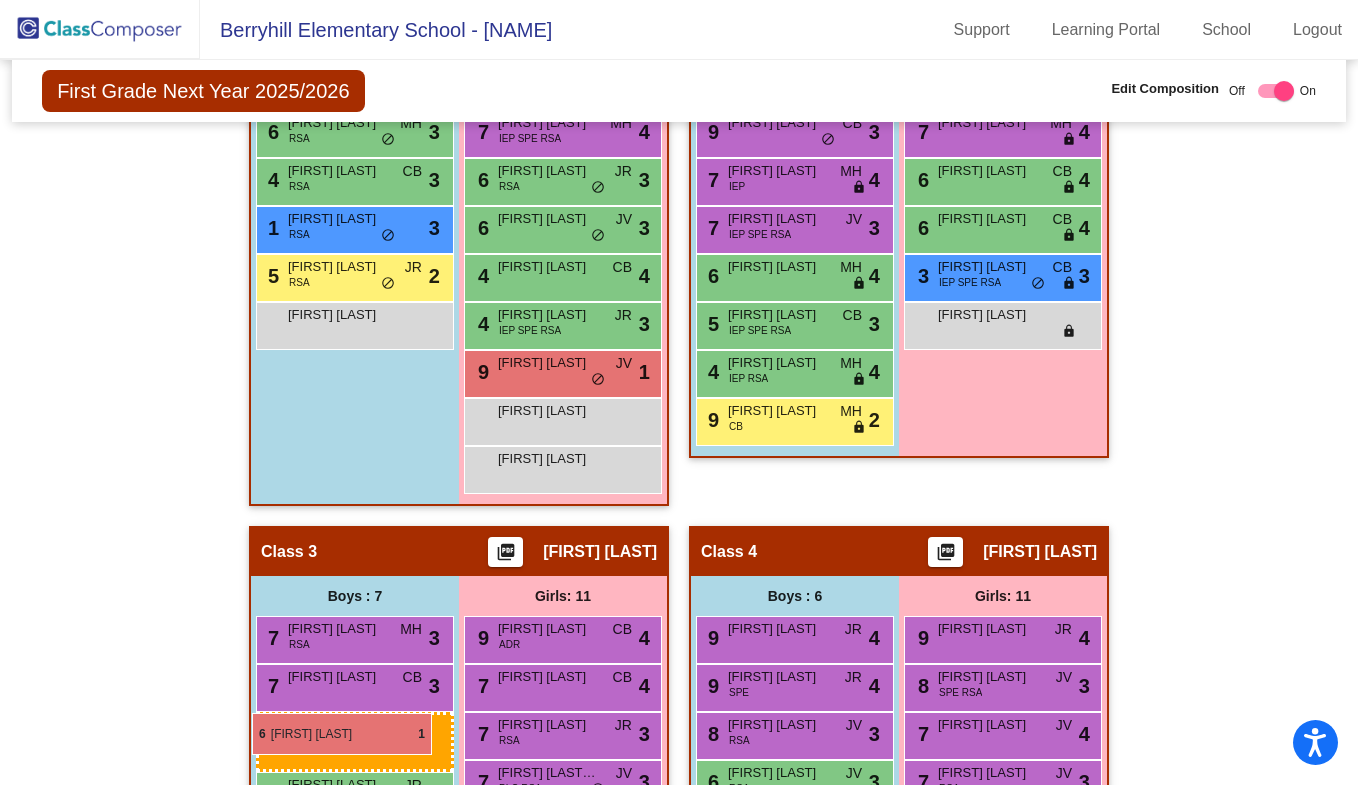 drag, startPoint x: 340, startPoint y: 326, endPoint x: 252, endPoint y: 713, distance: 396.8791 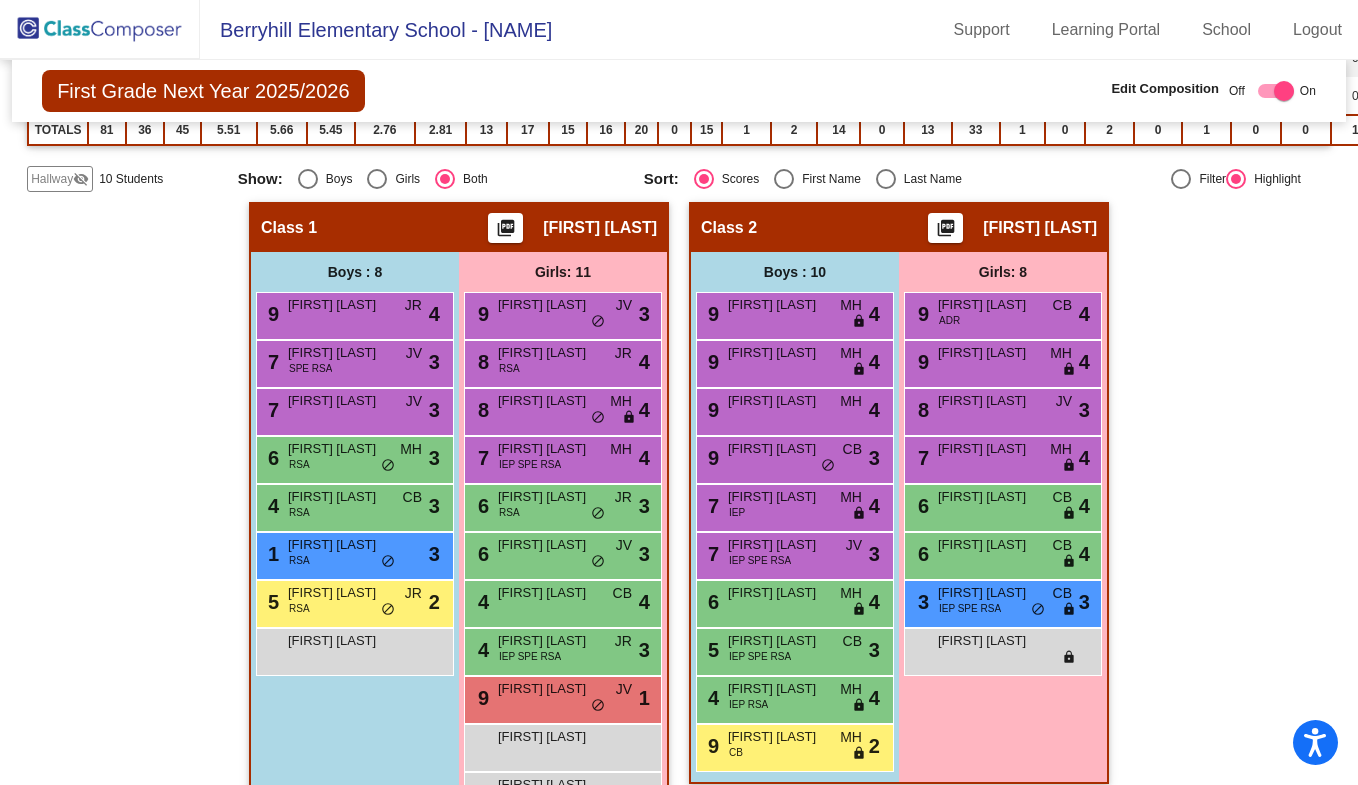 scroll, scrollTop: 533, scrollLeft: 0, axis: vertical 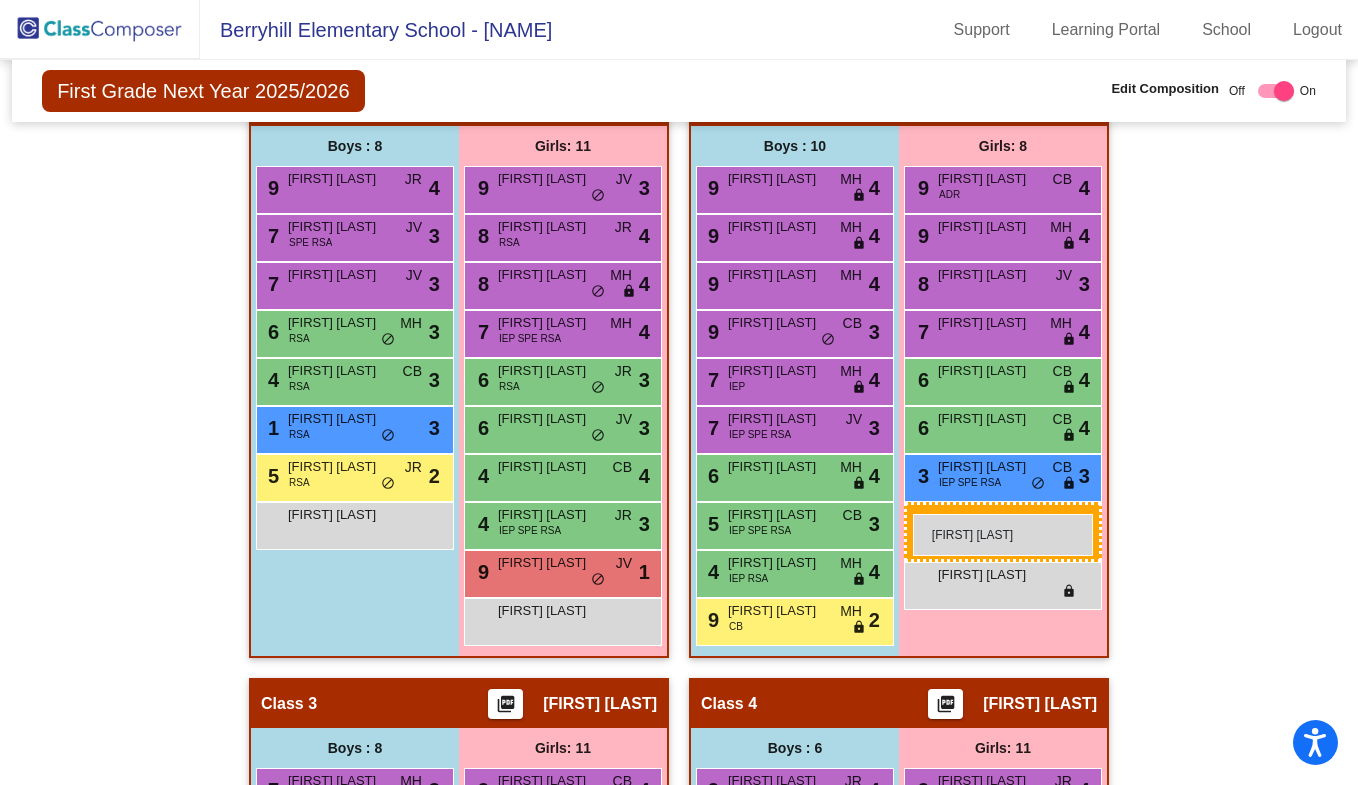 drag, startPoint x: 527, startPoint y: 662, endPoint x: 913, endPoint y: 514, distance: 413.40054 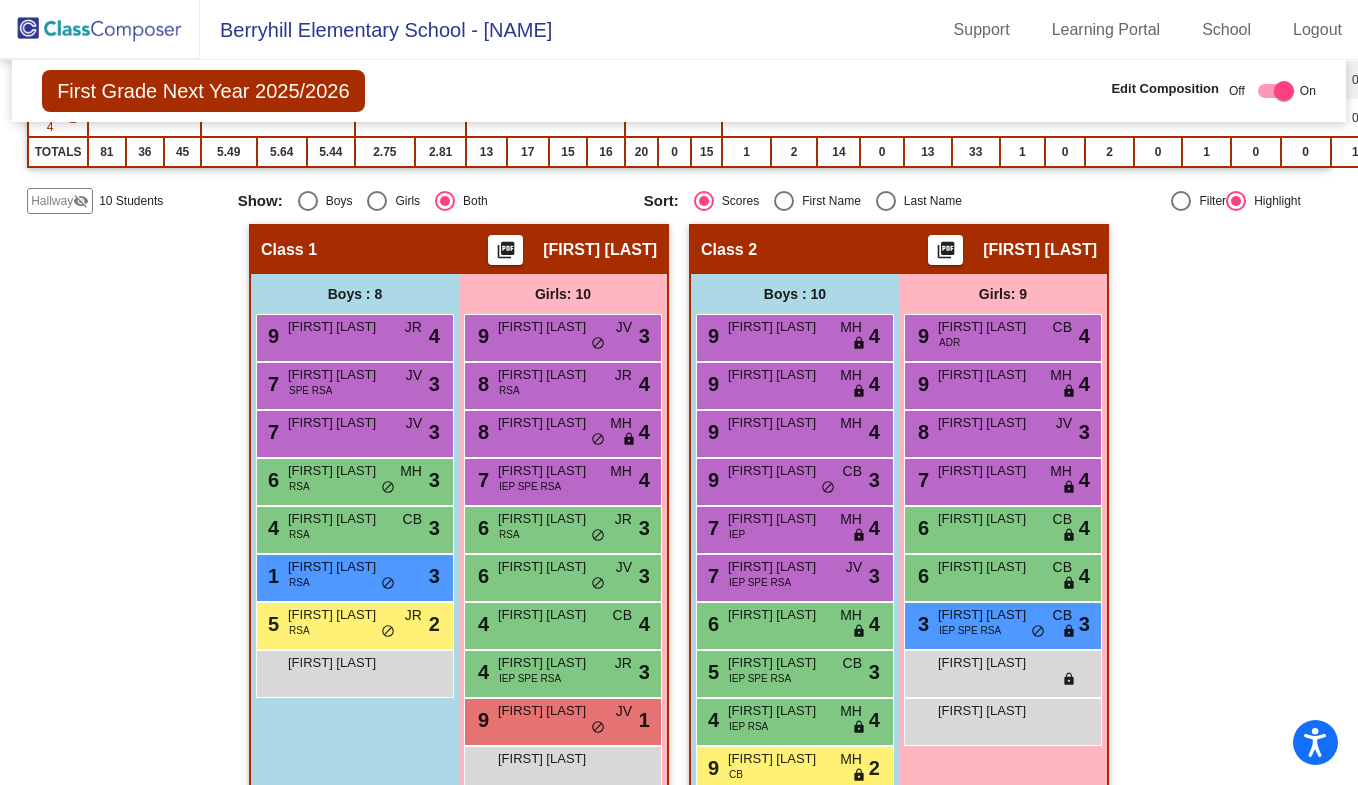 scroll, scrollTop: 85, scrollLeft: 0, axis: vertical 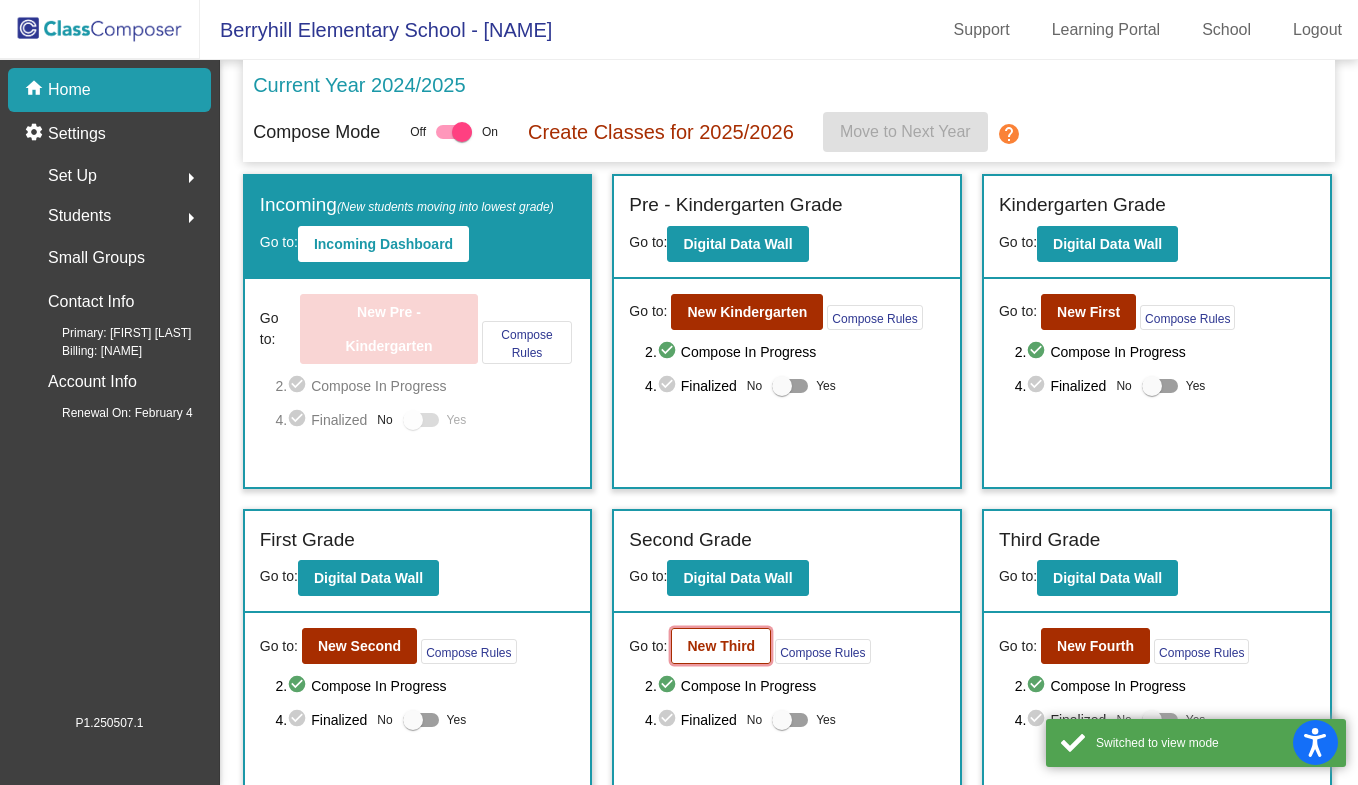 click on "New Third" 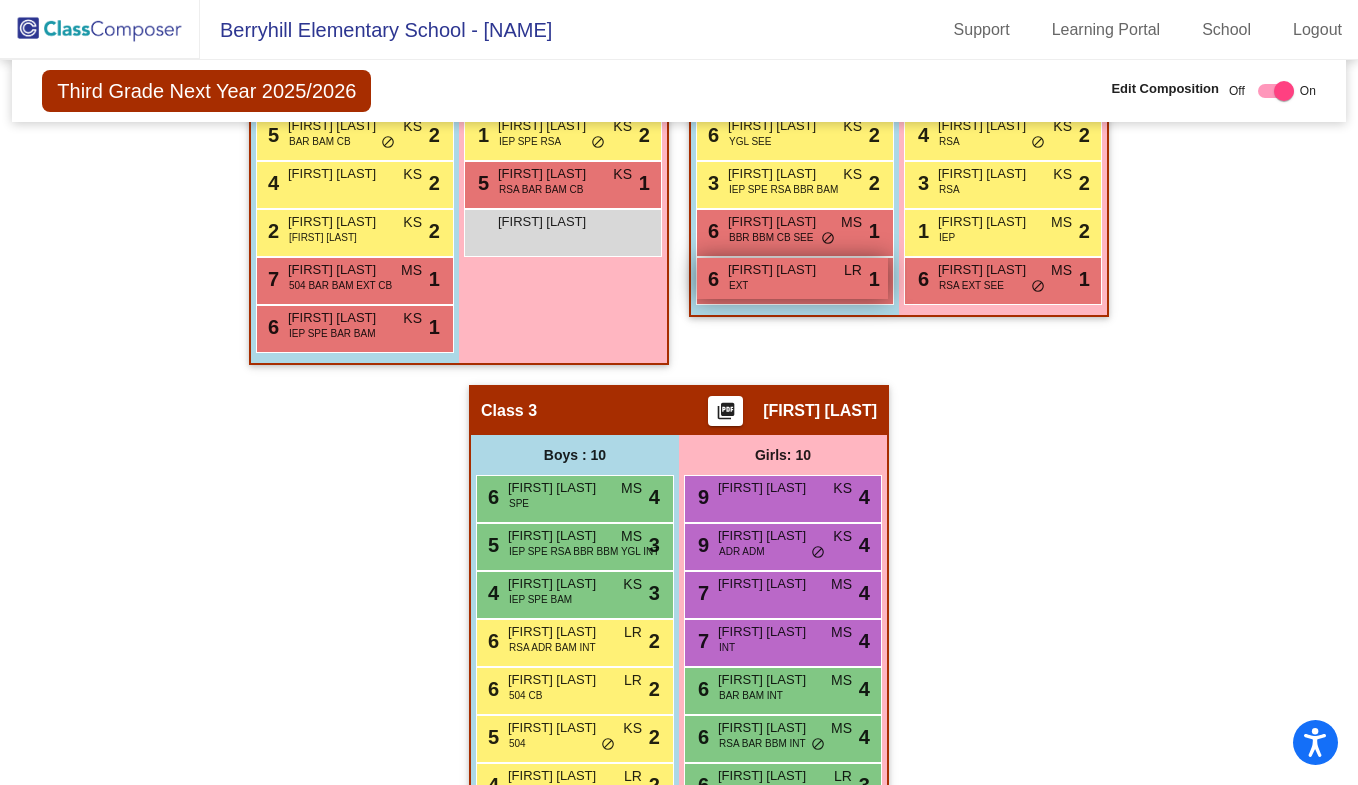scroll, scrollTop: 800, scrollLeft: 0, axis: vertical 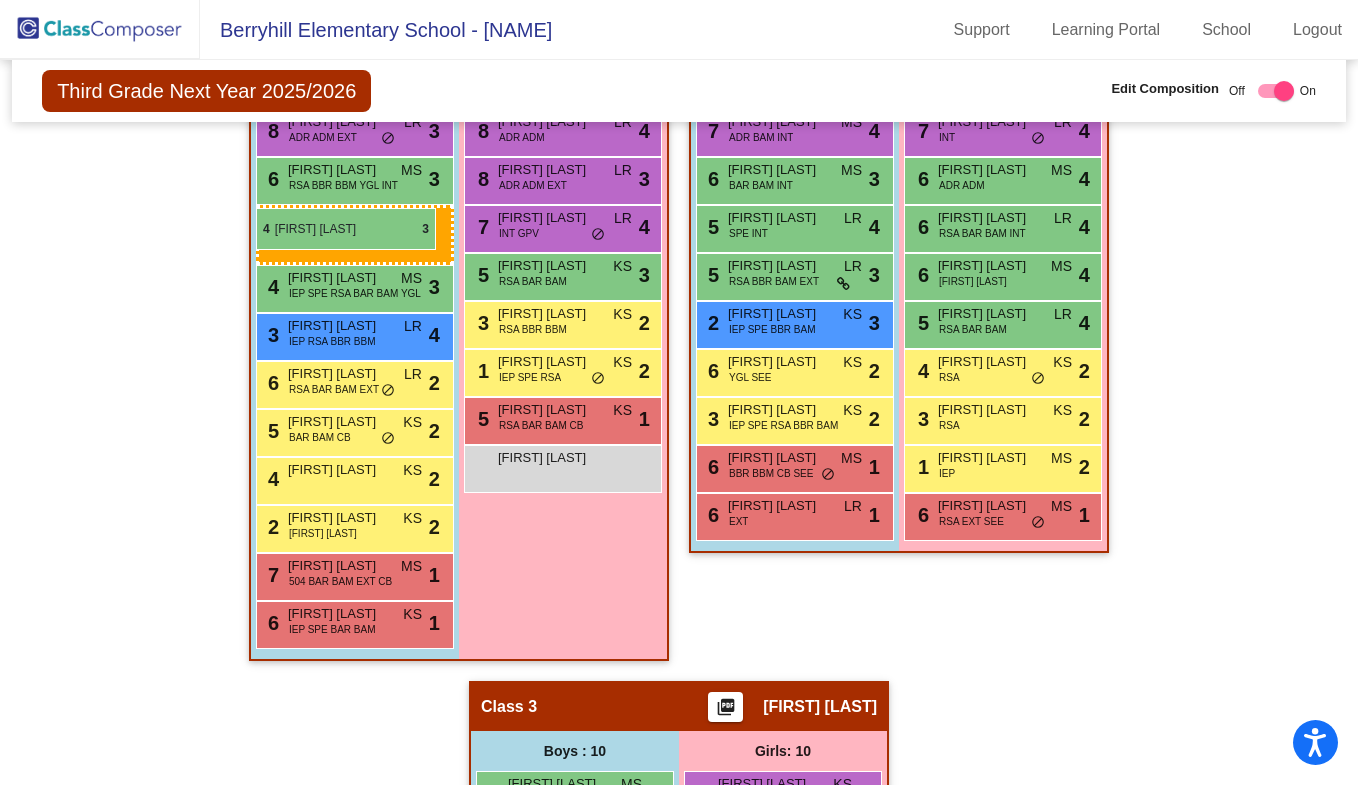 drag, startPoint x: 604, startPoint y: 632, endPoint x: 256, endPoint y: 208, distance: 548.52527 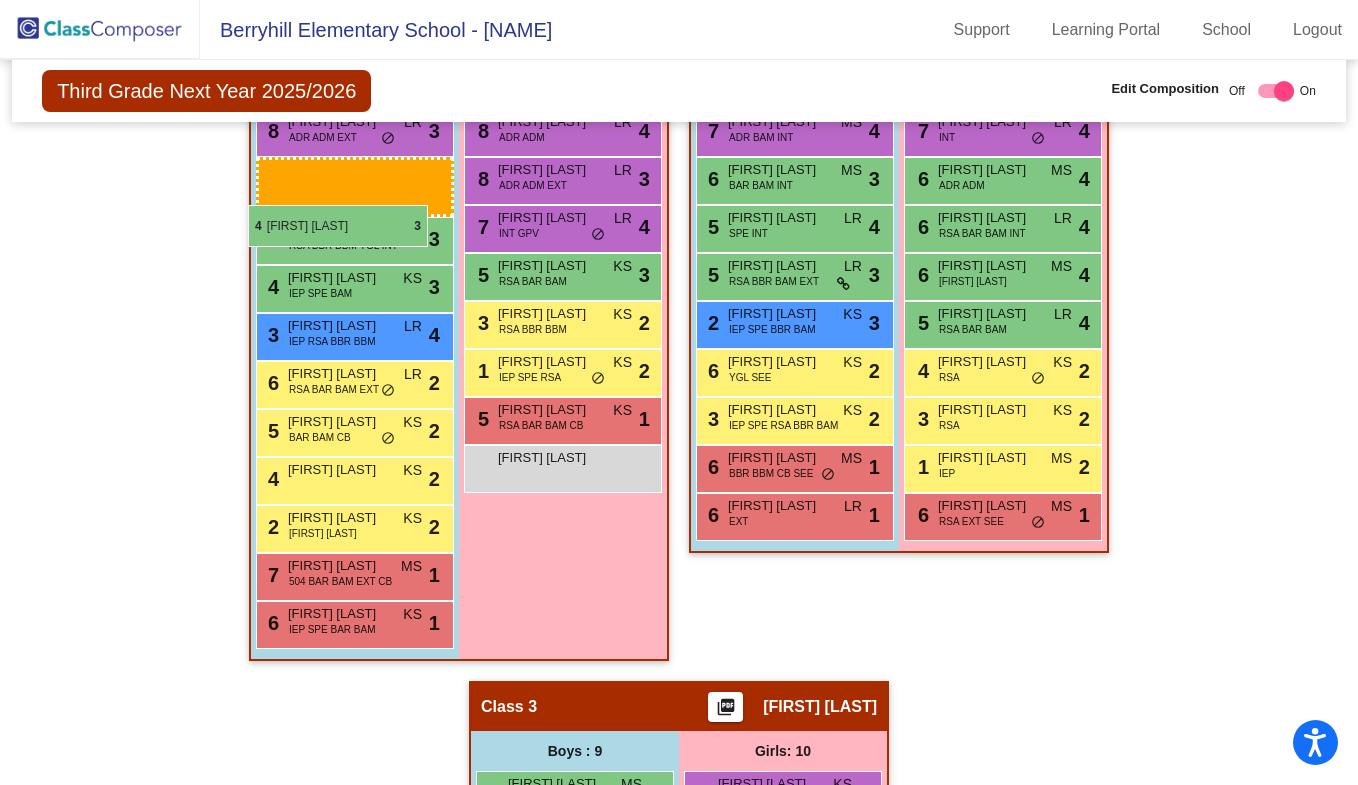 drag, startPoint x: 370, startPoint y: 228, endPoint x: 249, endPoint y: 206, distance: 122.98374 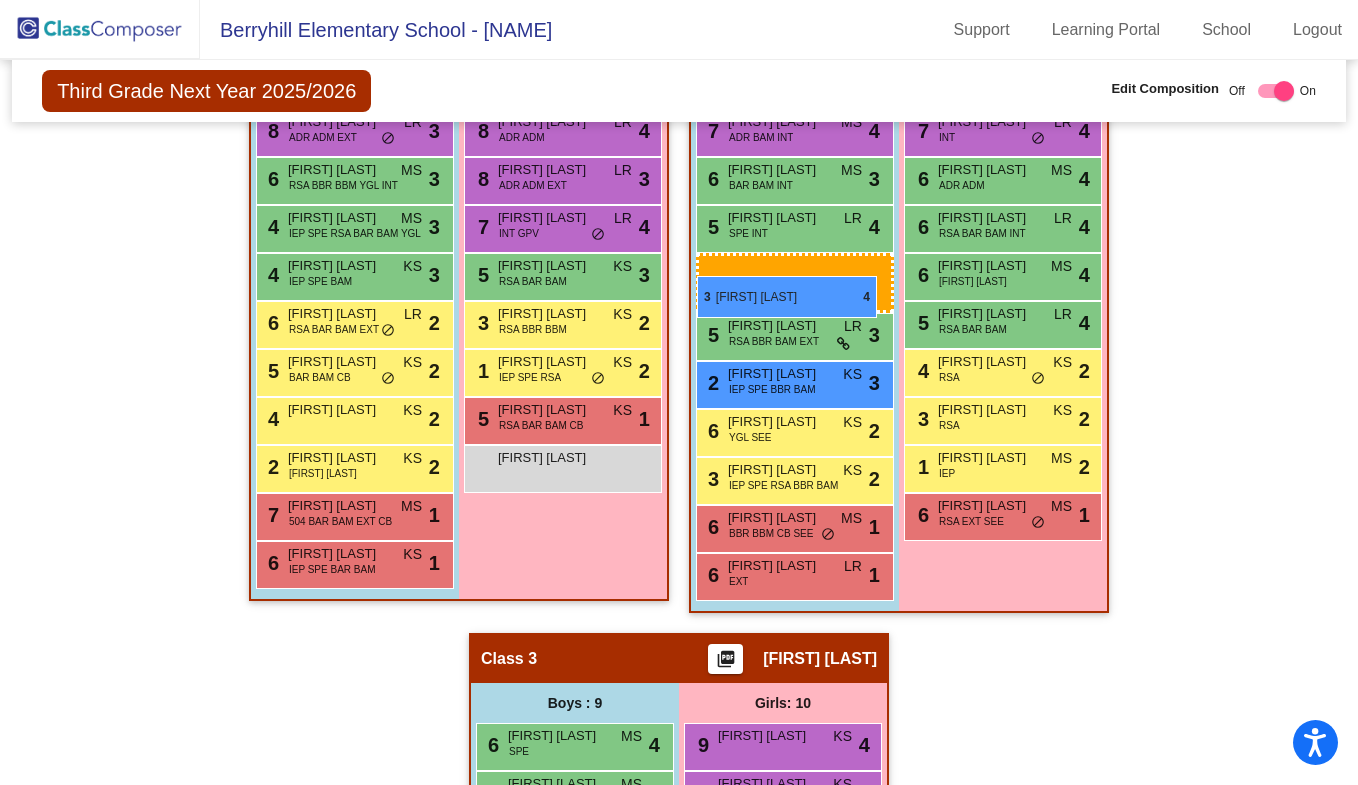 drag, startPoint x: 347, startPoint y: 324, endPoint x: 697, endPoint y: 276, distance: 353.2761 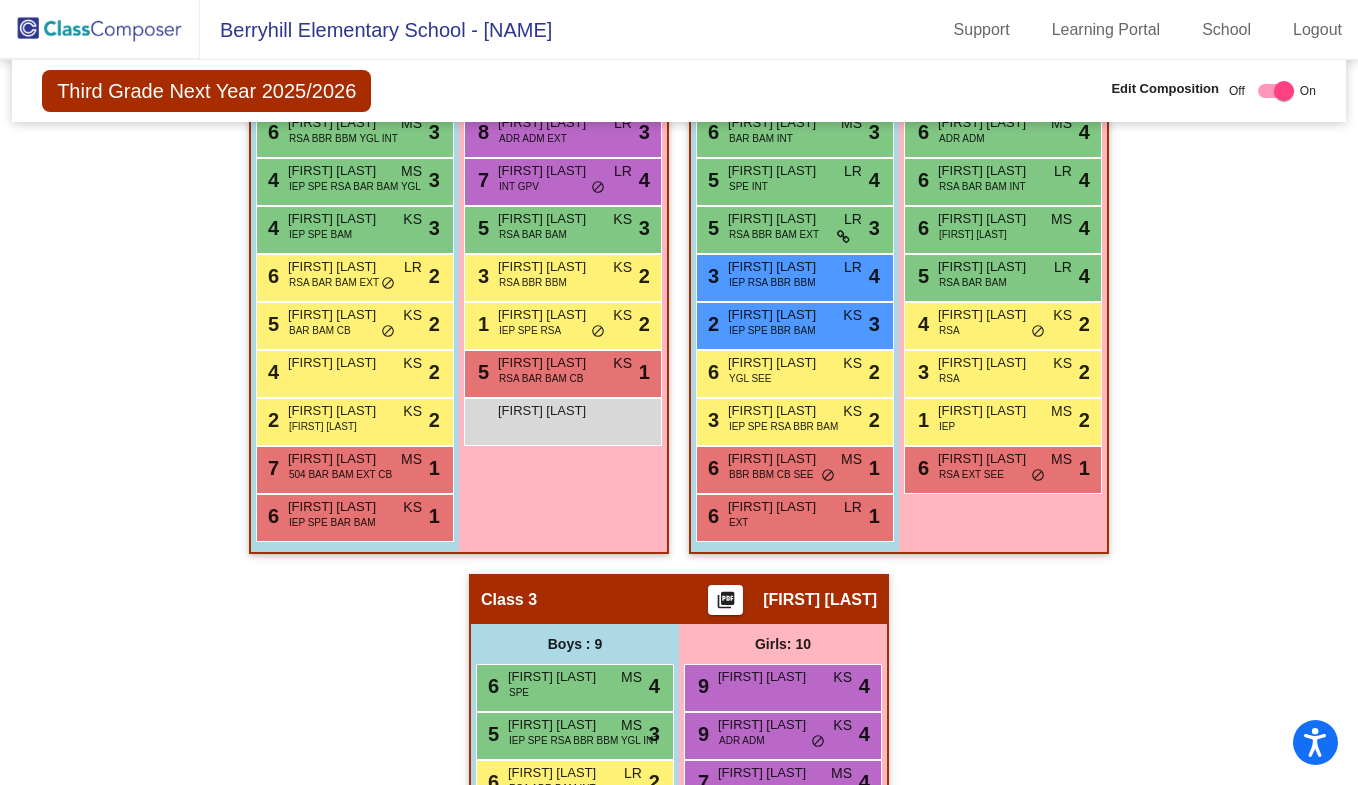 scroll, scrollTop: 347, scrollLeft: 0, axis: vertical 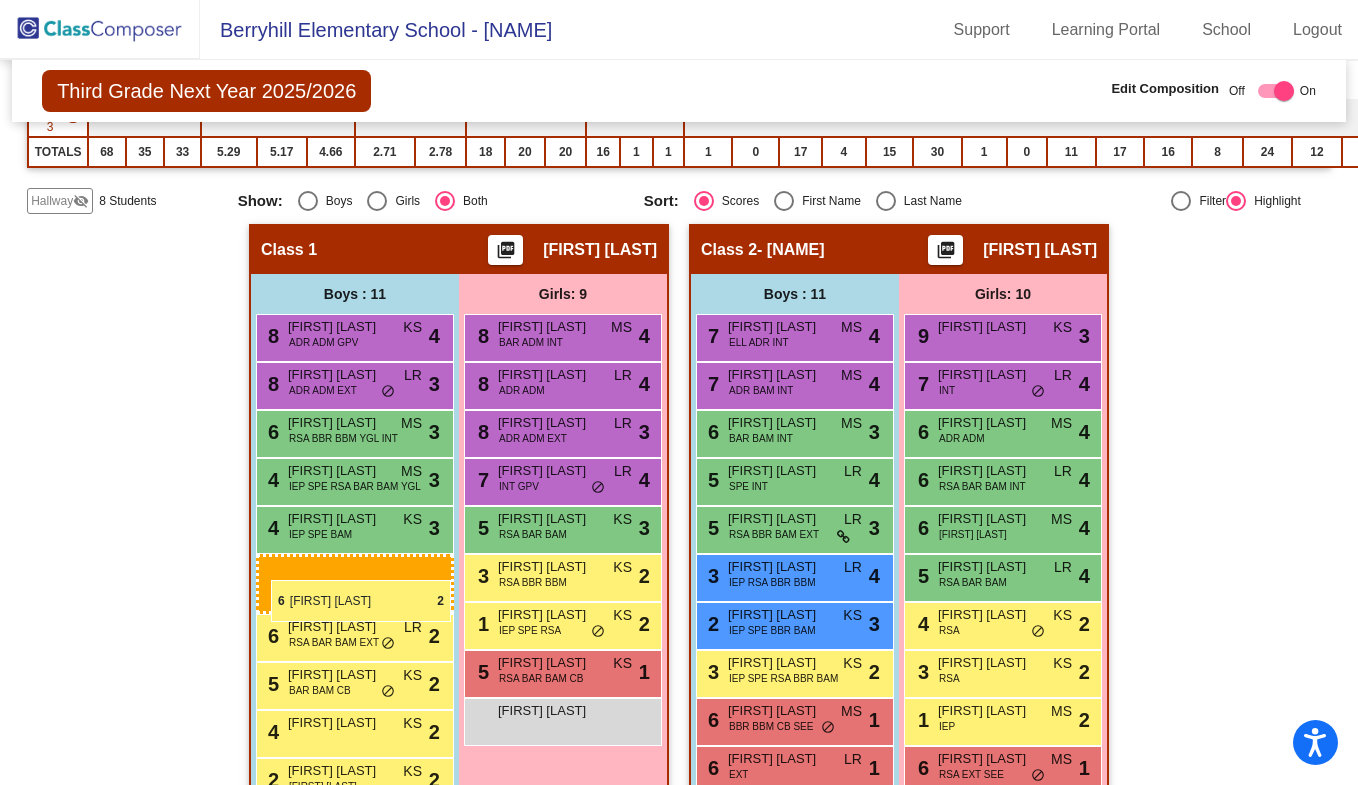drag, startPoint x: 823, startPoint y: 668, endPoint x: 271, endPoint y: 580, distance: 558.97046 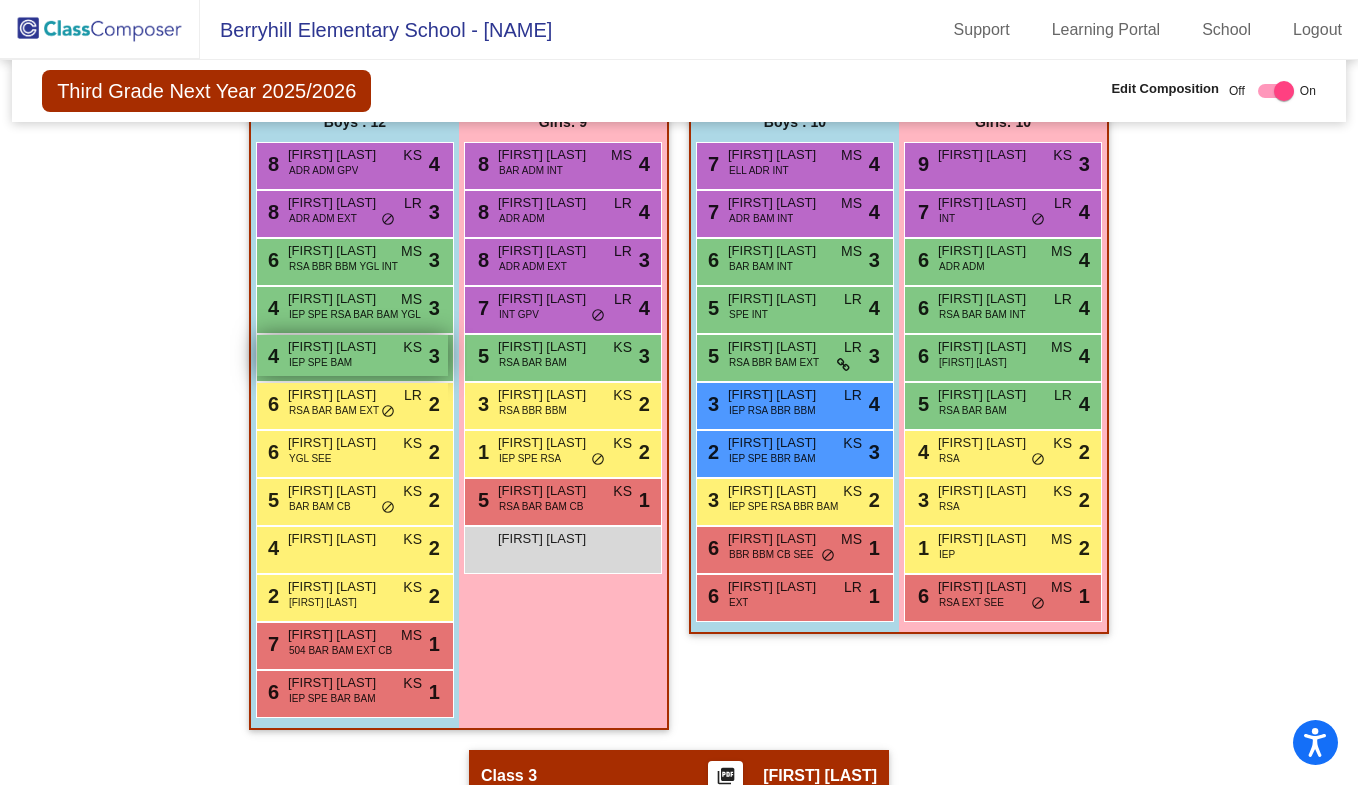 scroll, scrollTop: 495, scrollLeft: 0, axis: vertical 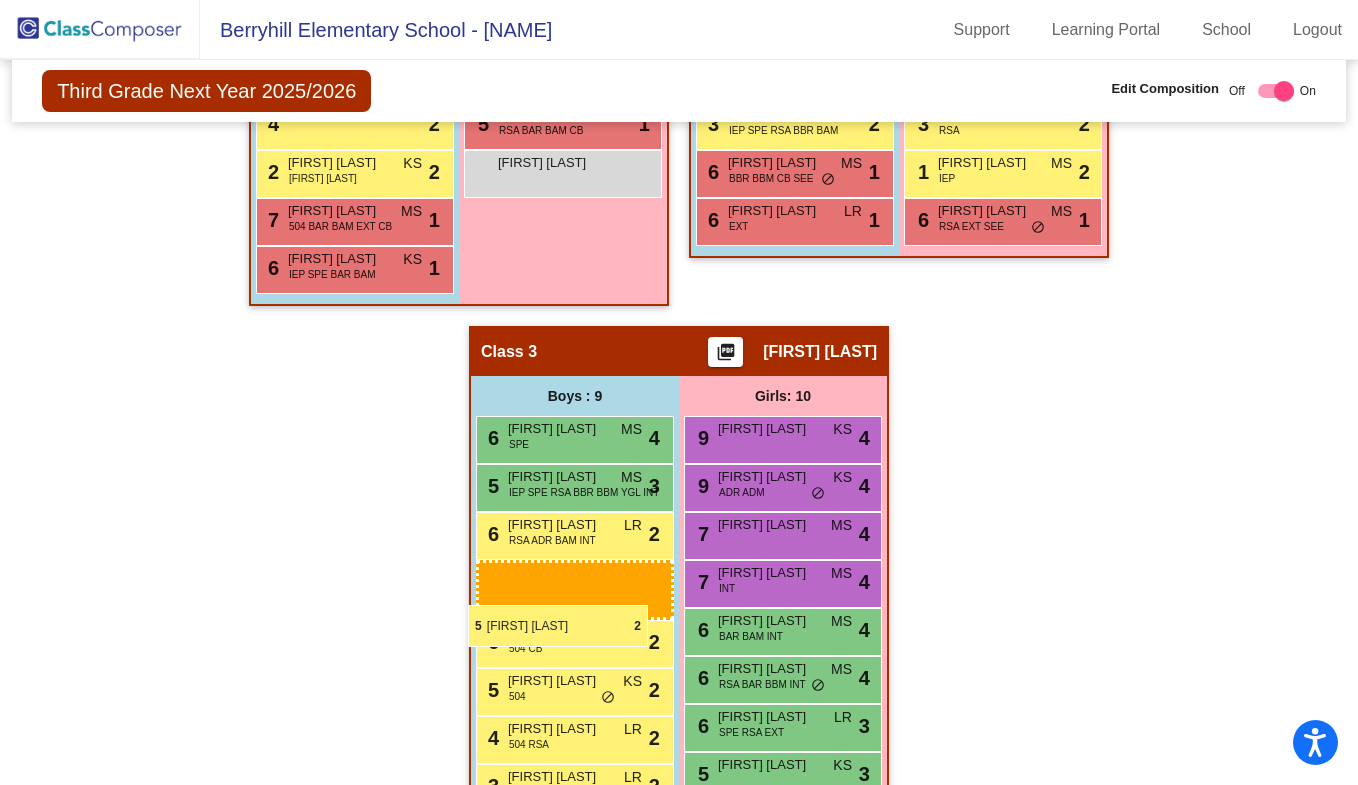 drag, startPoint x: 386, startPoint y: 519, endPoint x: 468, endPoint y: 605, distance: 118.82761 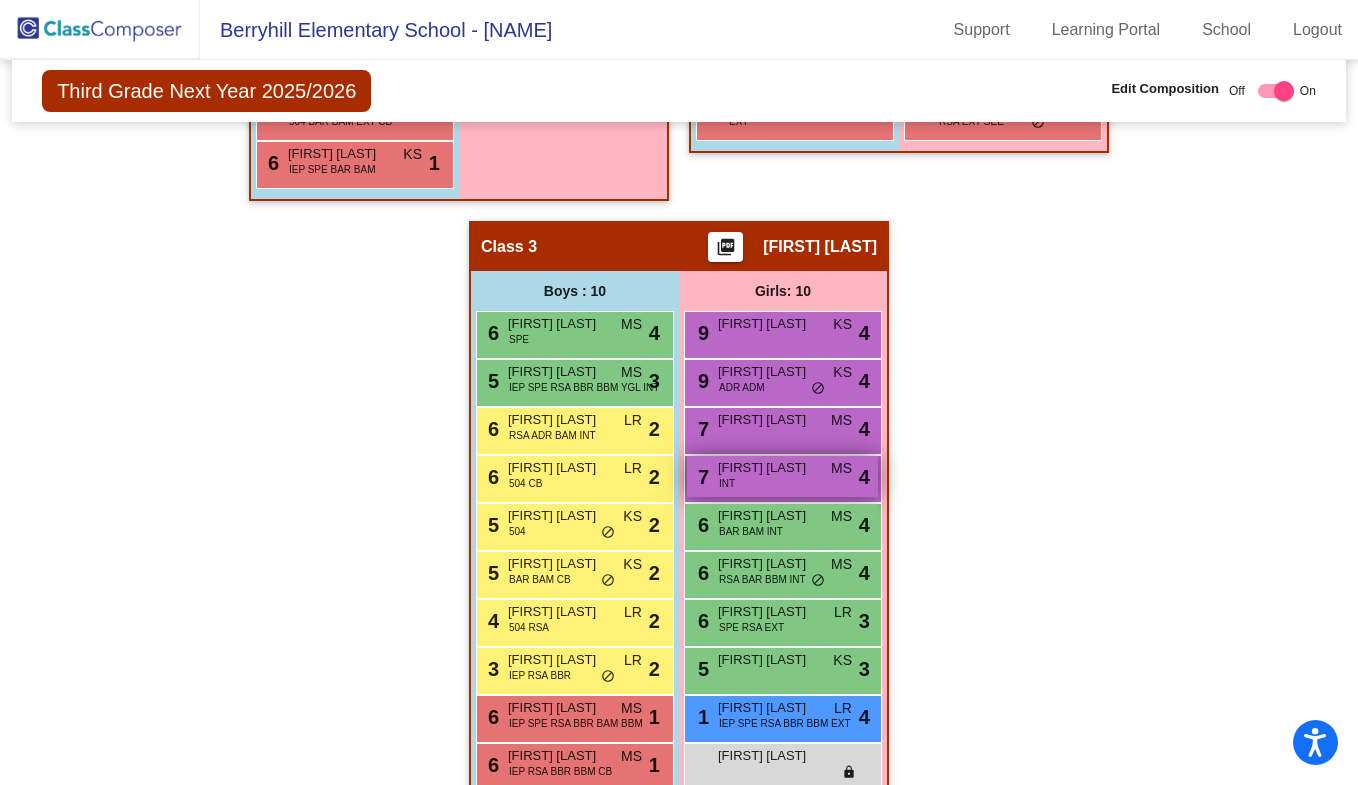 scroll, scrollTop: 1047, scrollLeft: 0, axis: vertical 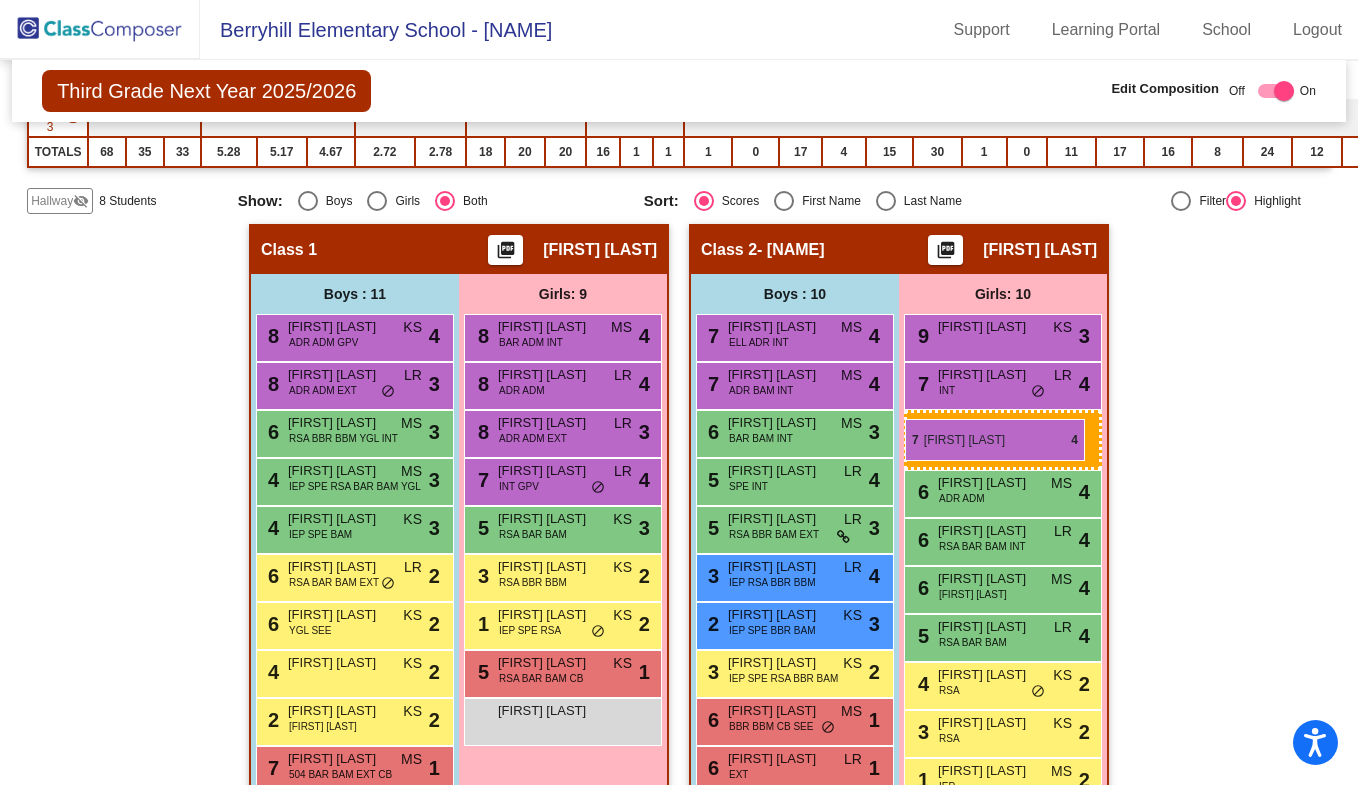 drag, startPoint x: 769, startPoint y: 429, endPoint x: 905, endPoint y: 419, distance: 136.36716 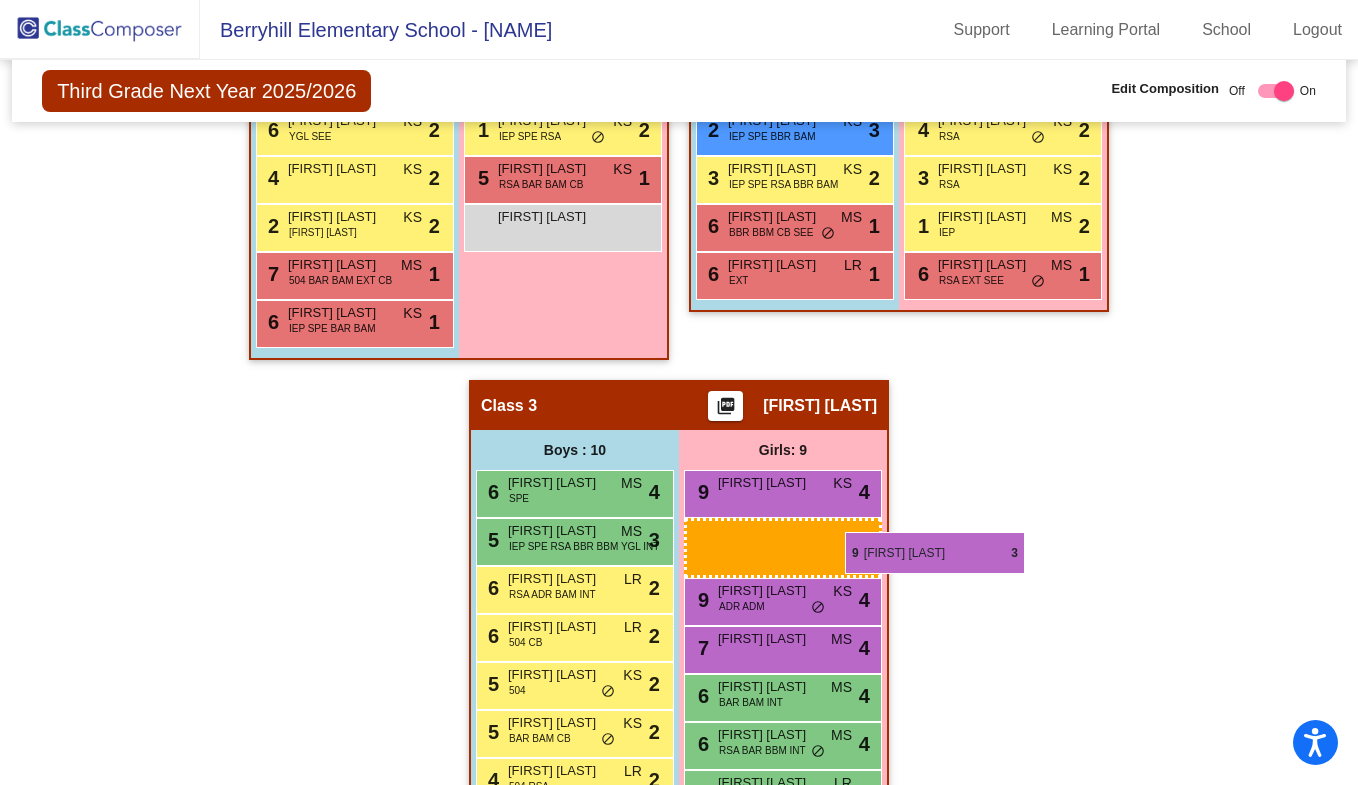 scroll, scrollTop: 847, scrollLeft: 0, axis: vertical 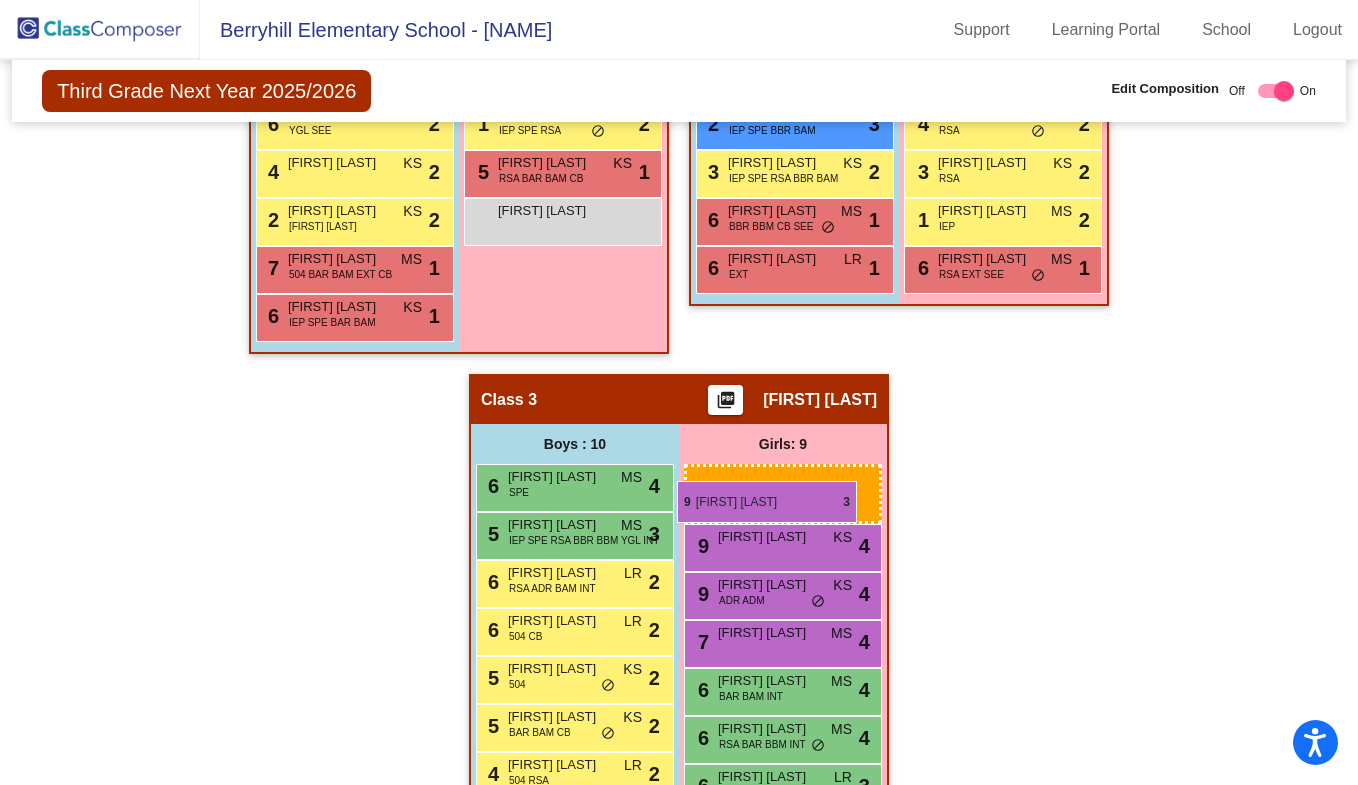 drag, startPoint x: 975, startPoint y: 330, endPoint x: 677, endPoint y: 481, distance: 334.07333 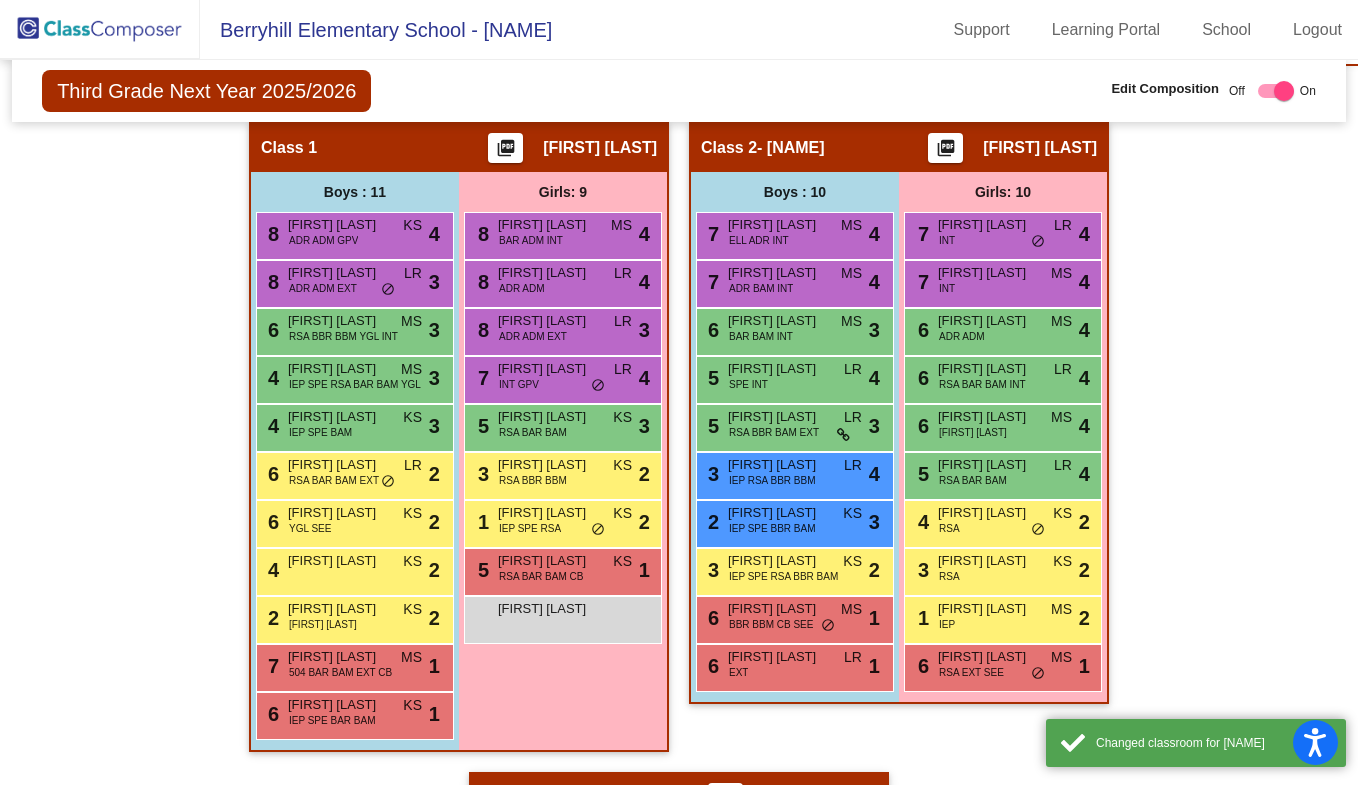 scroll, scrollTop: 447, scrollLeft: 0, axis: vertical 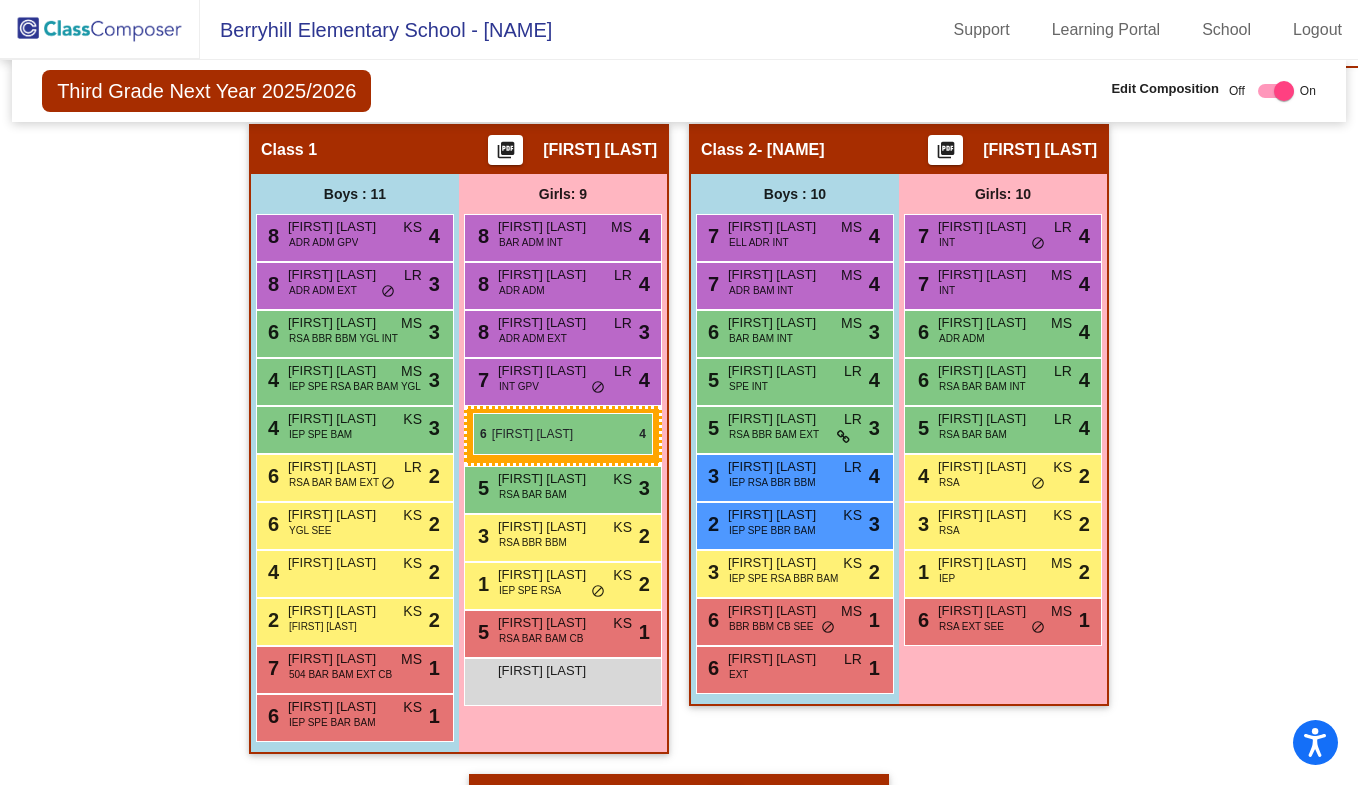 drag, startPoint x: 990, startPoint y: 431, endPoint x: 473, endPoint y: 413, distance: 517.31323 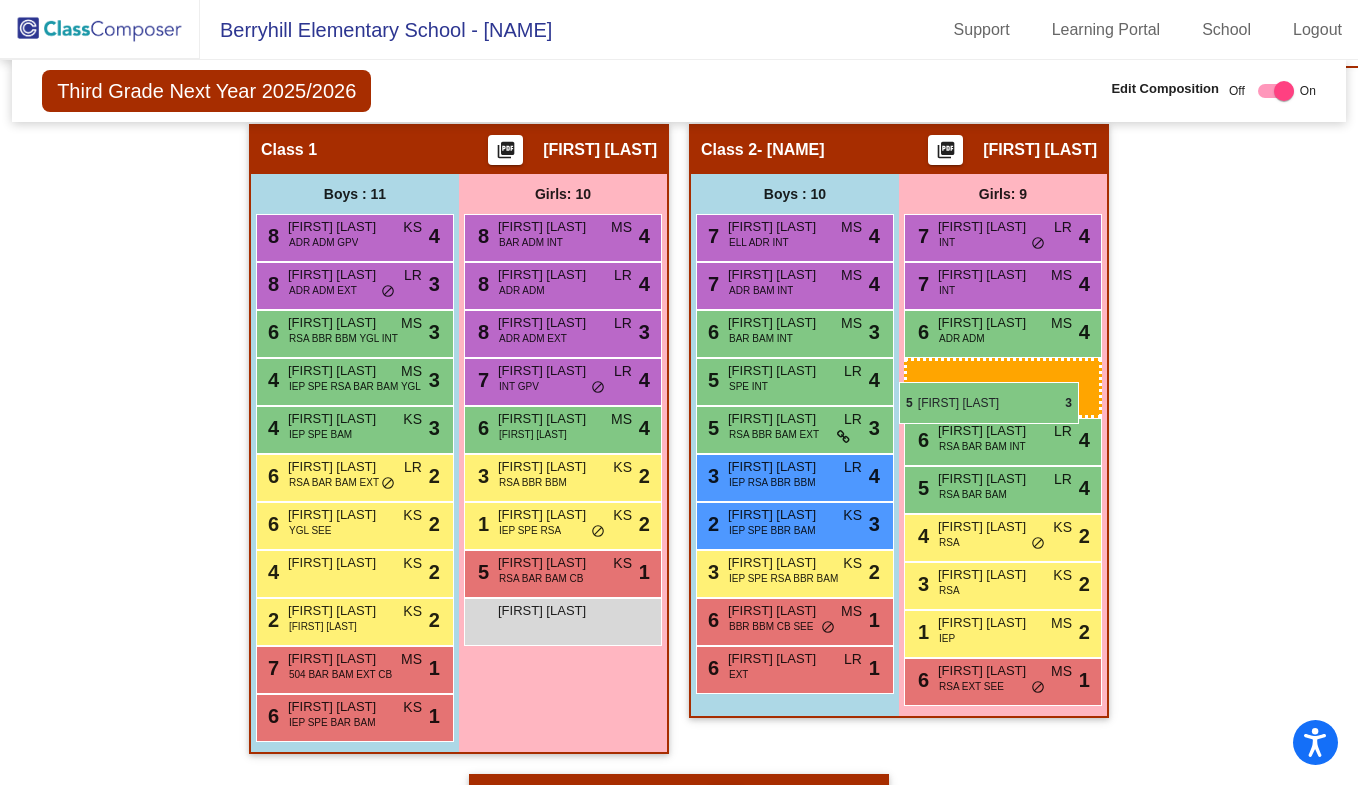 drag, startPoint x: 559, startPoint y: 473, endPoint x: 899, endPoint y: 382, distance: 351.96732 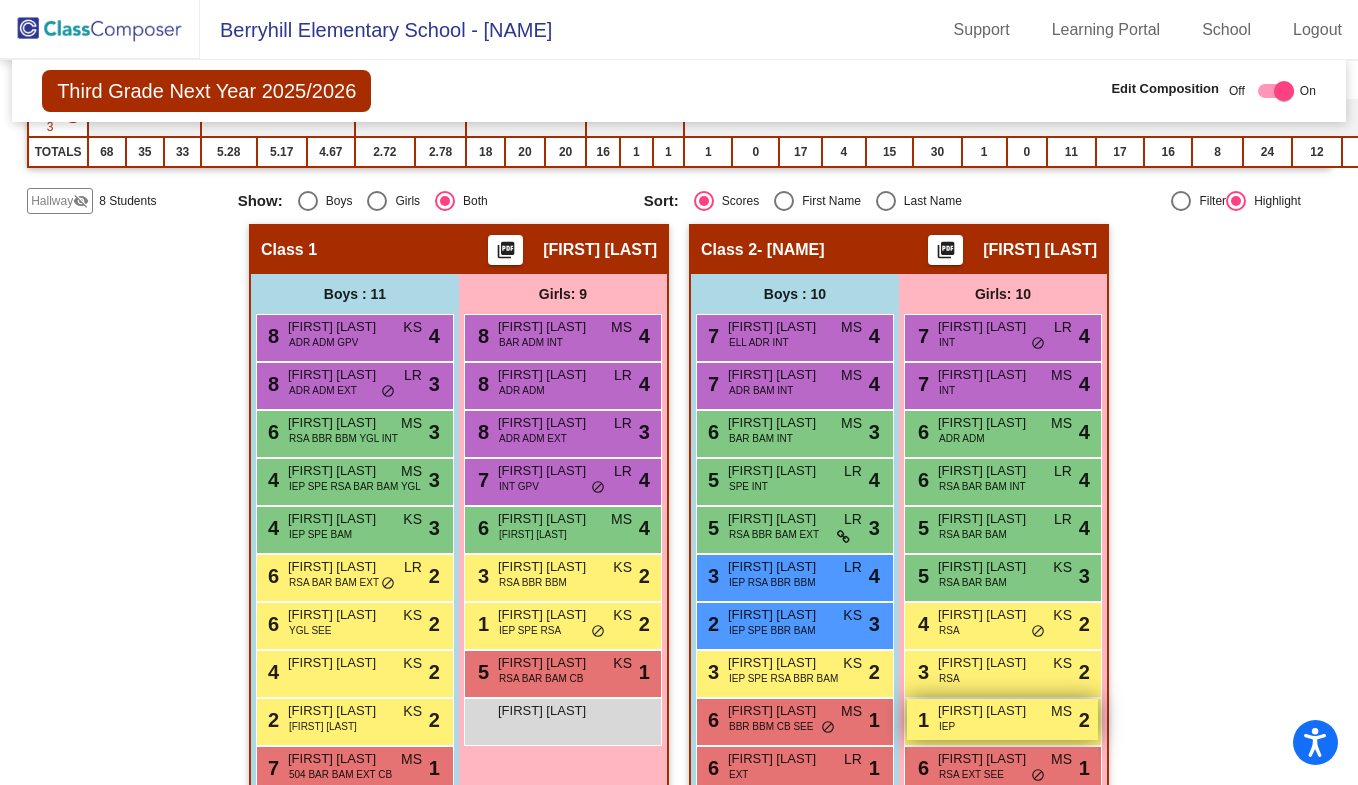 scroll, scrollTop: 47, scrollLeft: 0, axis: vertical 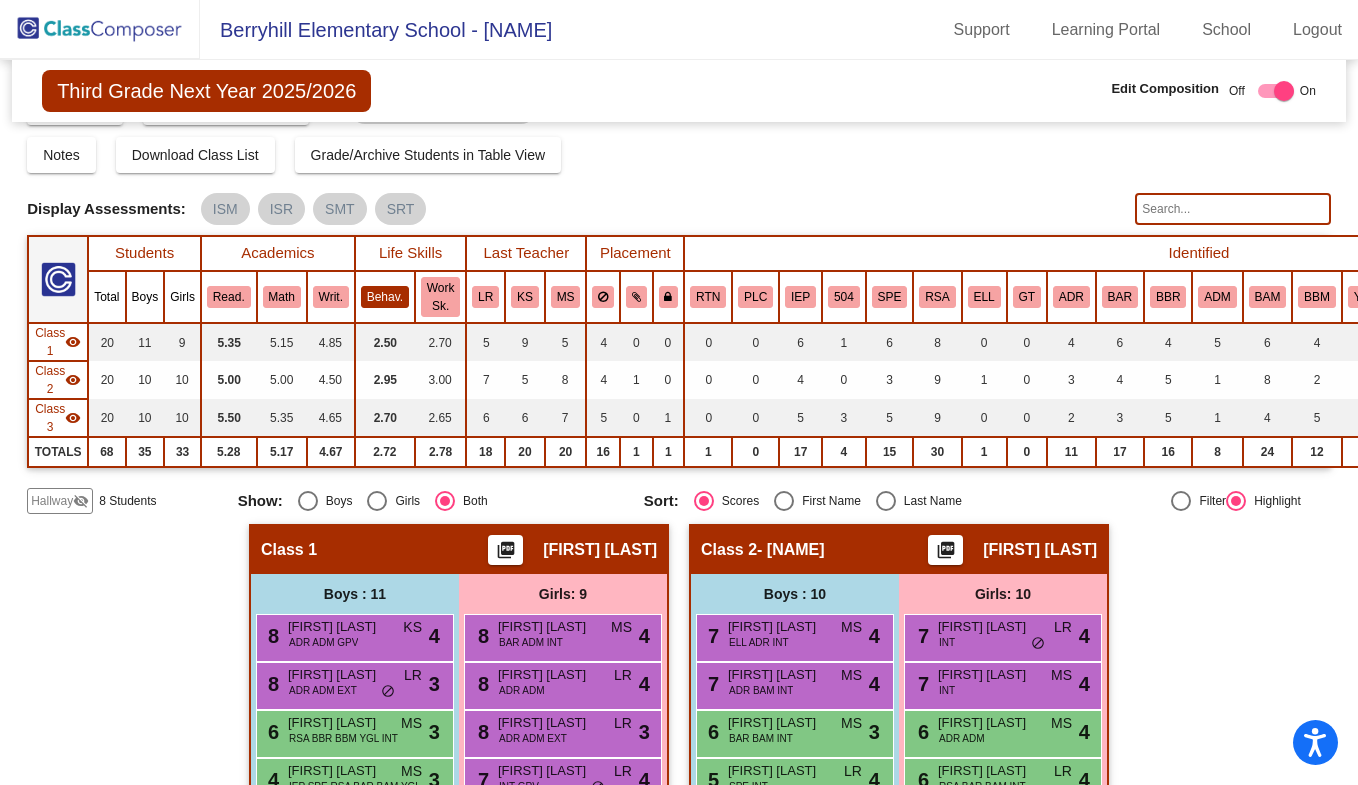 click on "Behav." 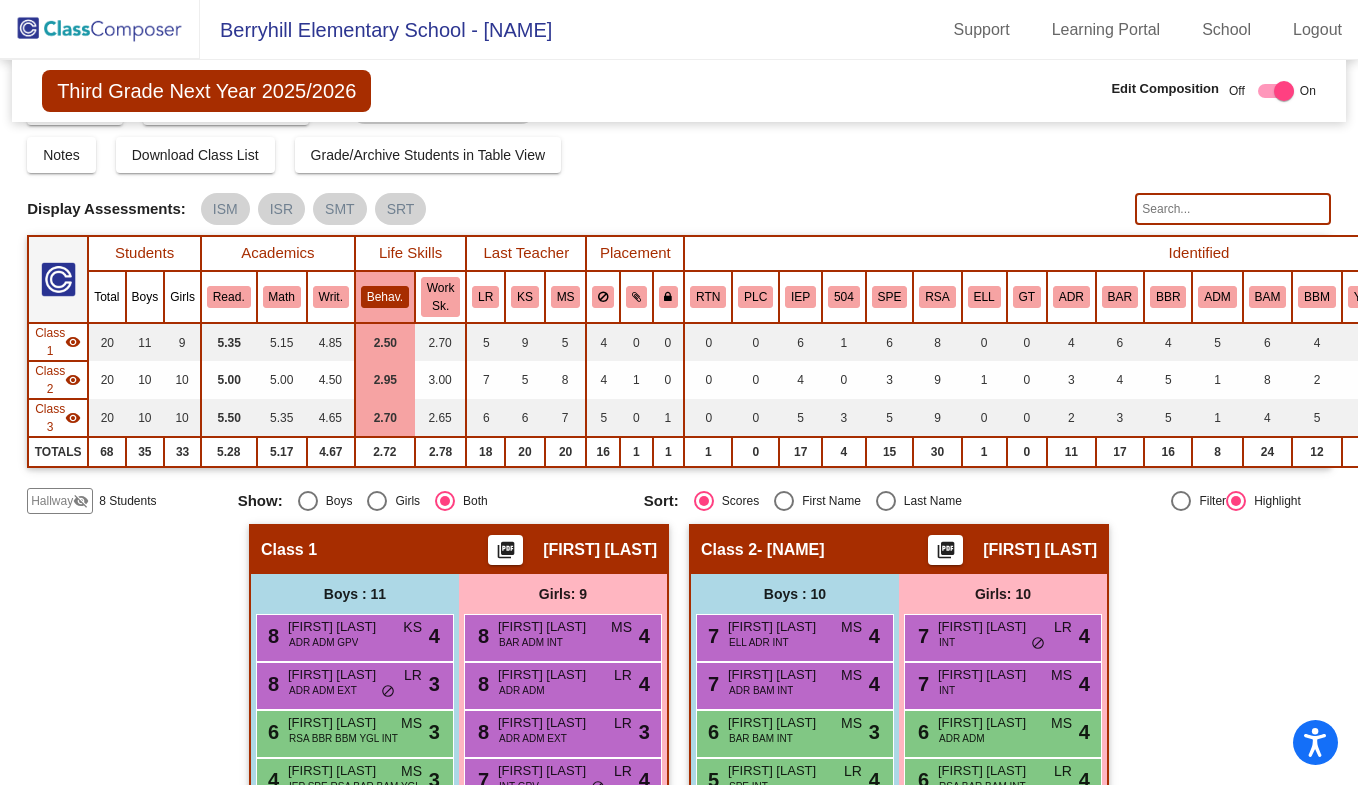 click on "Behav." 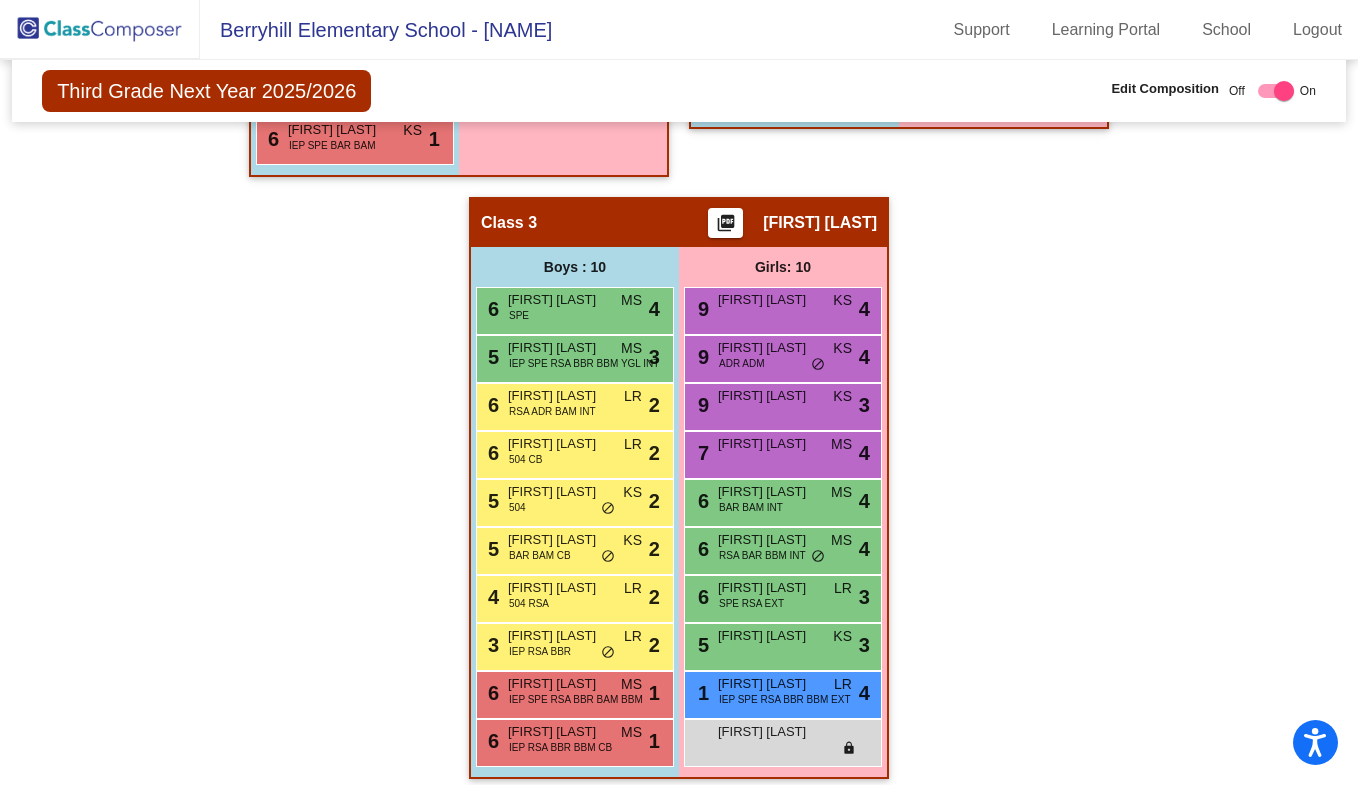 scroll, scrollTop: 1047, scrollLeft: 0, axis: vertical 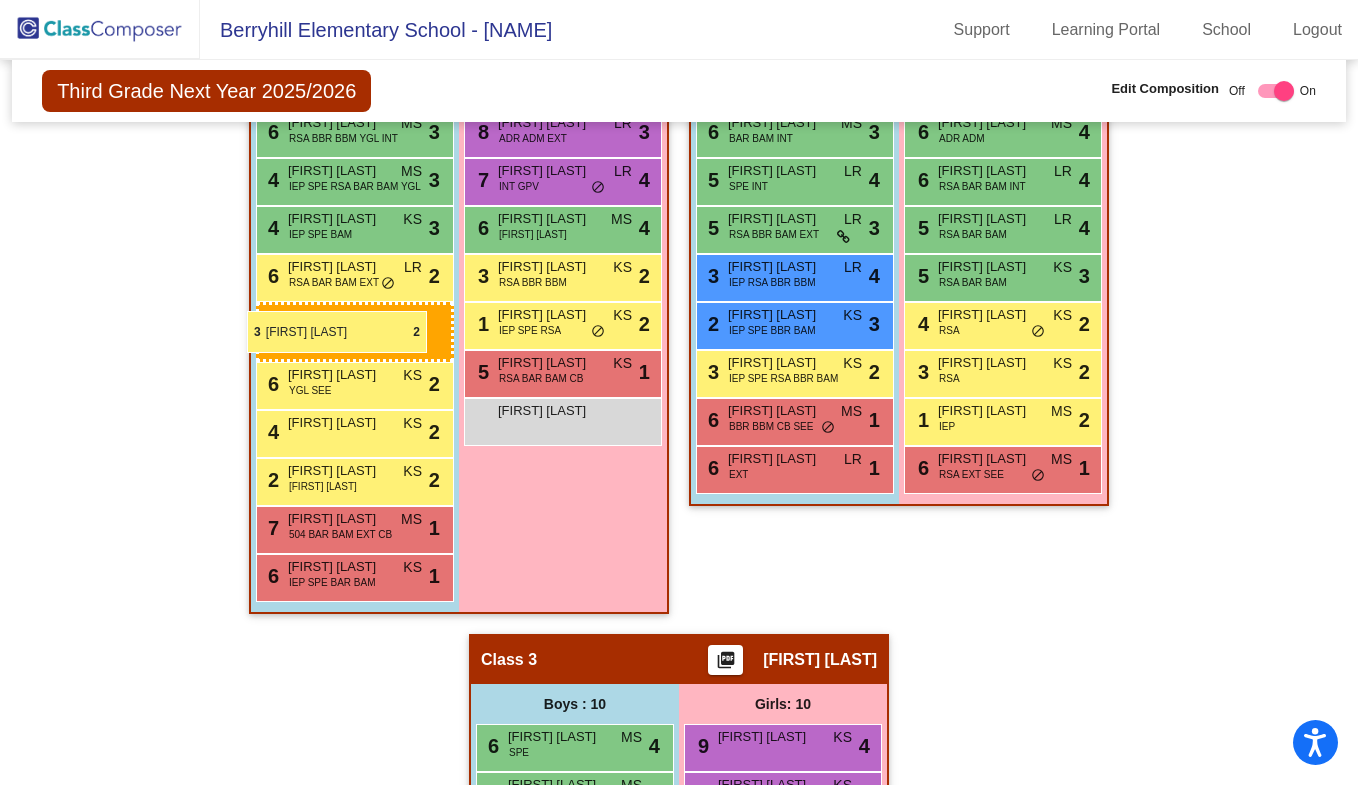 drag, startPoint x: 569, startPoint y: 620, endPoint x: 247, endPoint y: 311, distance: 446.27905 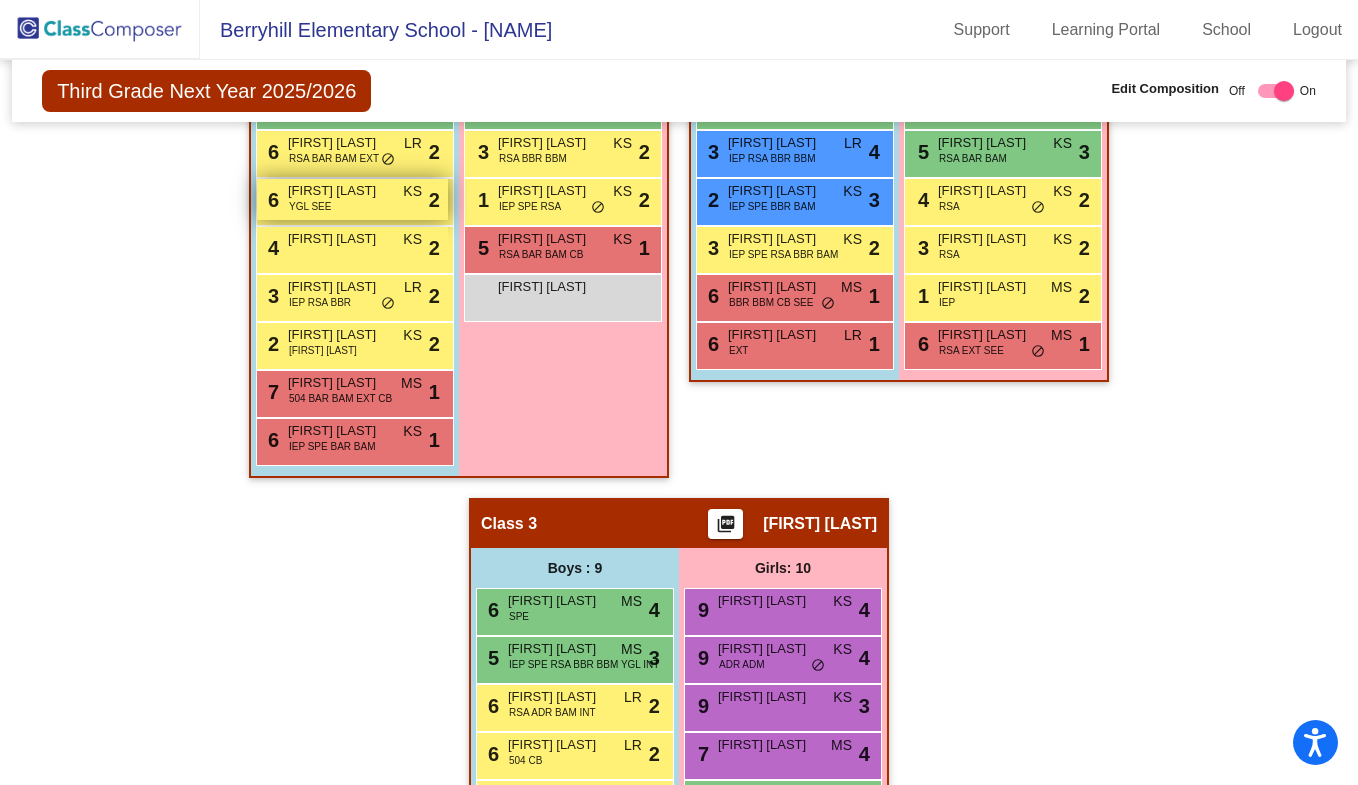 scroll, scrollTop: 747, scrollLeft: 0, axis: vertical 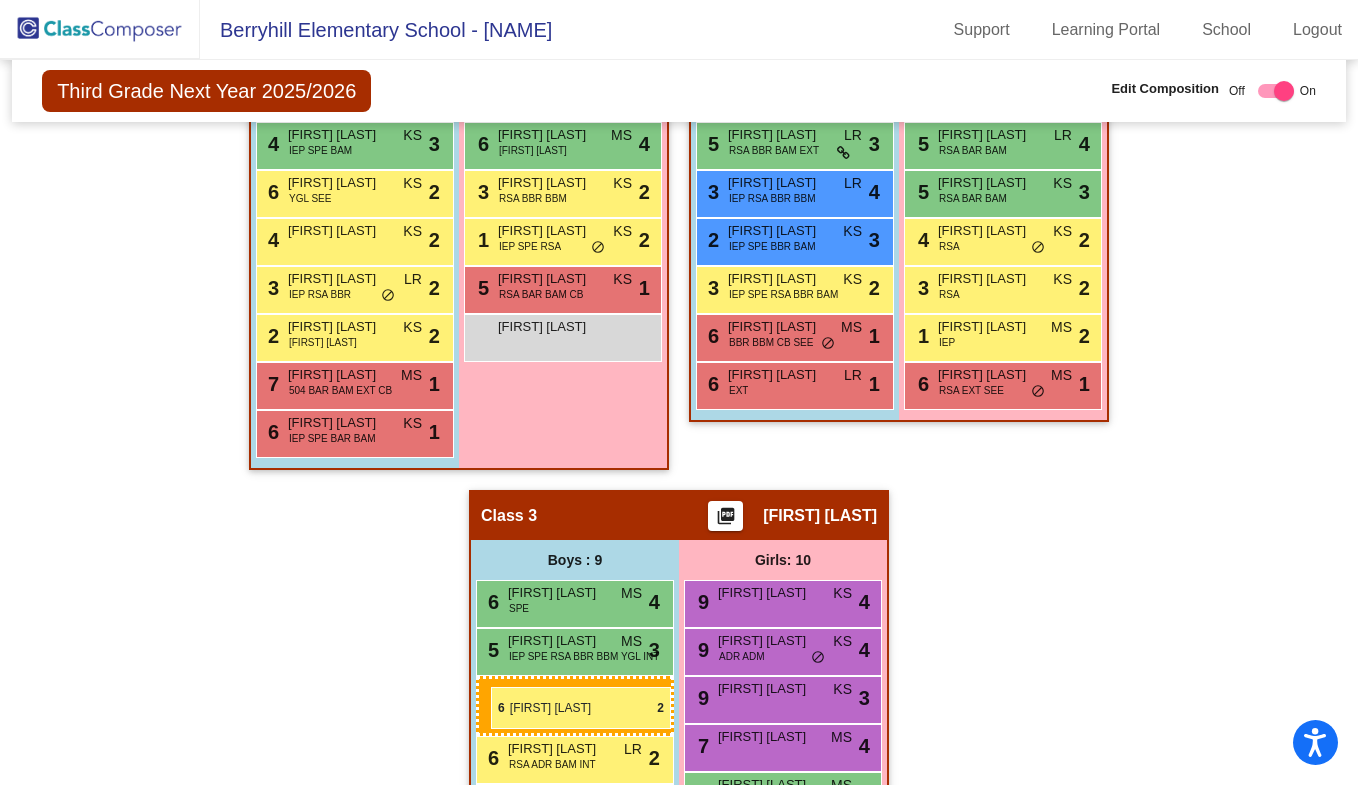 drag, startPoint x: 327, startPoint y: 170, endPoint x: 491, endPoint y: 686, distance: 541.4351 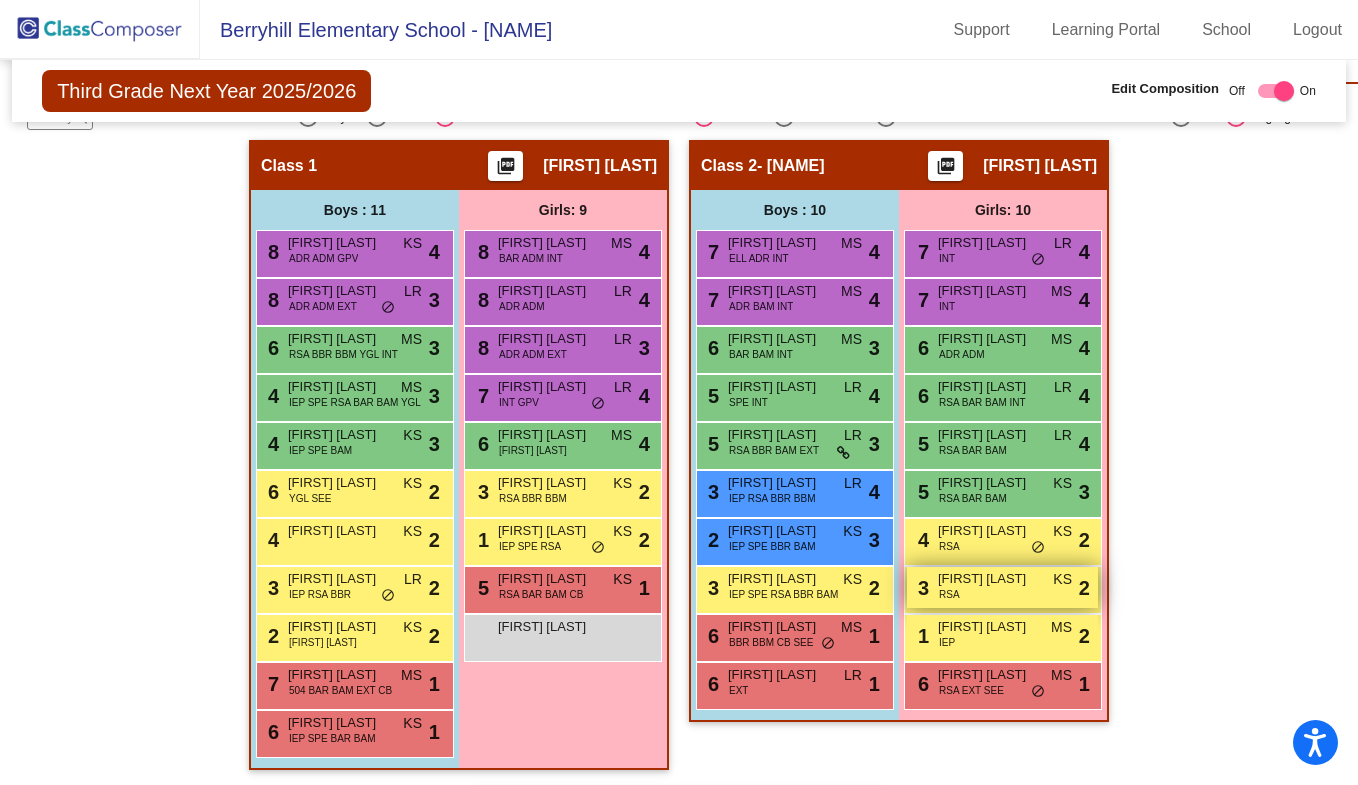 scroll, scrollTop: 31, scrollLeft: 0, axis: vertical 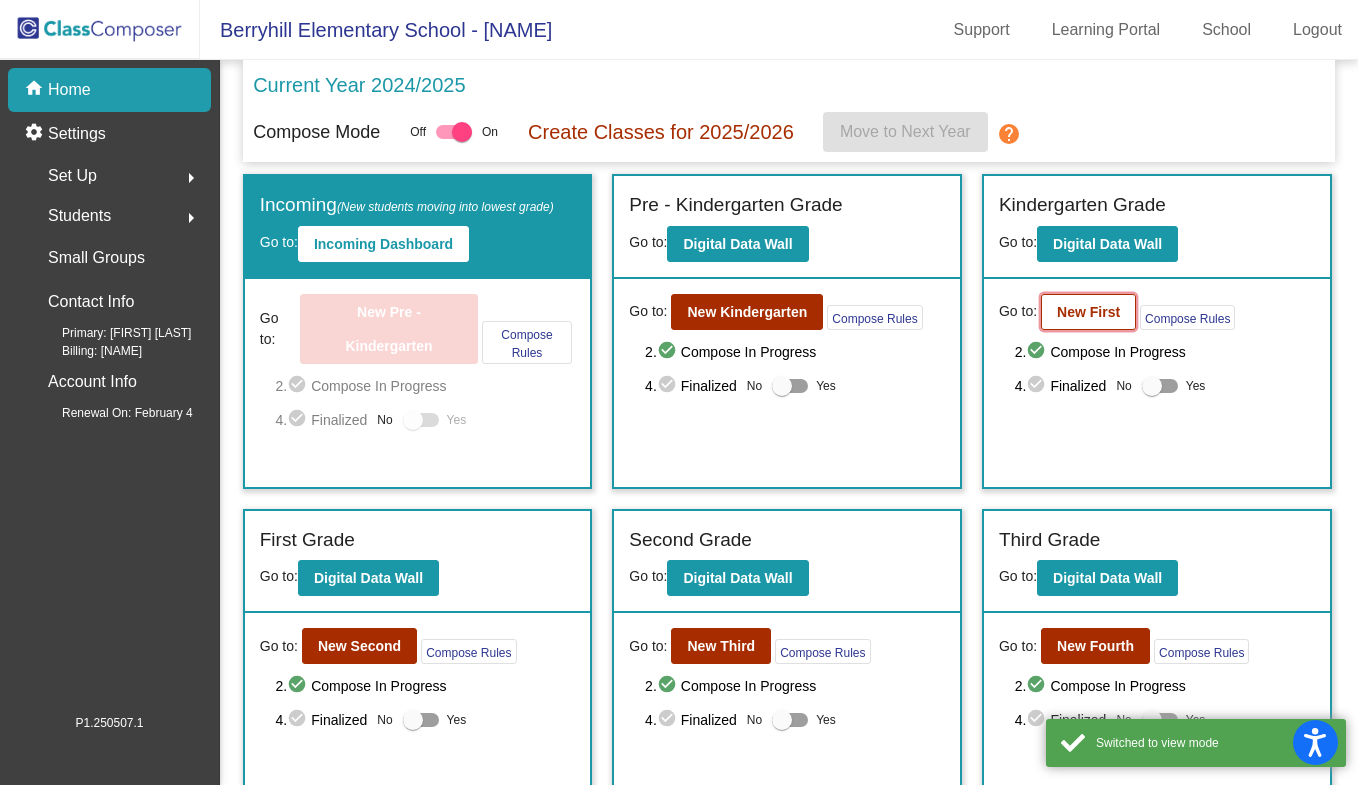 click on "New First" 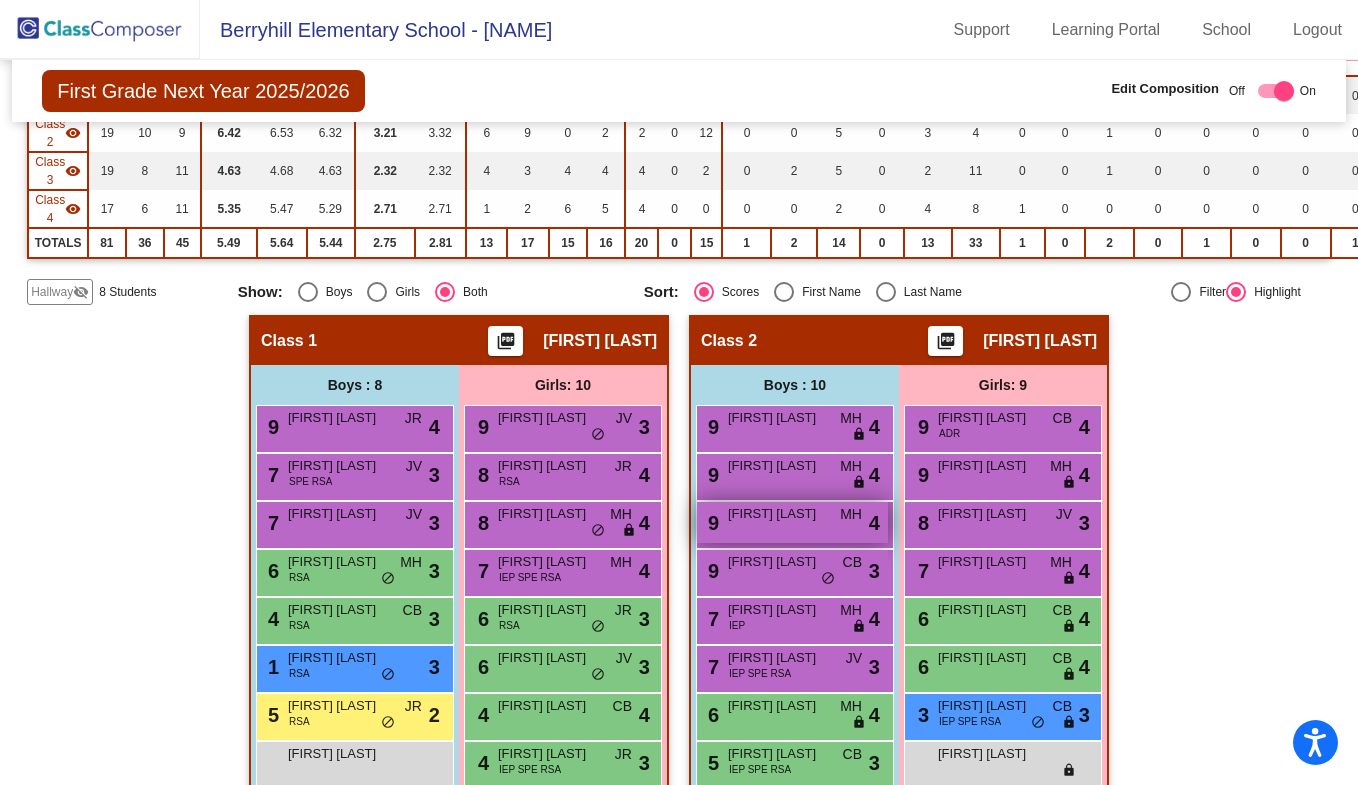 scroll, scrollTop: 300, scrollLeft: 0, axis: vertical 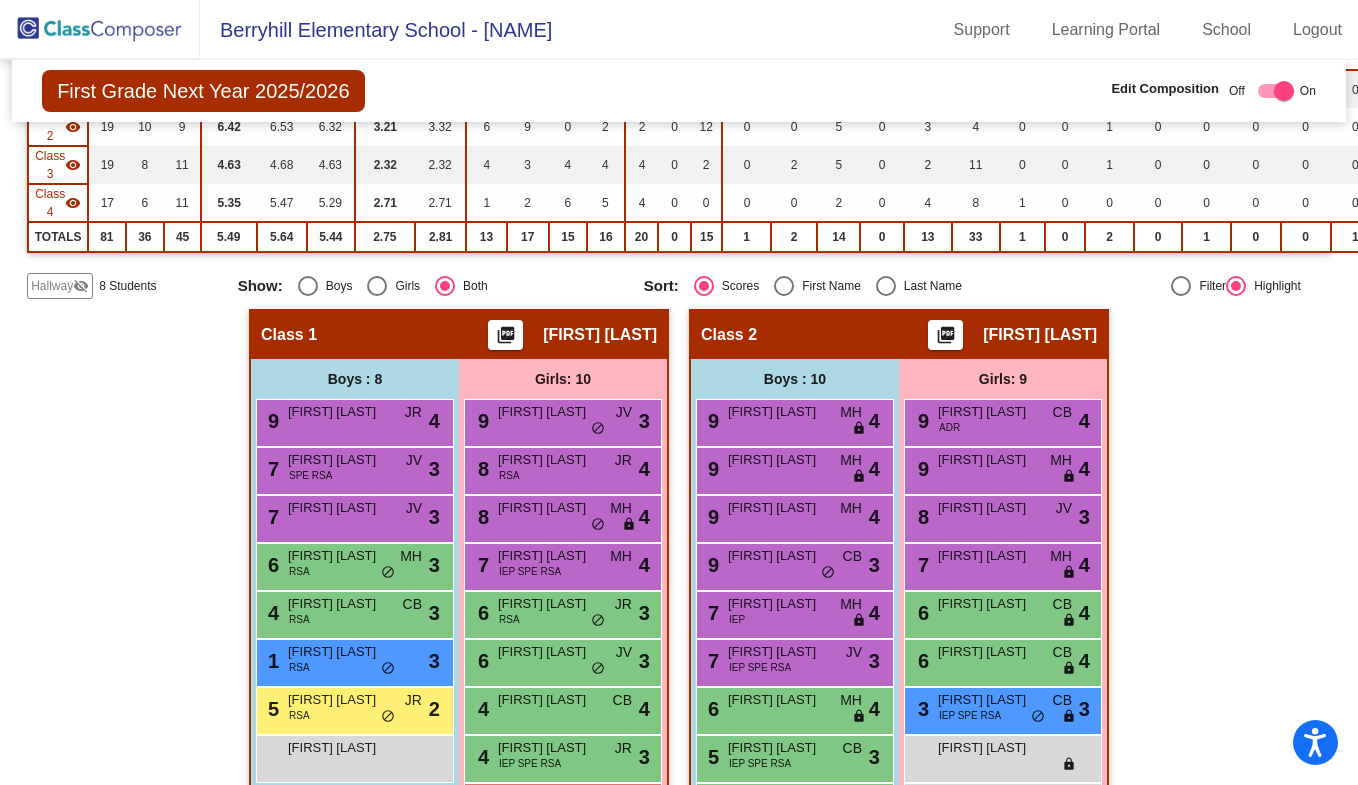 click on "8 Students" 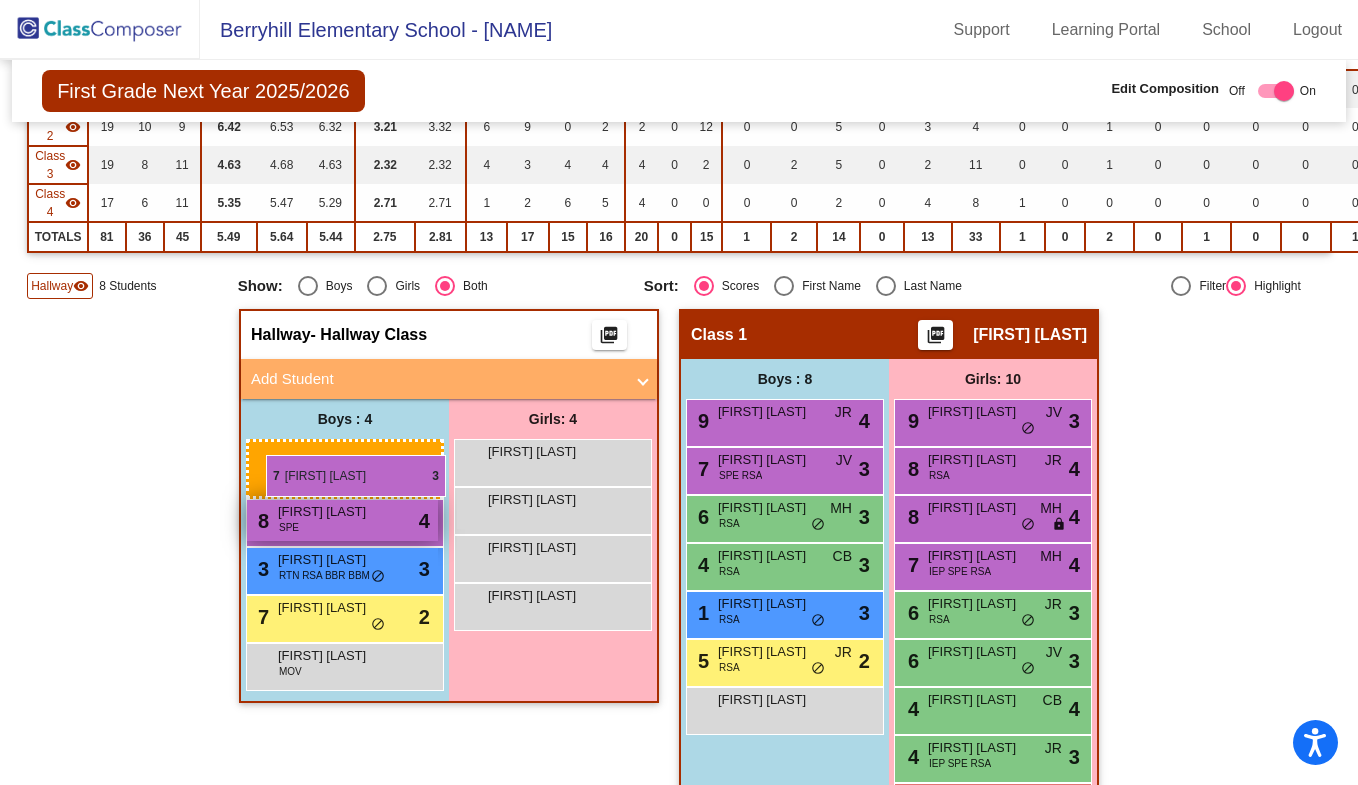 drag, startPoint x: 793, startPoint y: 518, endPoint x: 264, endPoint y: 451, distance: 533.226 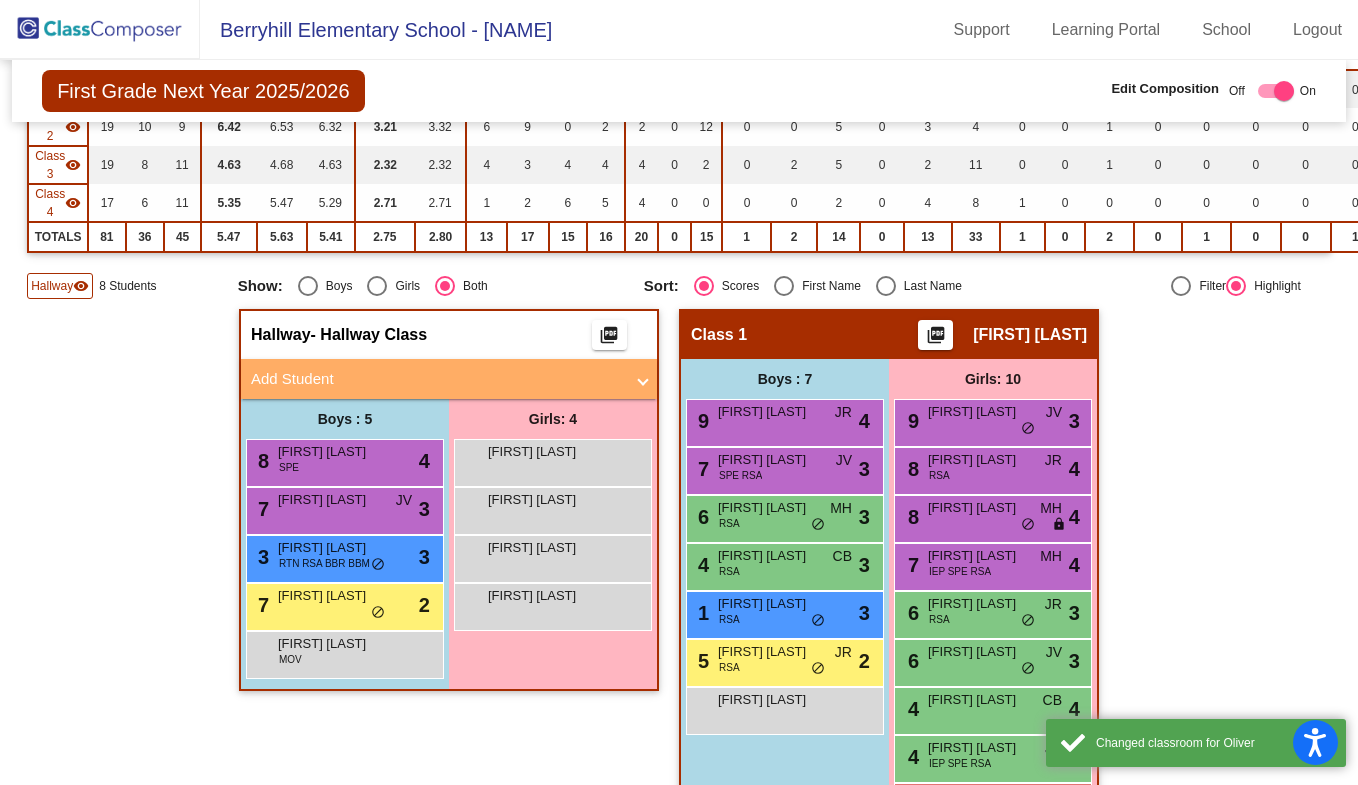 click on "Hallway" 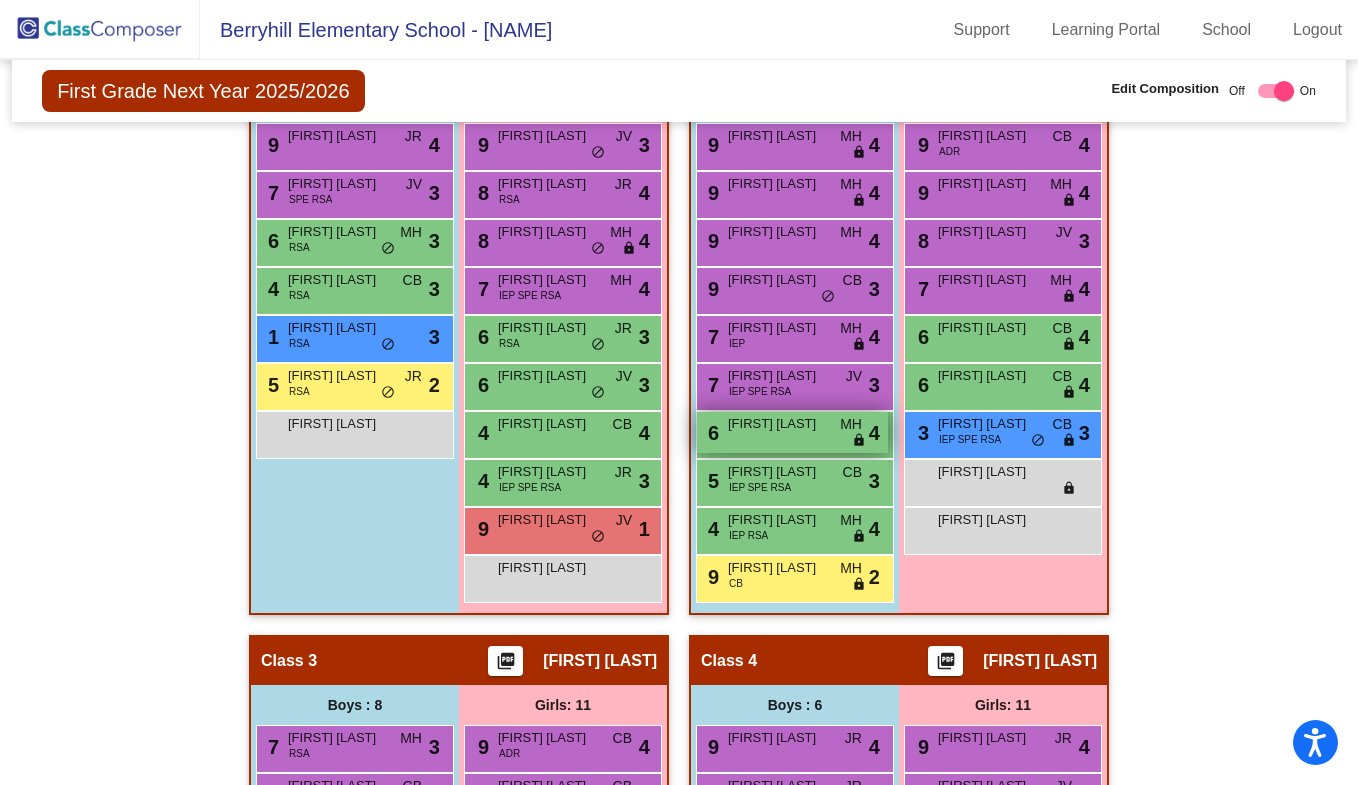 scroll, scrollTop: 600, scrollLeft: 0, axis: vertical 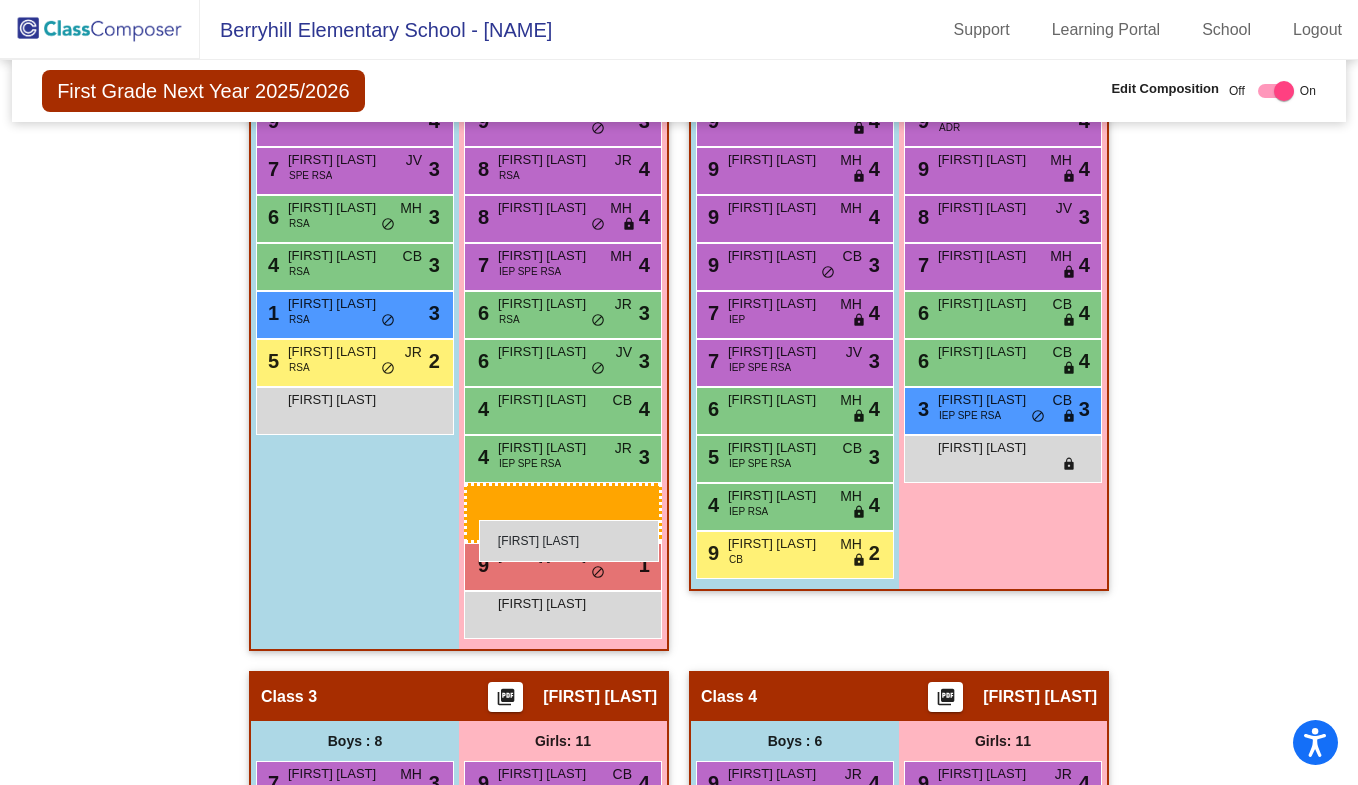 drag, startPoint x: 1005, startPoint y: 507, endPoint x: 479, endPoint y: 520, distance: 526.16064 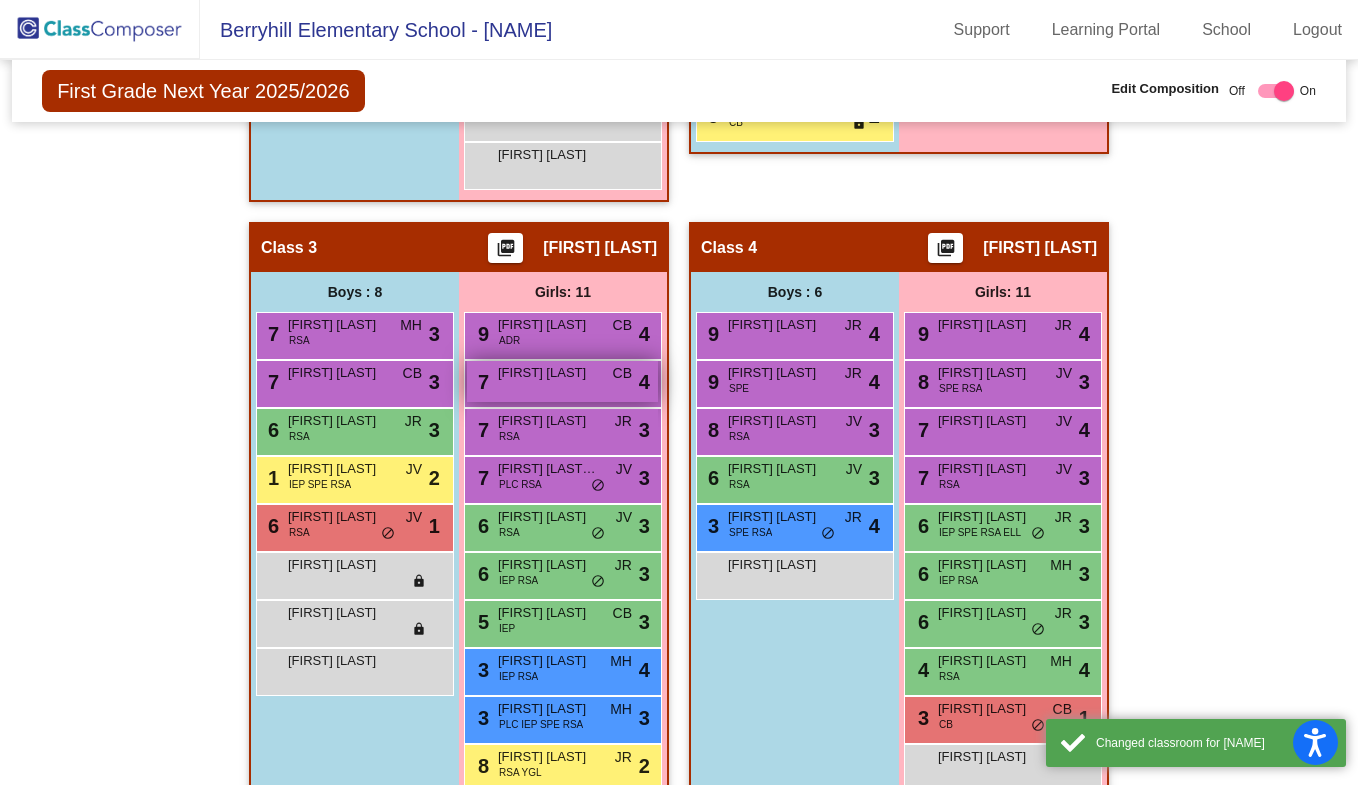 scroll, scrollTop: 1133, scrollLeft: 0, axis: vertical 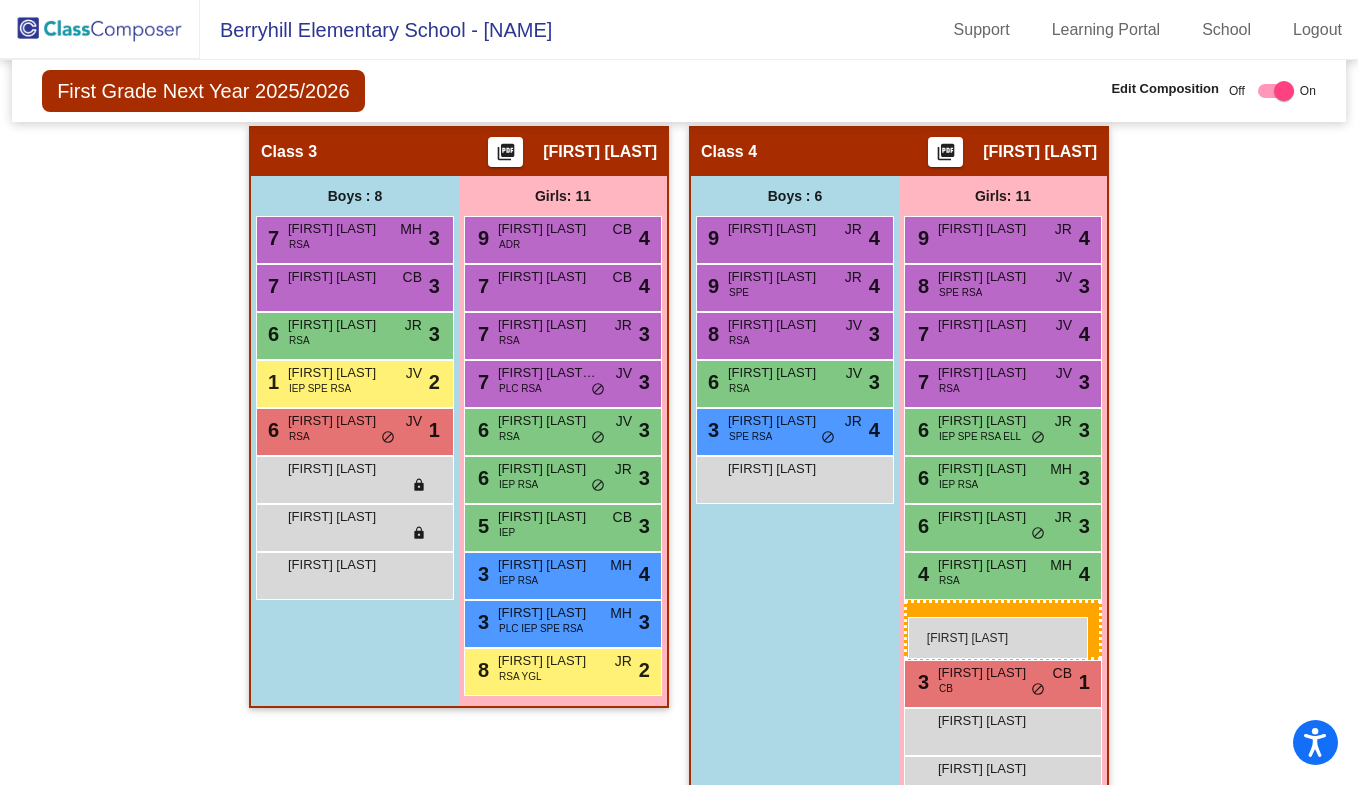 drag, startPoint x: 570, startPoint y: 708, endPoint x: 908, endPoint y: 617, distance: 350.0357 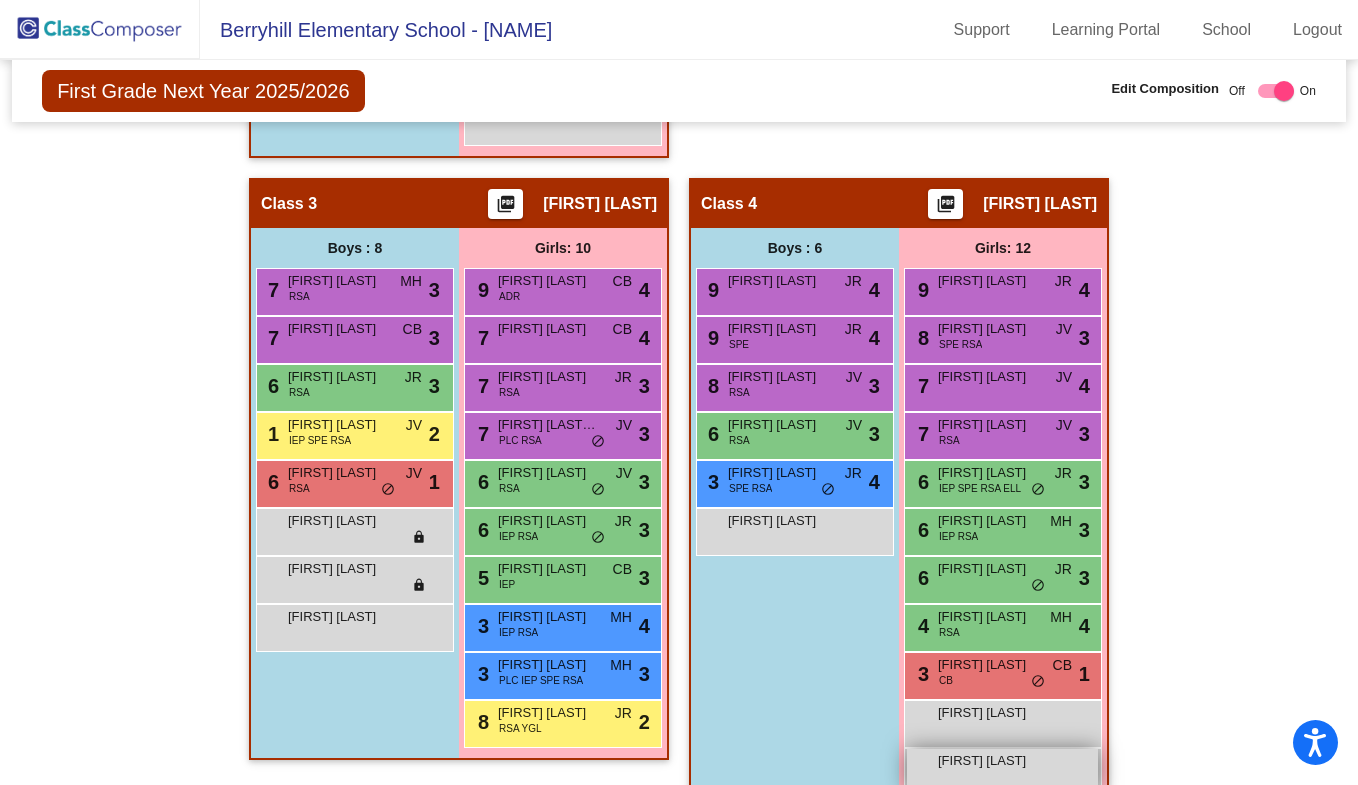 scroll, scrollTop: 1181, scrollLeft: 0, axis: vertical 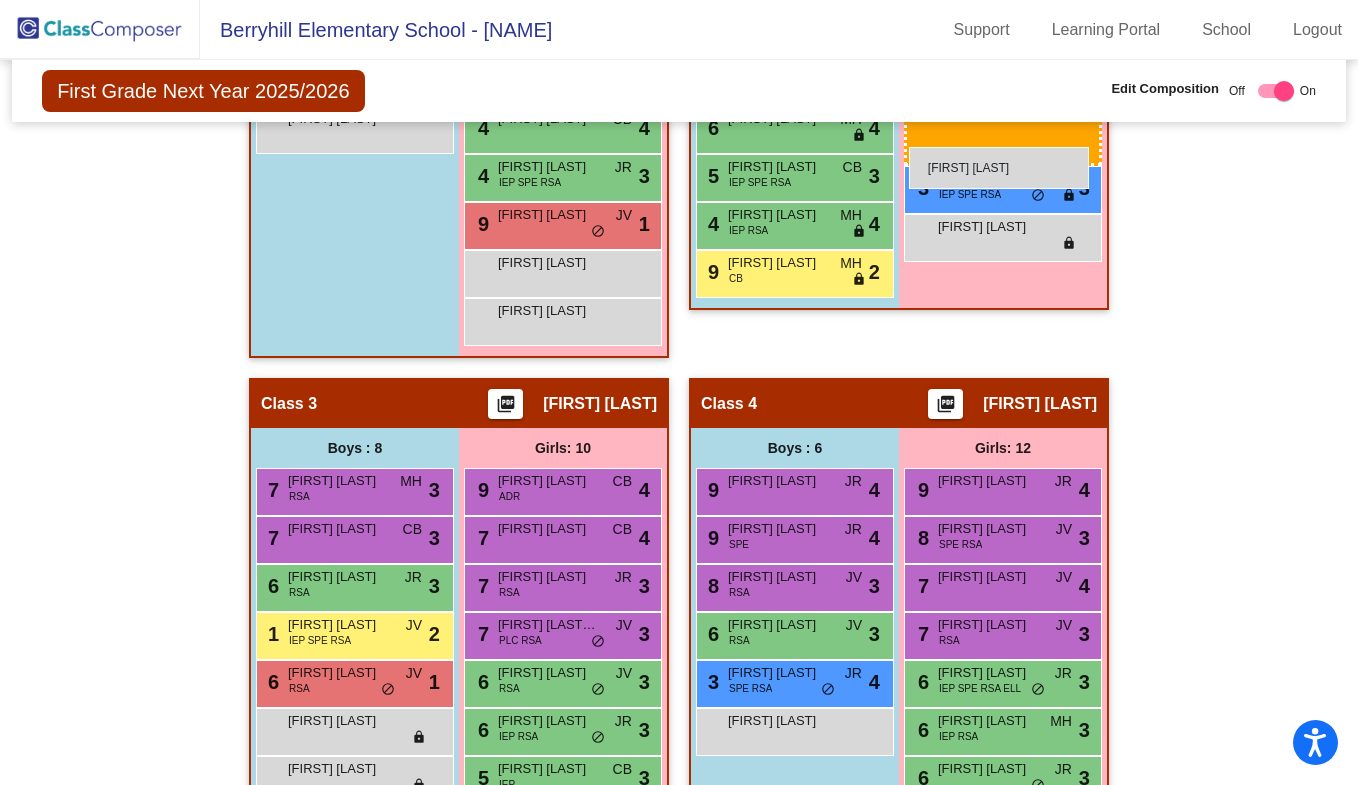 drag, startPoint x: 1003, startPoint y: 718, endPoint x: 909, endPoint y: 147, distance: 578.6856 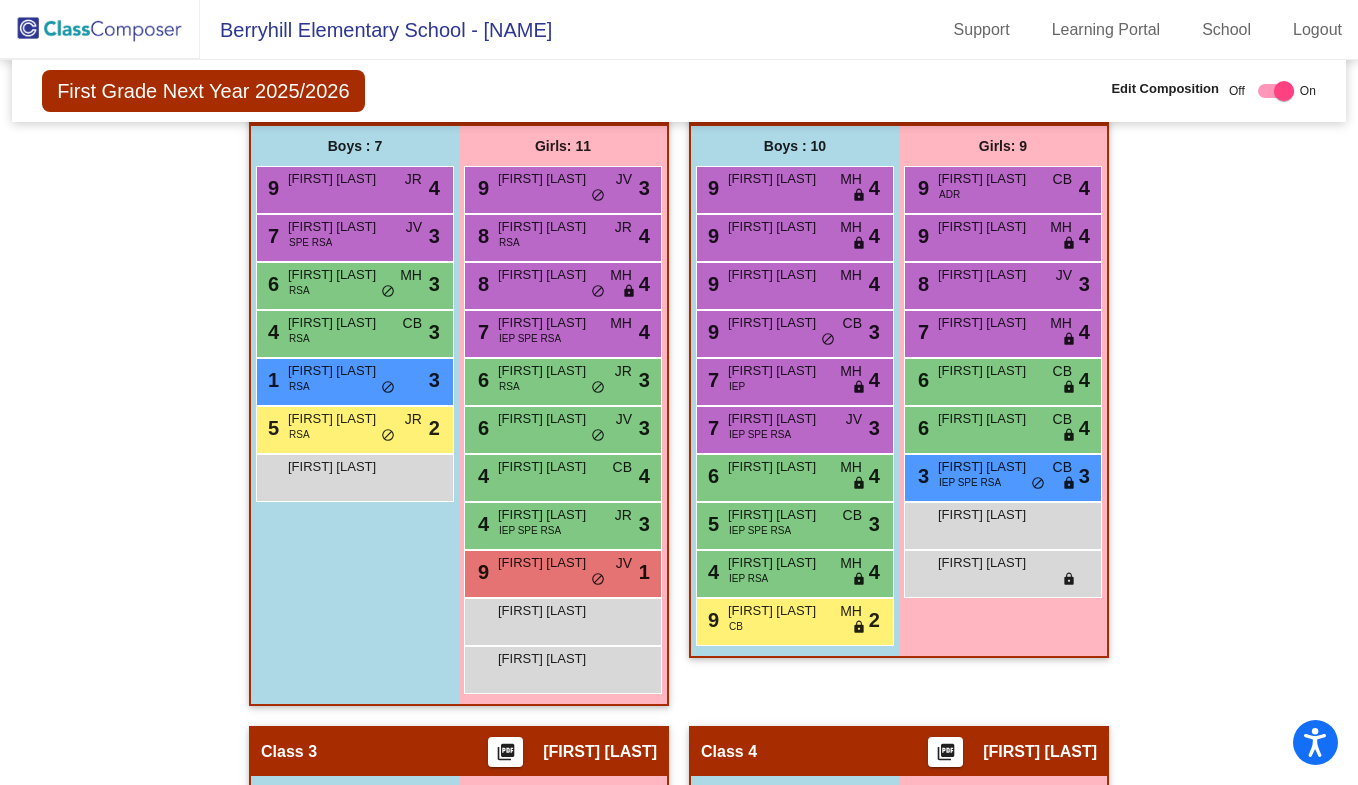 scroll, scrollTop: 233, scrollLeft: 0, axis: vertical 